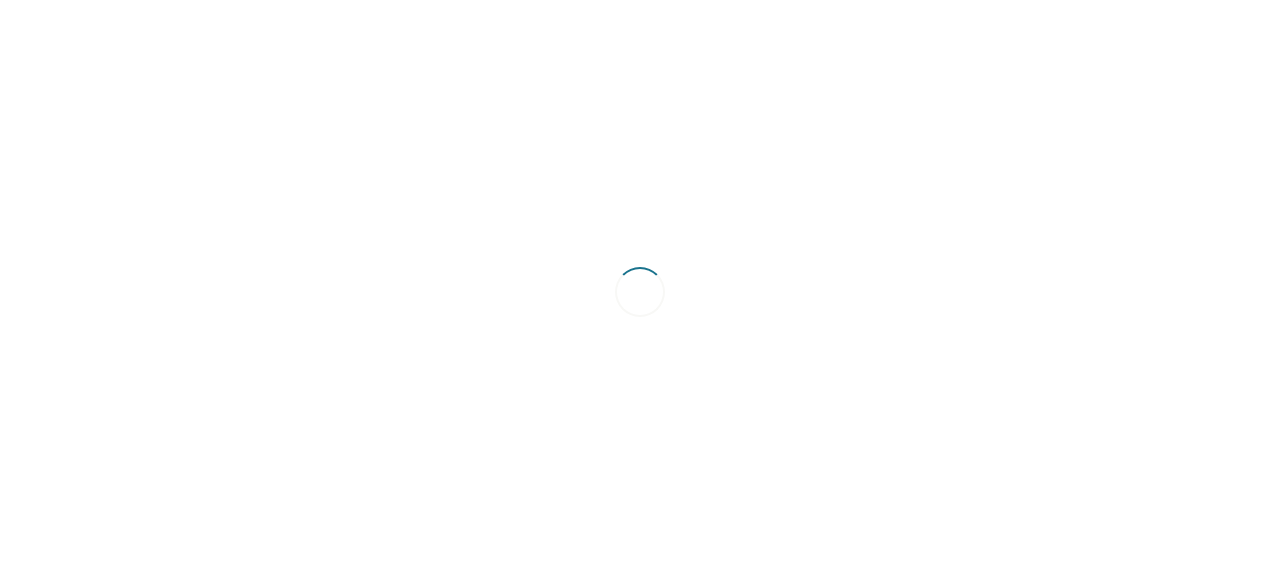 scroll, scrollTop: 0, scrollLeft: 0, axis: both 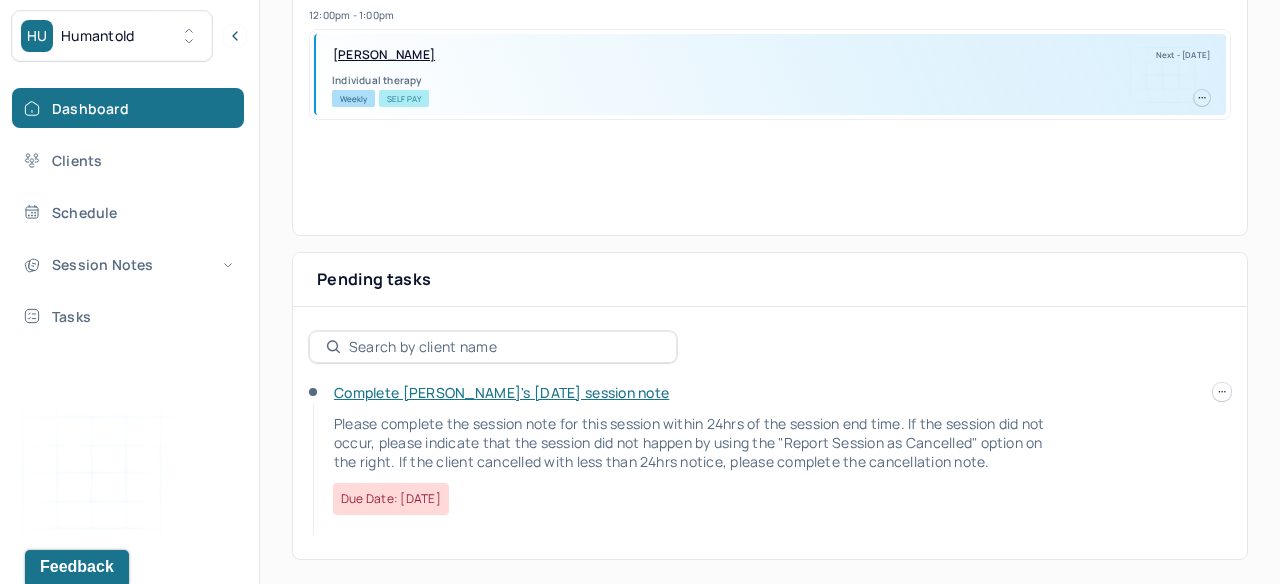 click on "Complete [PERSON_NAME]'s [DATE] session note" at bounding box center [501, 392] 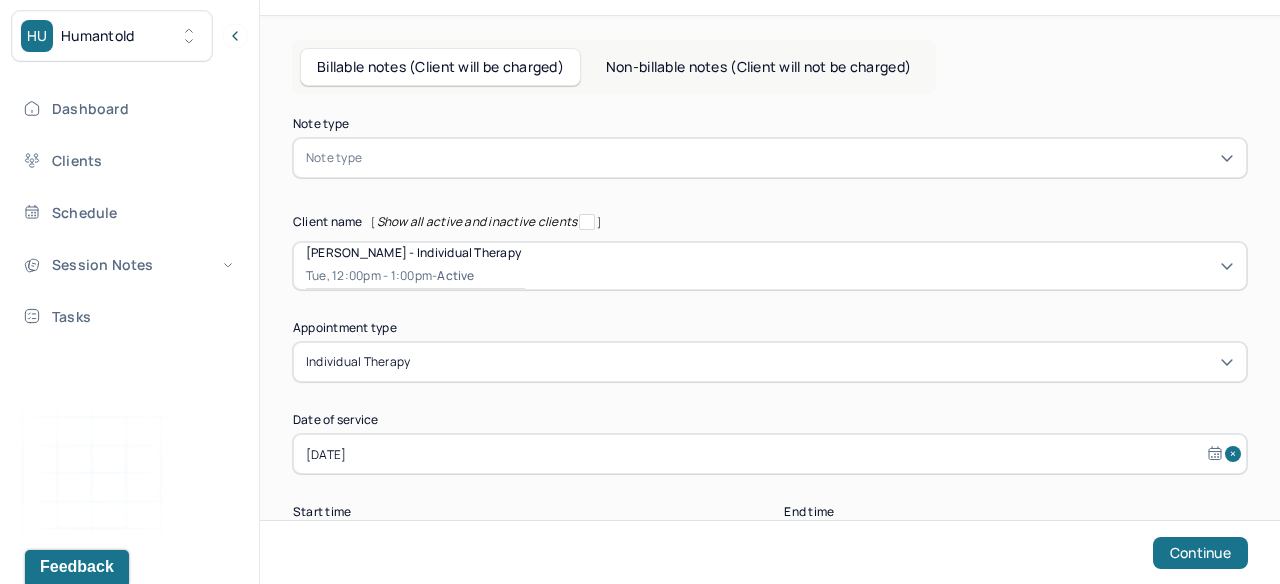 scroll, scrollTop: 78, scrollLeft: 0, axis: vertical 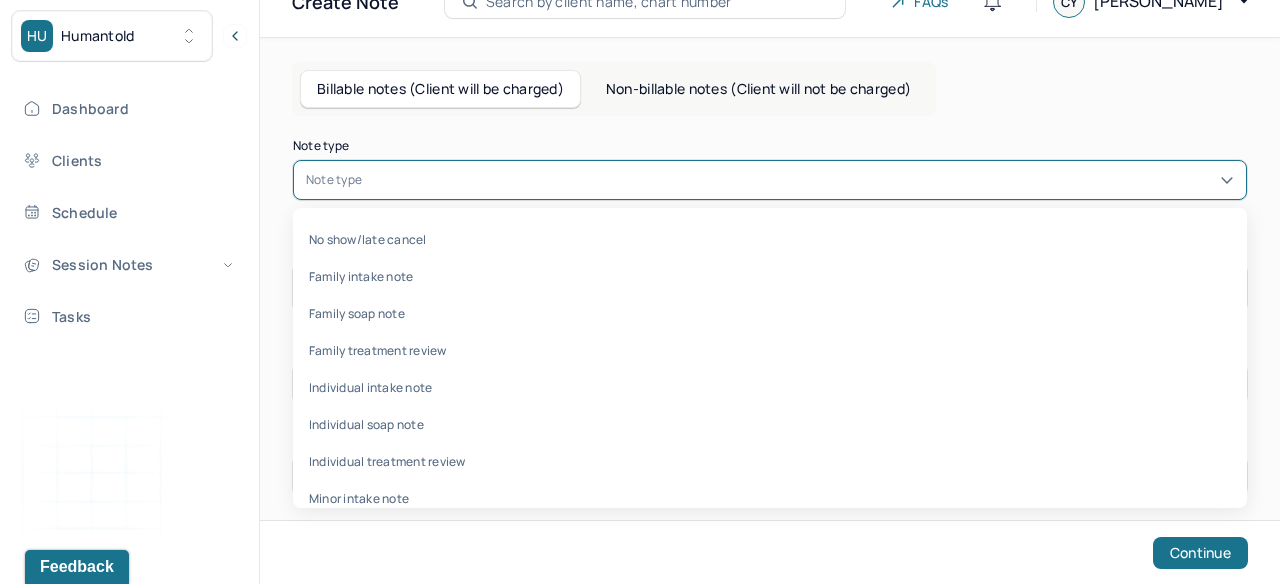 click at bounding box center [800, 180] 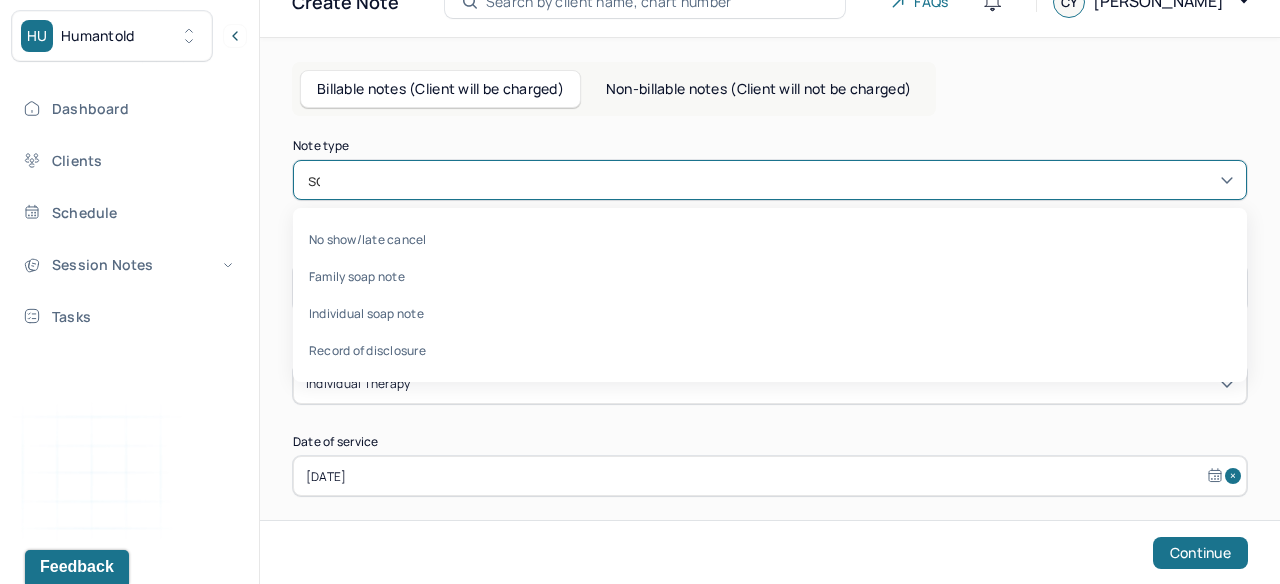 type on "soa" 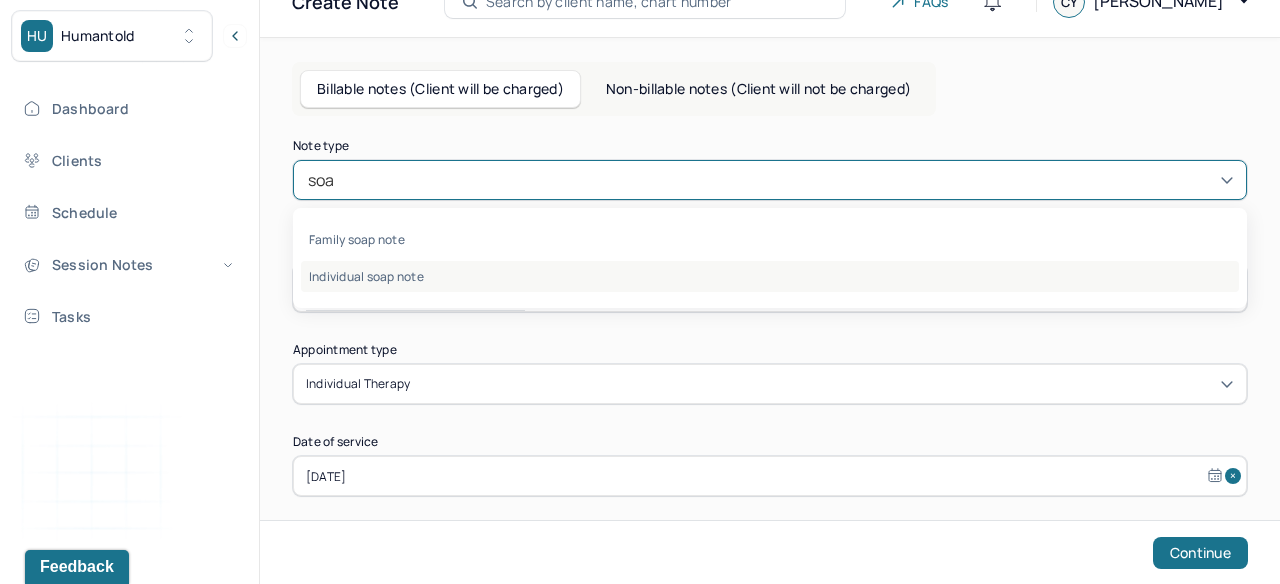 click on "Individual soap note" at bounding box center (770, 276) 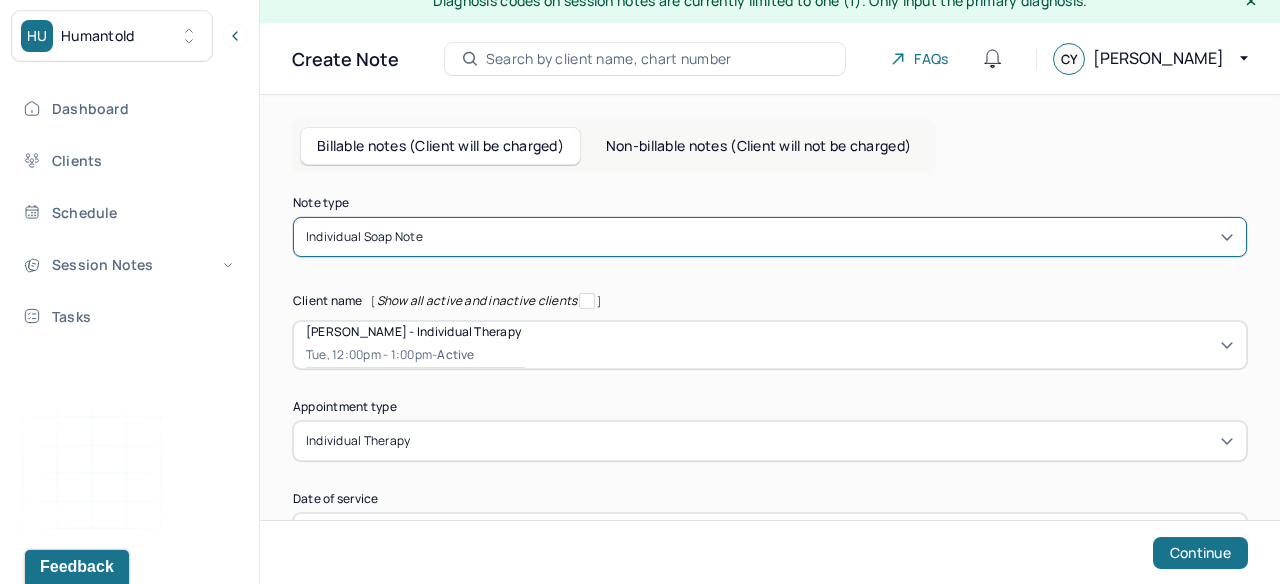 scroll, scrollTop: 0, scrollLeft: 0, axis: both 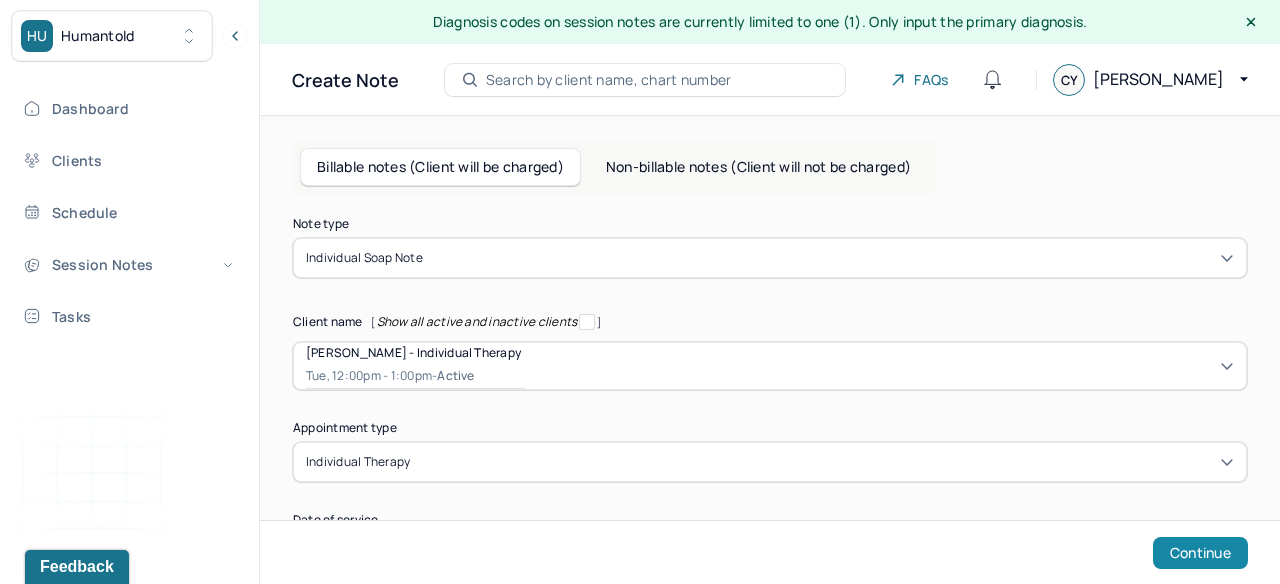 click on "Continue" at bounding box center [1200, 553] 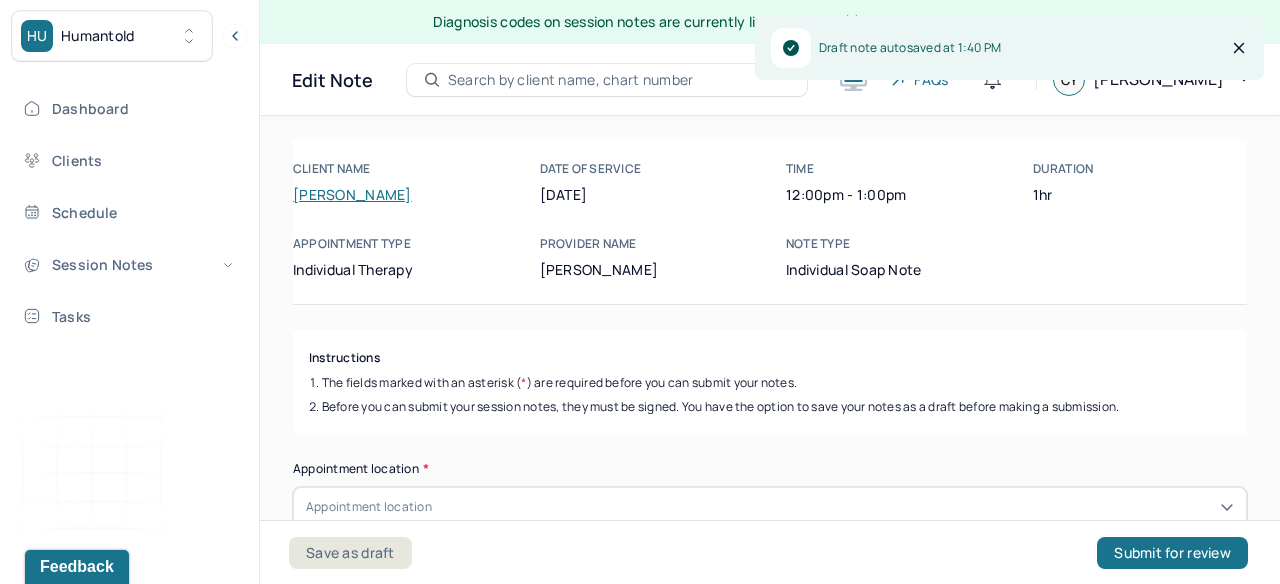 scroll, scrollTop: 282, scrollLeft: 0, axis: vertical 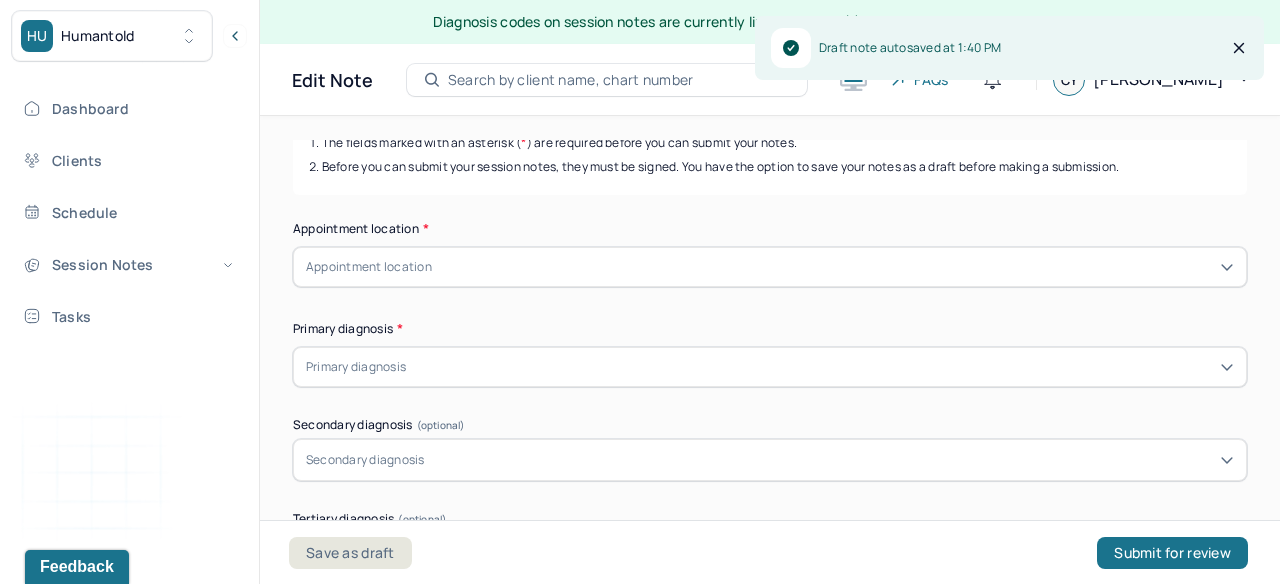 click on "Appointment location *" at bounding box center [770, 229] 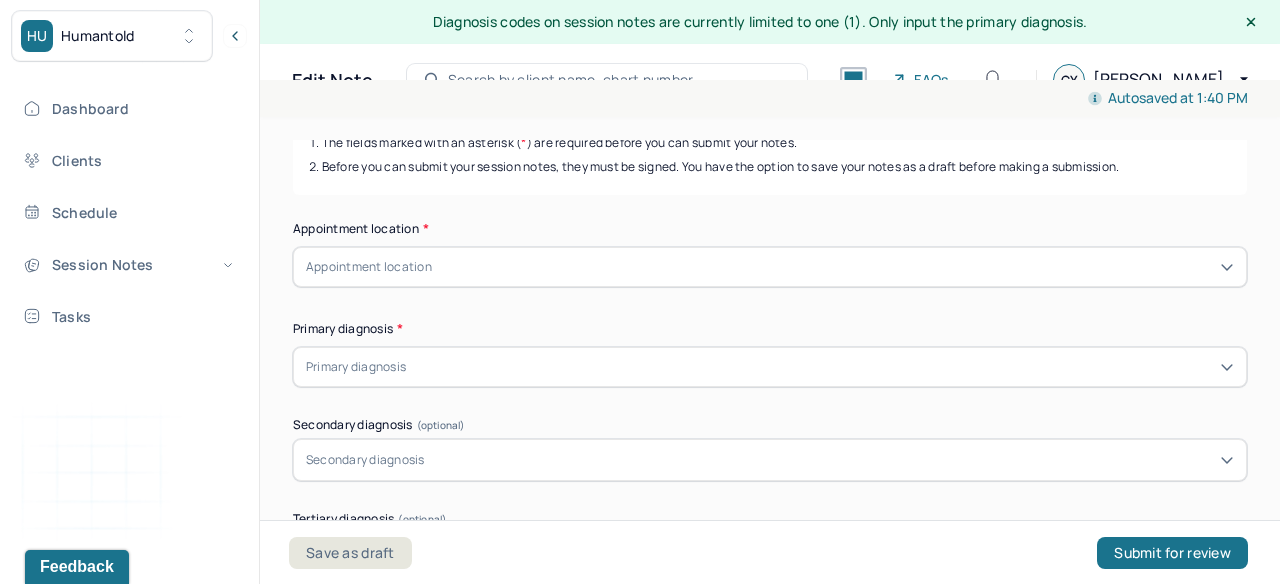 click on "Appointment location" at bounding box center (770, 267) 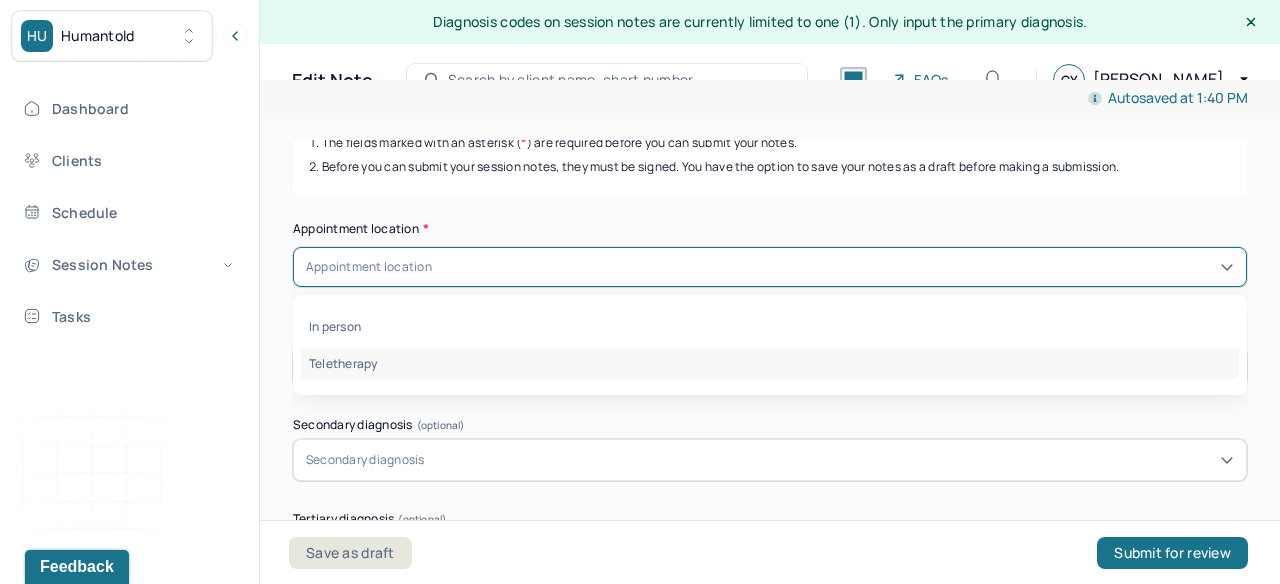 click on "Teletherapy" at bounding box center (770, 363) 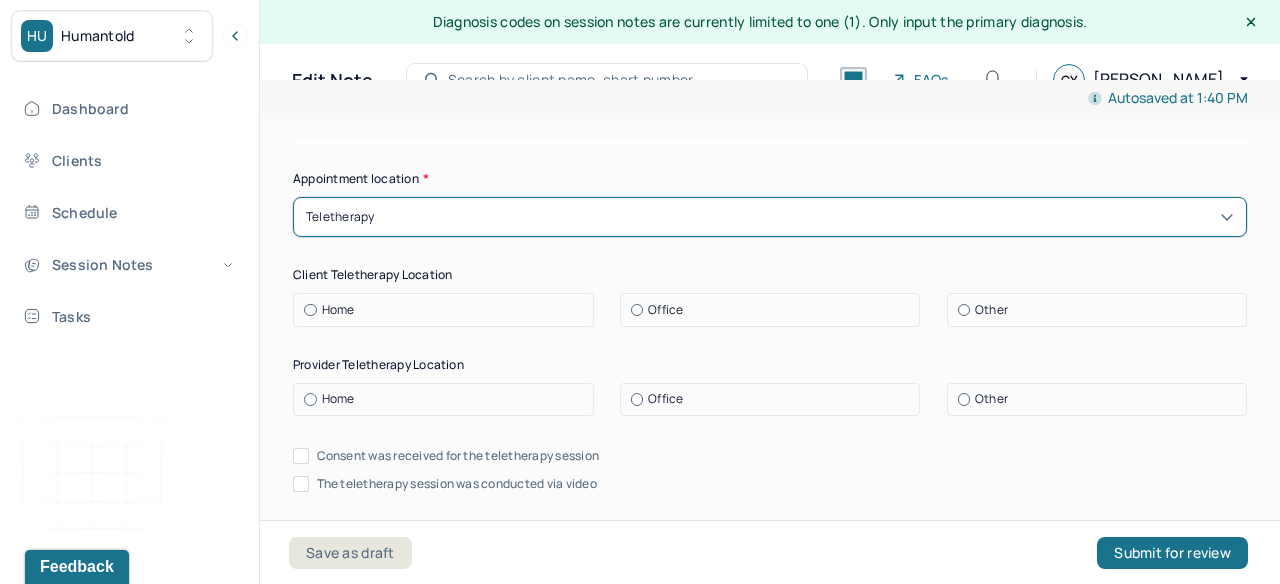 scroll, scrollTop: 350, scrollLeft: 0, axis: vertical 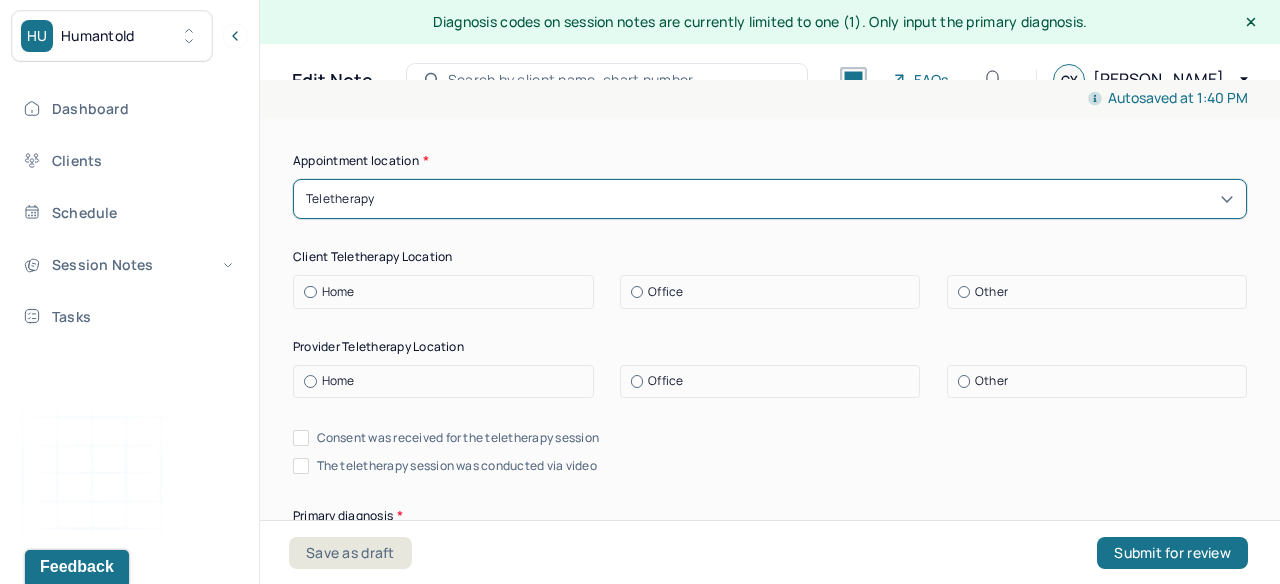 click on "Home" at bounding box center [448, 292] 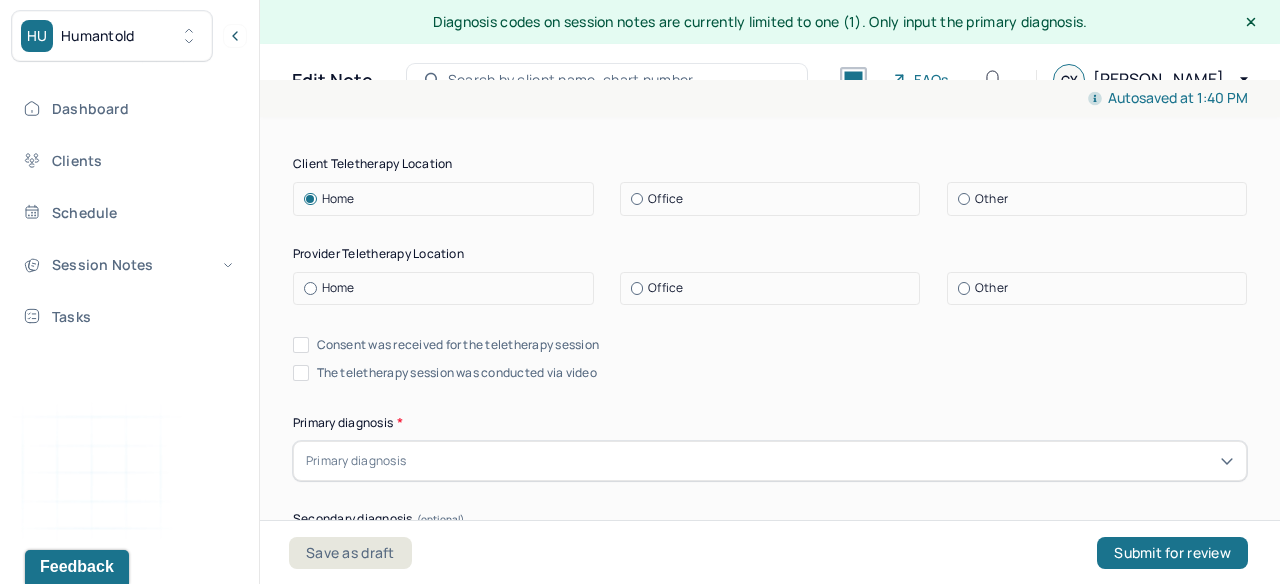 scroll, scrollTop: 444, scrollLeft: 0, axis: vertical 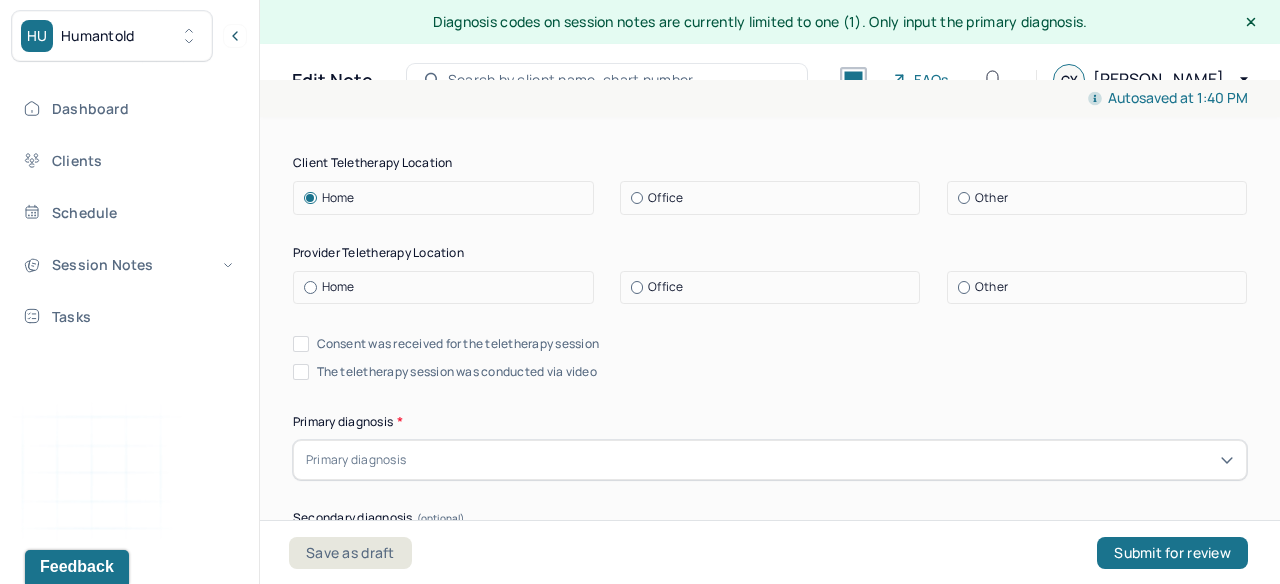 click on "Office" at bounding box center (775, 287) 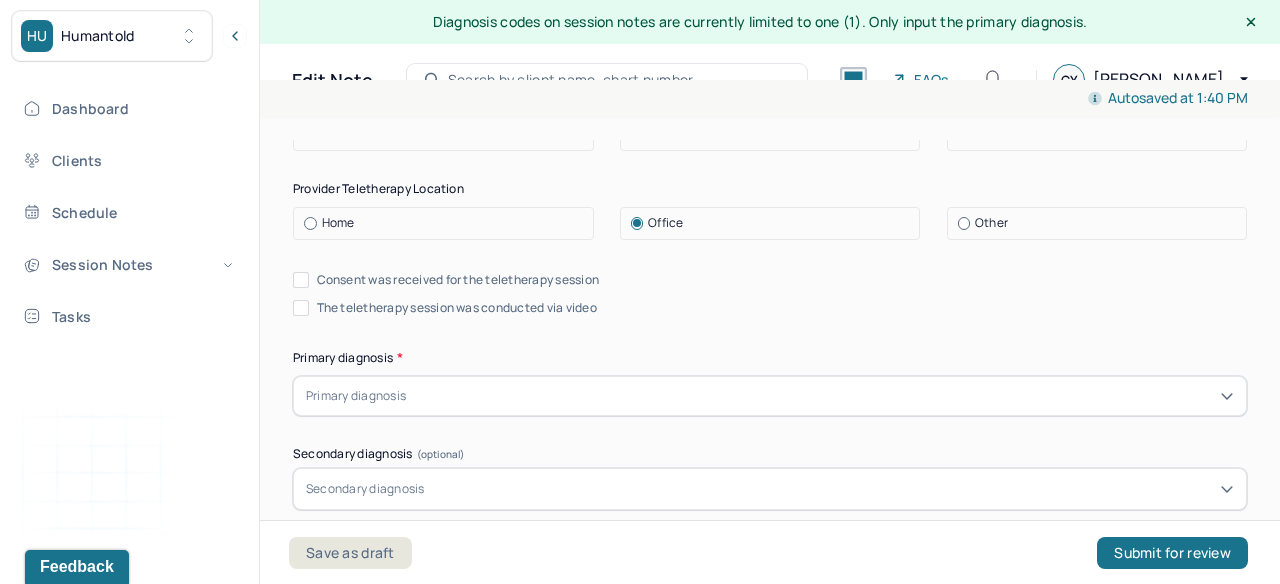 scroll, scrollTop: 510, scrollLeft: 0, axis: vertical 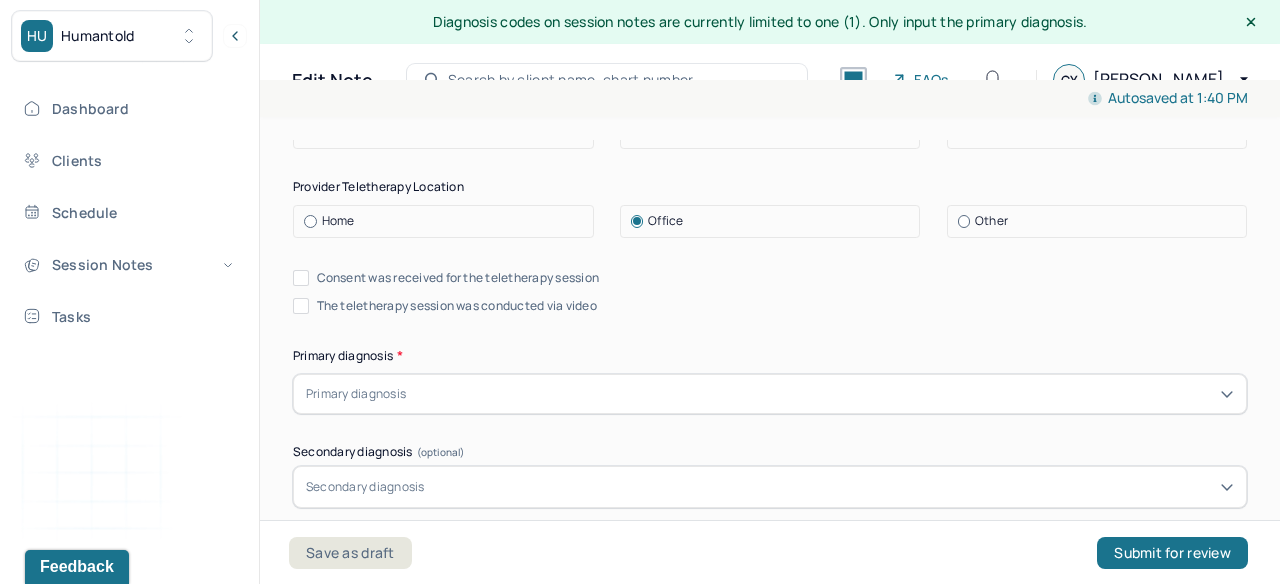 click on "Consent was received for the teletherapy session" at bounding box center [458, 278] 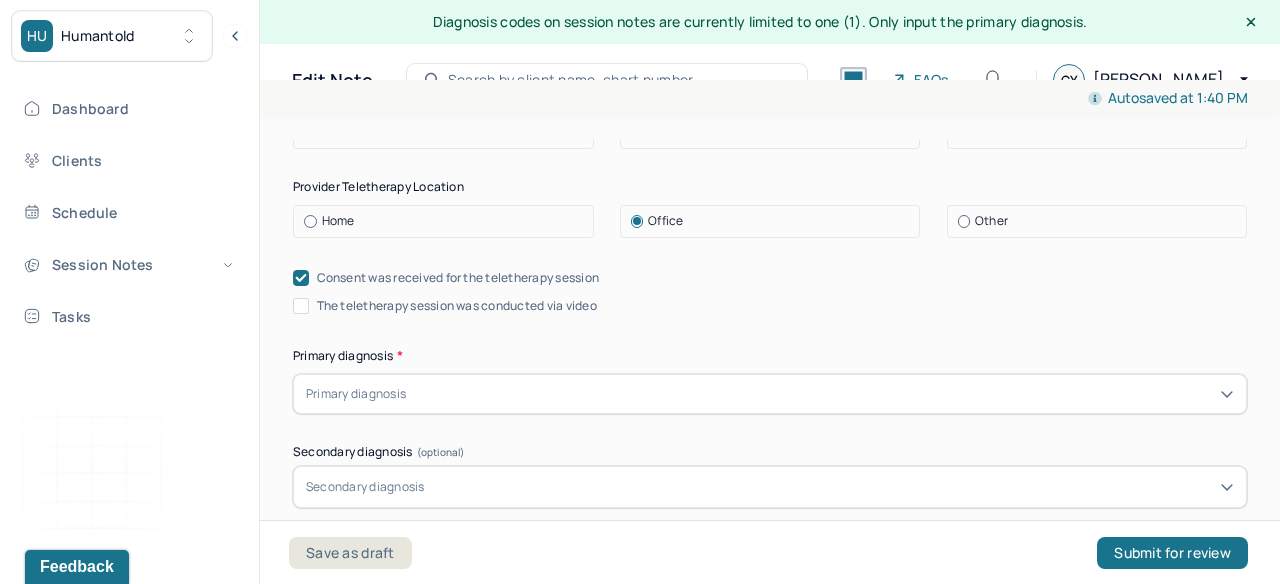 click on "The teletherapy session was conducted via video" at bounding box center (457, 306) 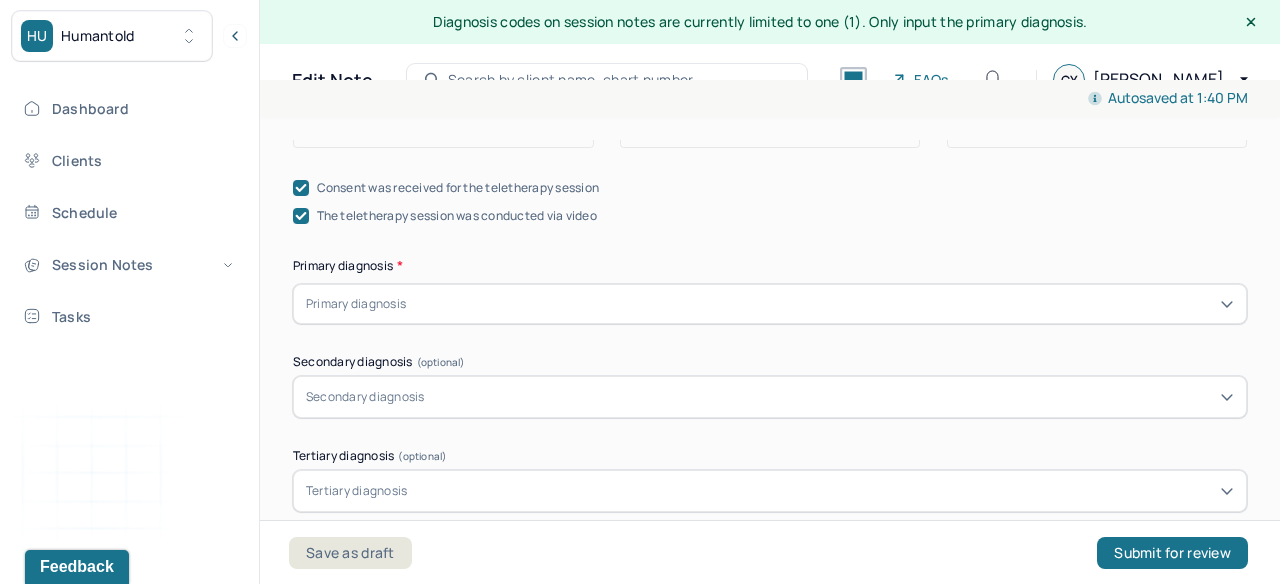 scroll, scrollTop: 622, scrollLeft: 0, axis: vertical 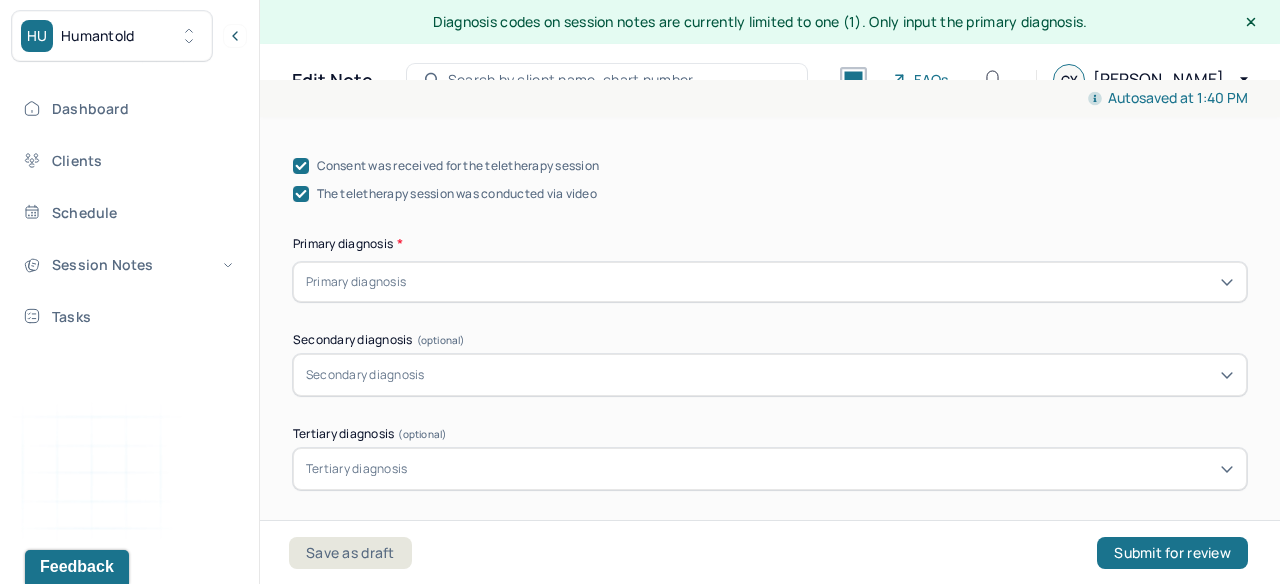 click at bounding box center [822, 282] 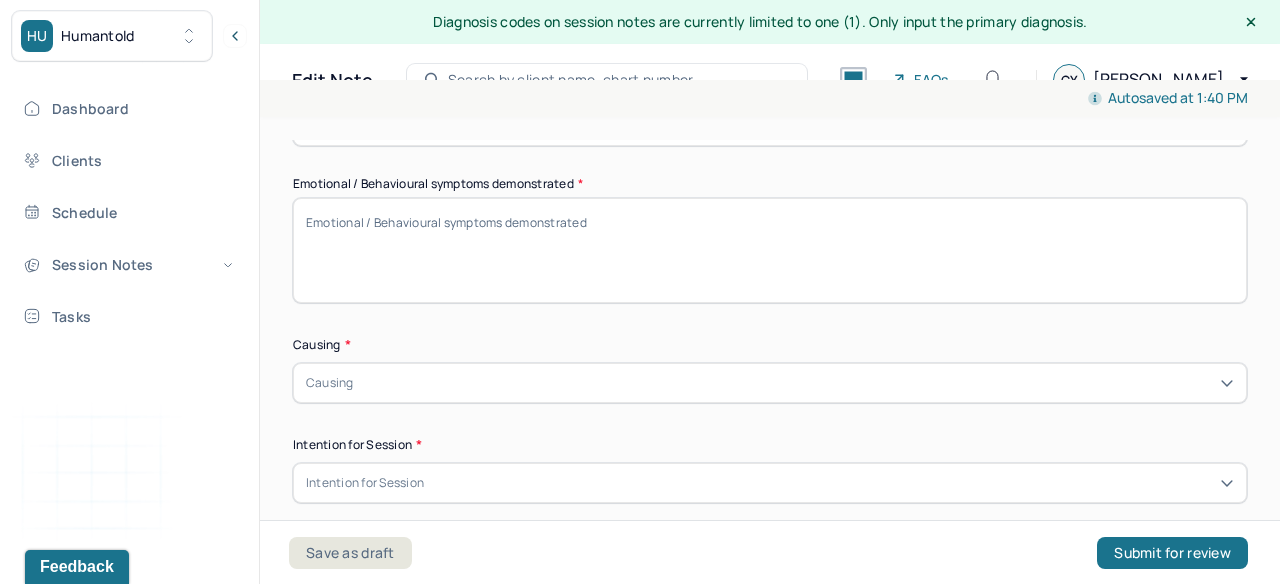 scroll, scrollTop: 628, scrollLeft: 0, axis: vertical 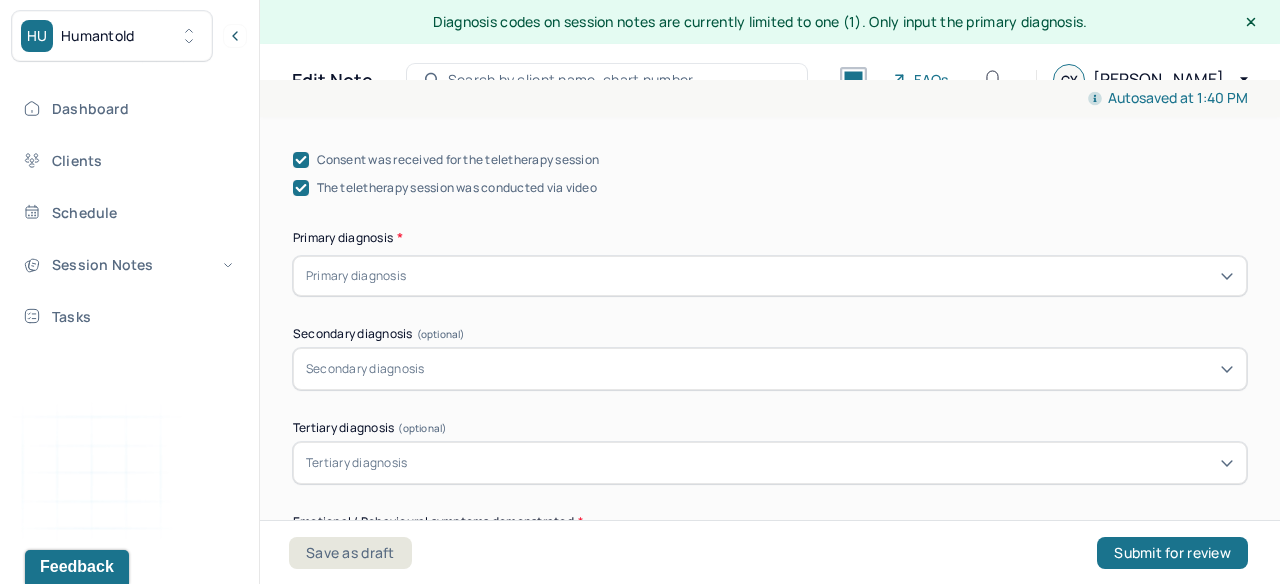click at bounding box center [822, 276] 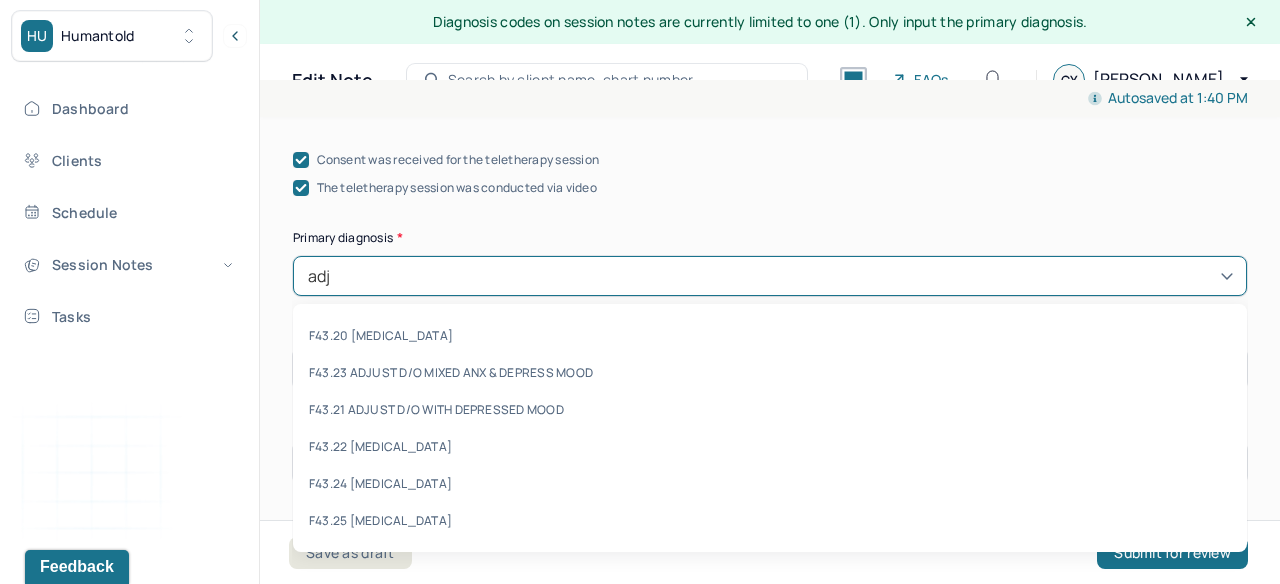scroll, scrollTop: 0, scrollLeft: 0, axis: both 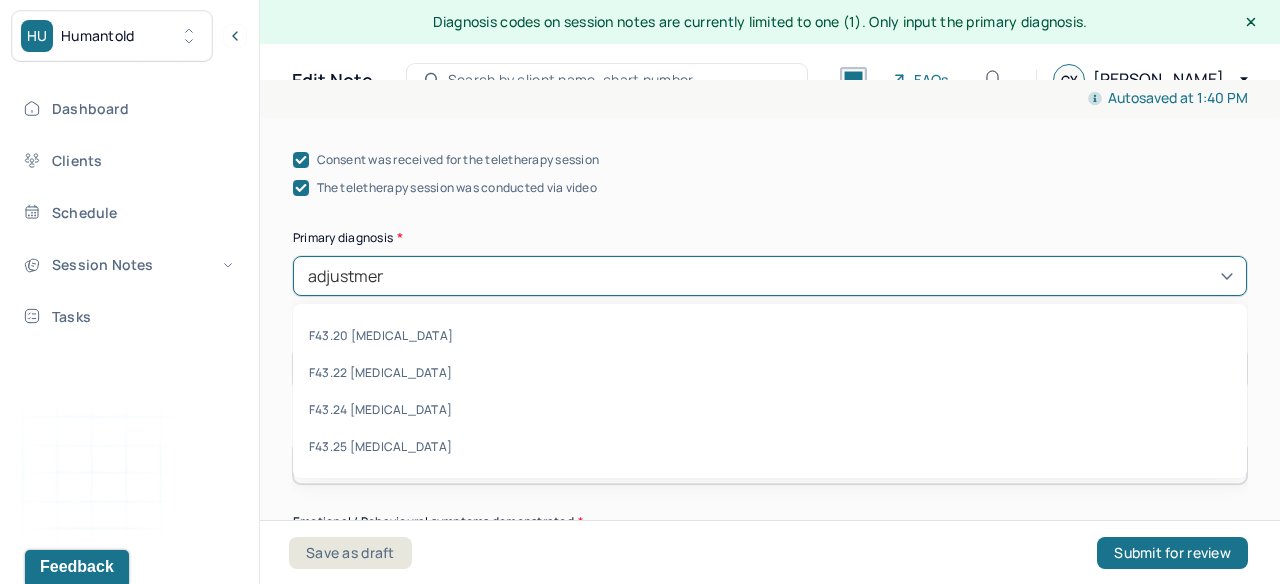 type on "adjustment" 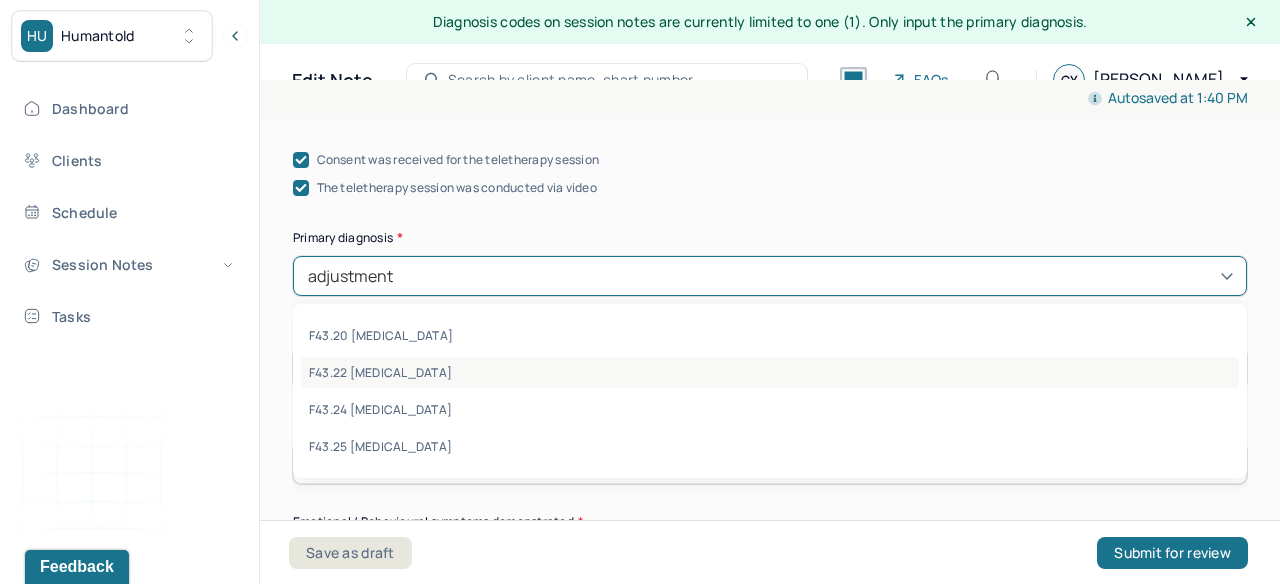 click on "F43.22 [MEDICAL_DATA]" at bounding box center [770, 372] 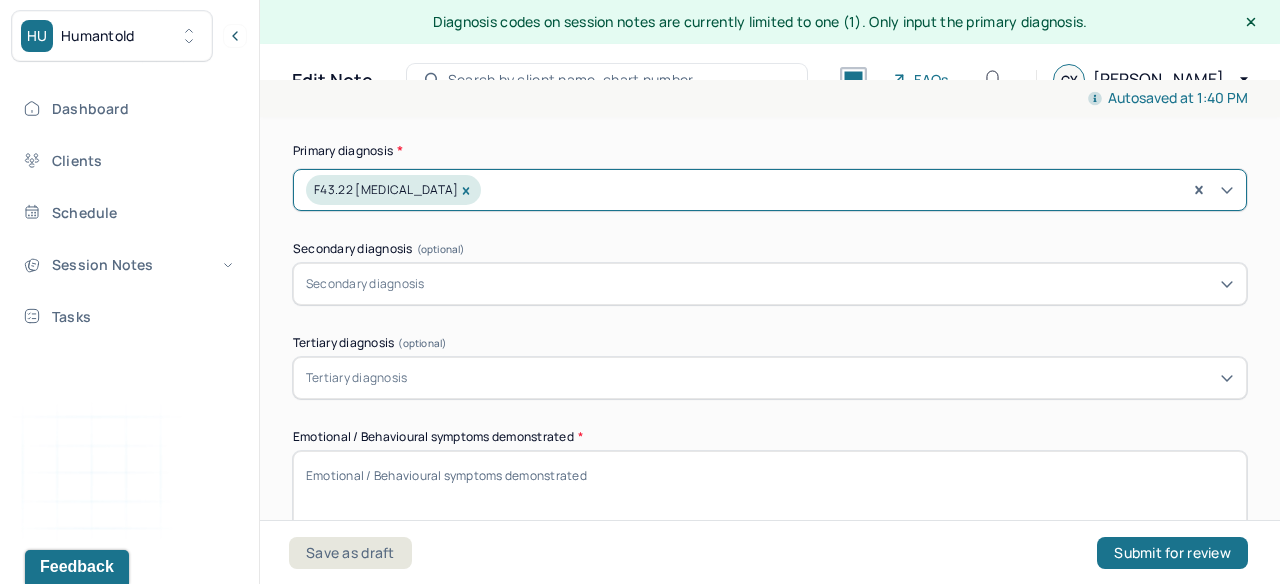 scroll, scrollTop: 719, scrollLeft: 0, axis: vertical 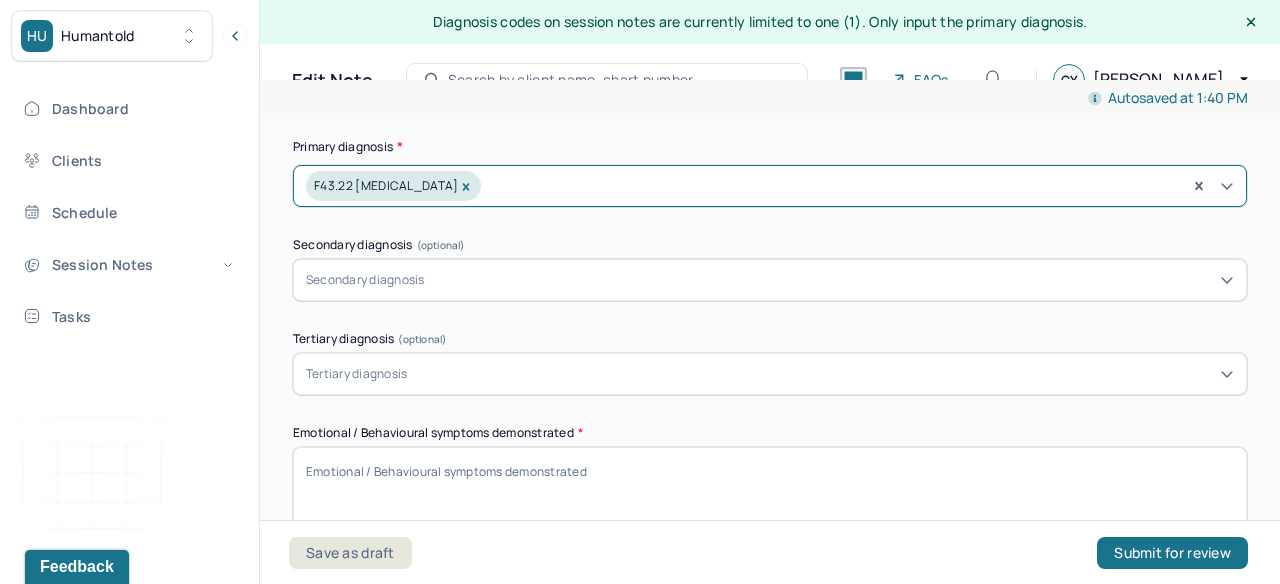 click on "Appointment location * Teletherapy Client Teletherapy Location Home Office Other Provider Teletherapy Location Home Office Other Consent was received for the teletherapy session The teletherapy session was conducted via video Primary diagnosis * option F43.22 ADJUSTMENT DISORDER, WITH ANXIETY, selected. F43.22 ADJUSTMENT DISORDER, WITH ANXIETY Secondary diagnosis (optional) Secondary diagnosis Tertiary diagnosis (optional) Tertiary diagnosis Emotional / Behavioural symptoms demonstrated * Causing * Causing Intention for Session * Intention for Session" at bounding box center (770, 267) 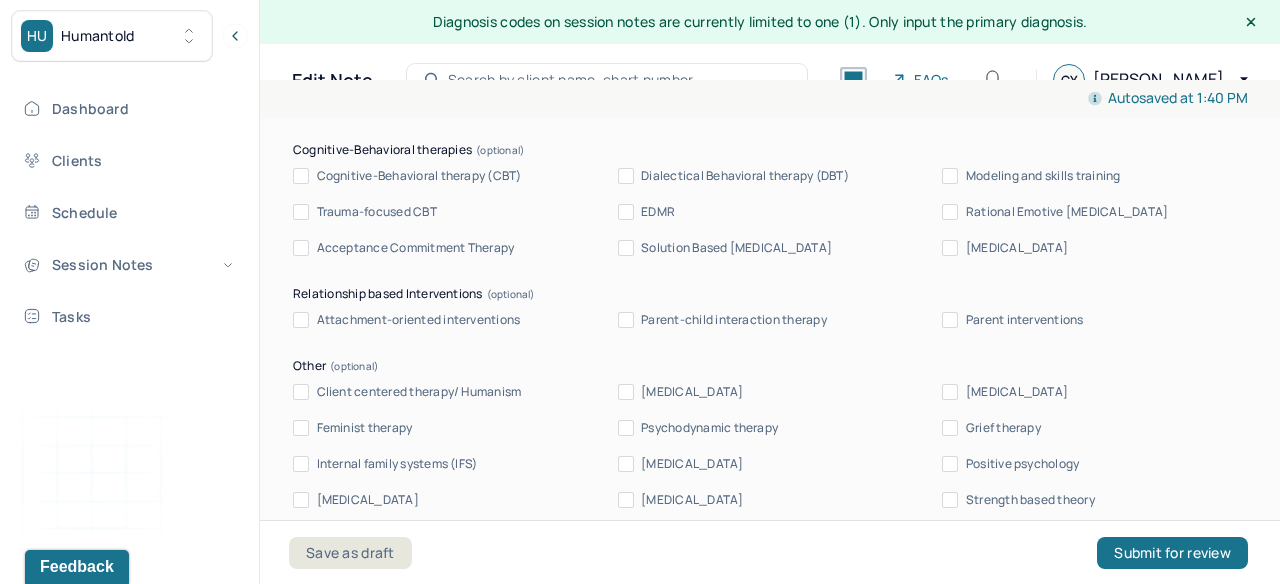 scroll, scrollTop: 2149, scrollLeft: 0, axis: vertical 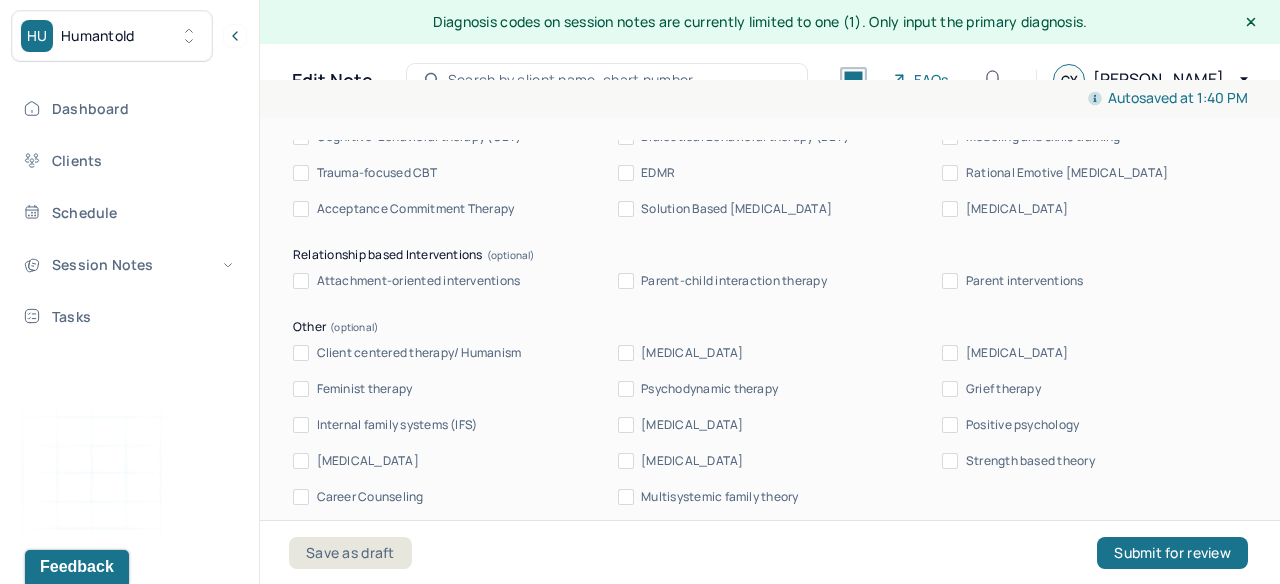 click on "Client centered therapy/ Humanism" at bounding box center [419, 353] 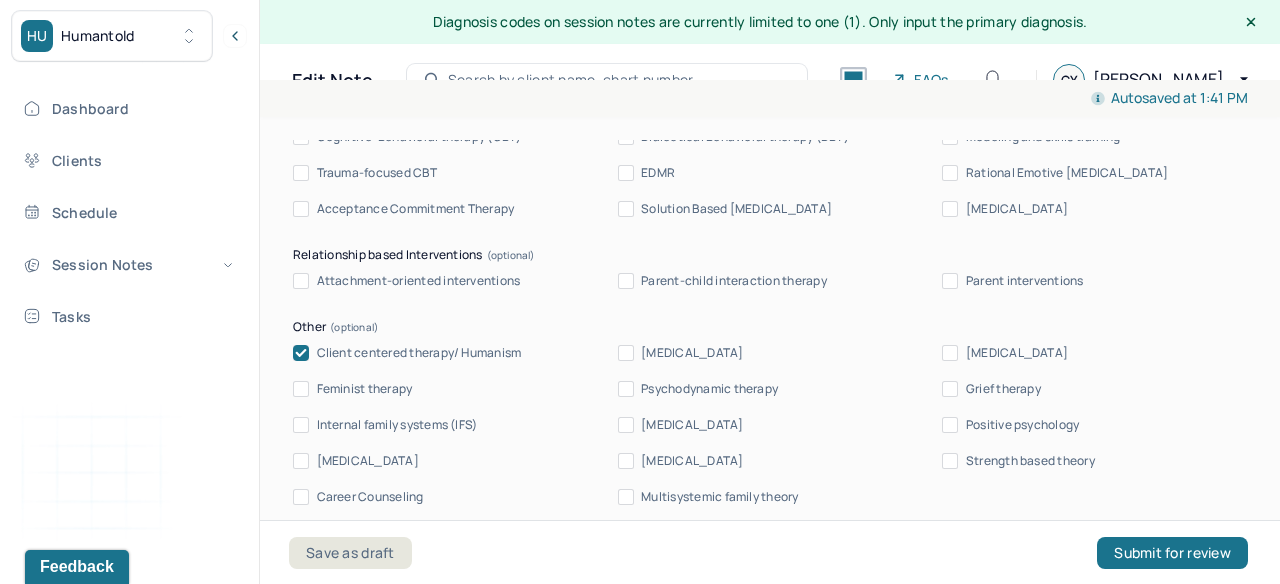 scroll, scrollTop: 2168, scrollLeft: 0, axis: vertical 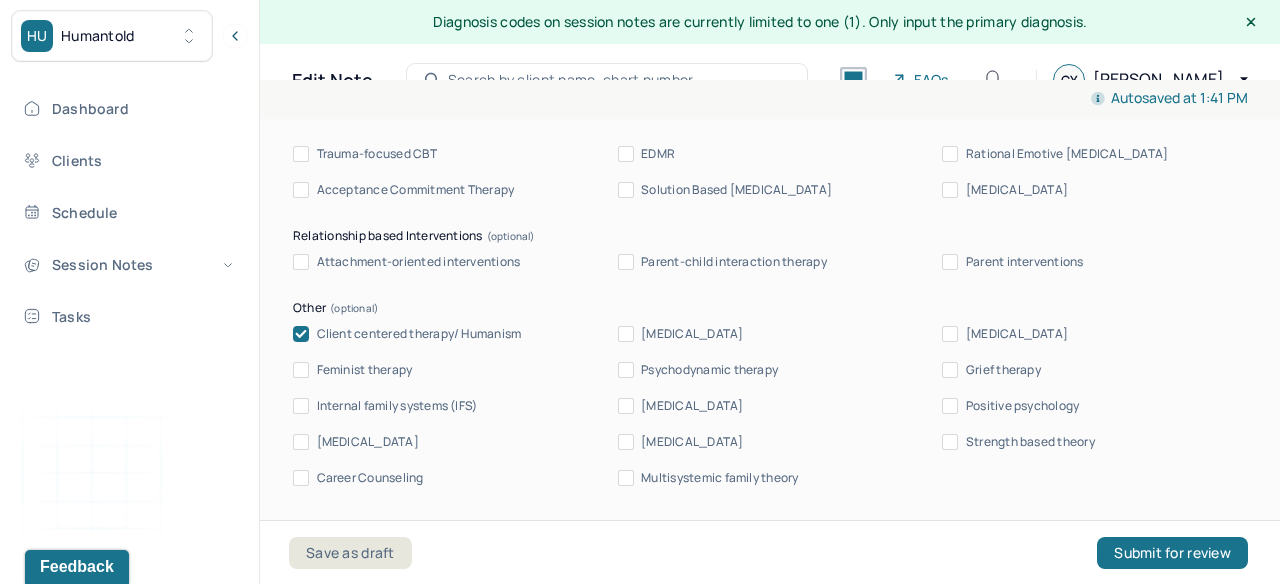 click on "[MEDICAL_DATA]" at bounding box center (368, 442) 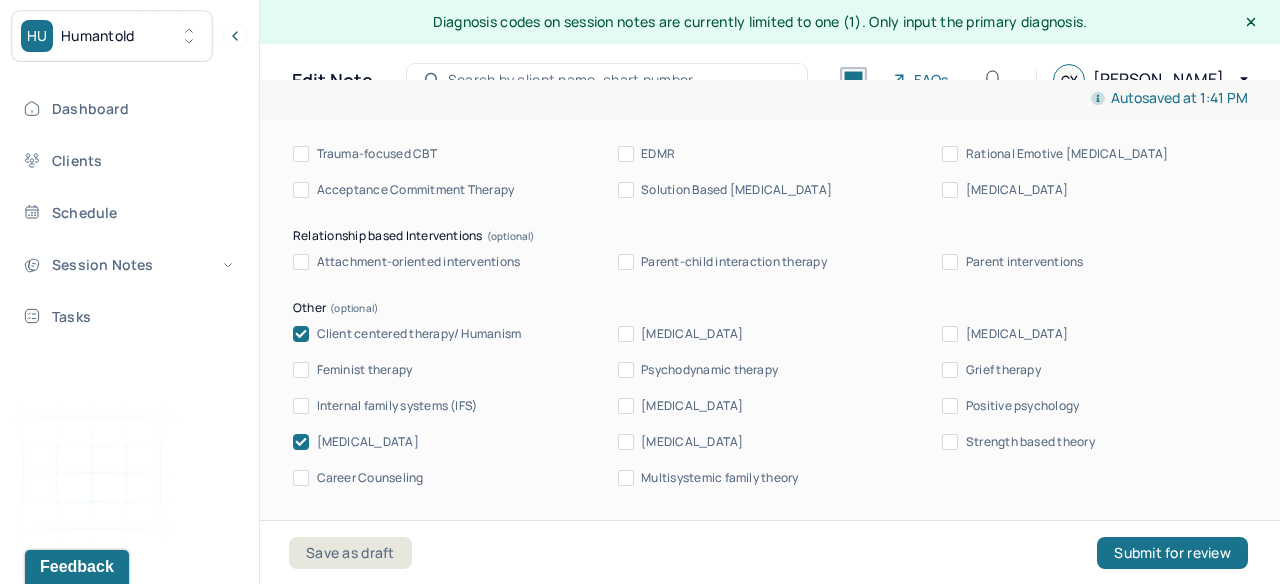 click on "[MEDICAL_DATA]" at bounding box center (1017, 334) 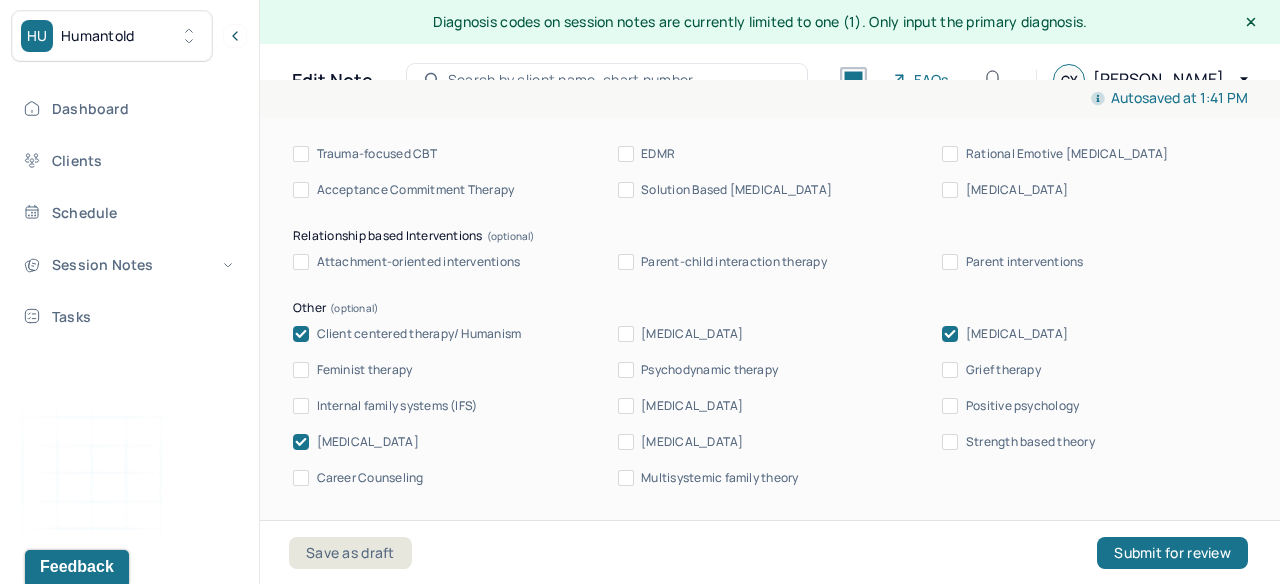 click on "[MEDICAL_DATA]" at bounding box center (368, 442) 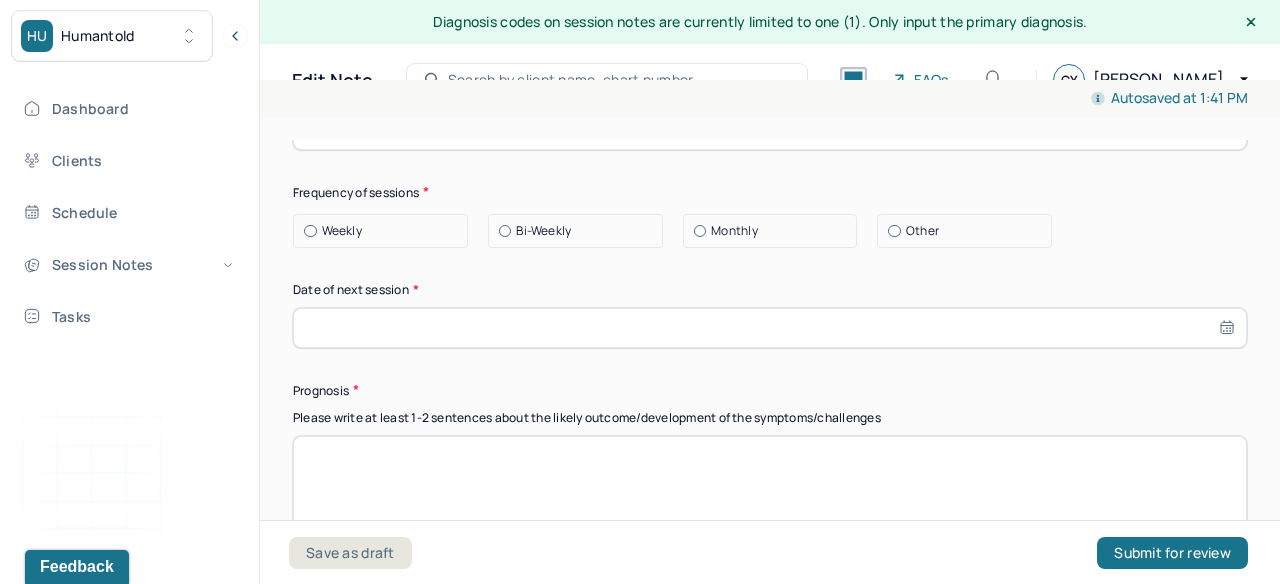 scroll, scrollTop: 2797, scrollLeft: 0, axis: vertical 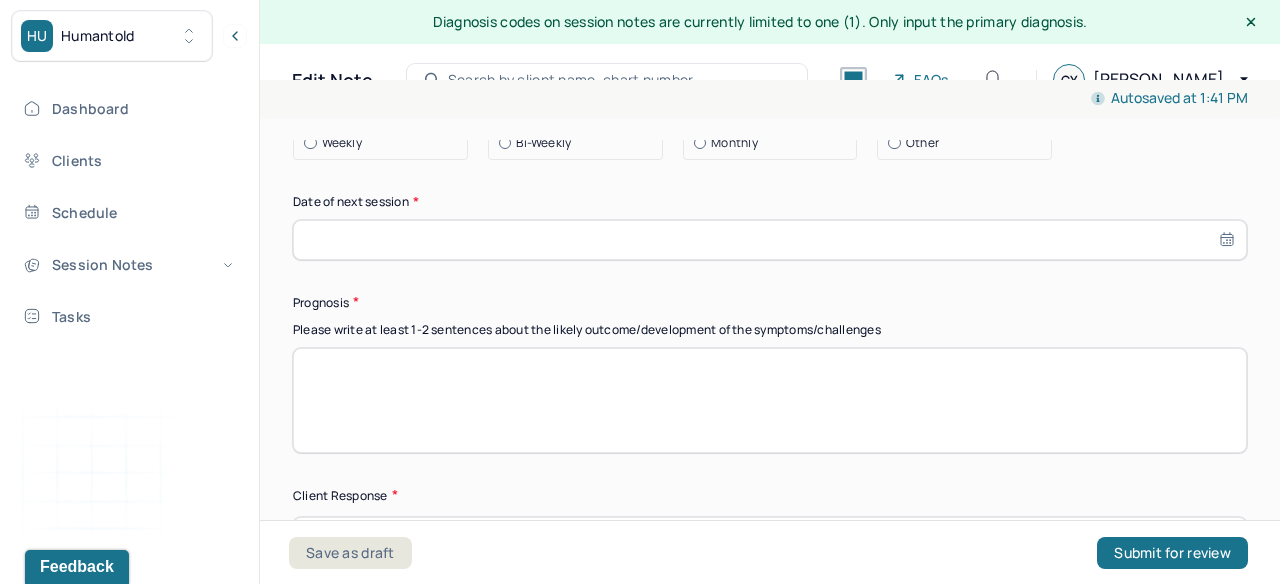 select on "6" 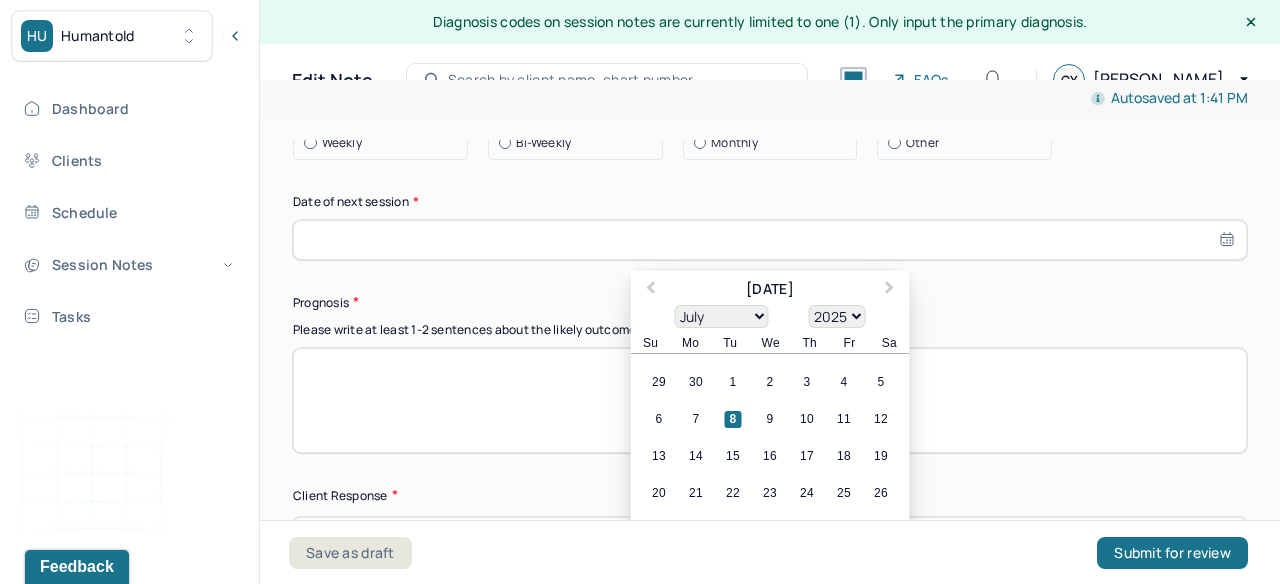 click at bounding box center [770, 240] 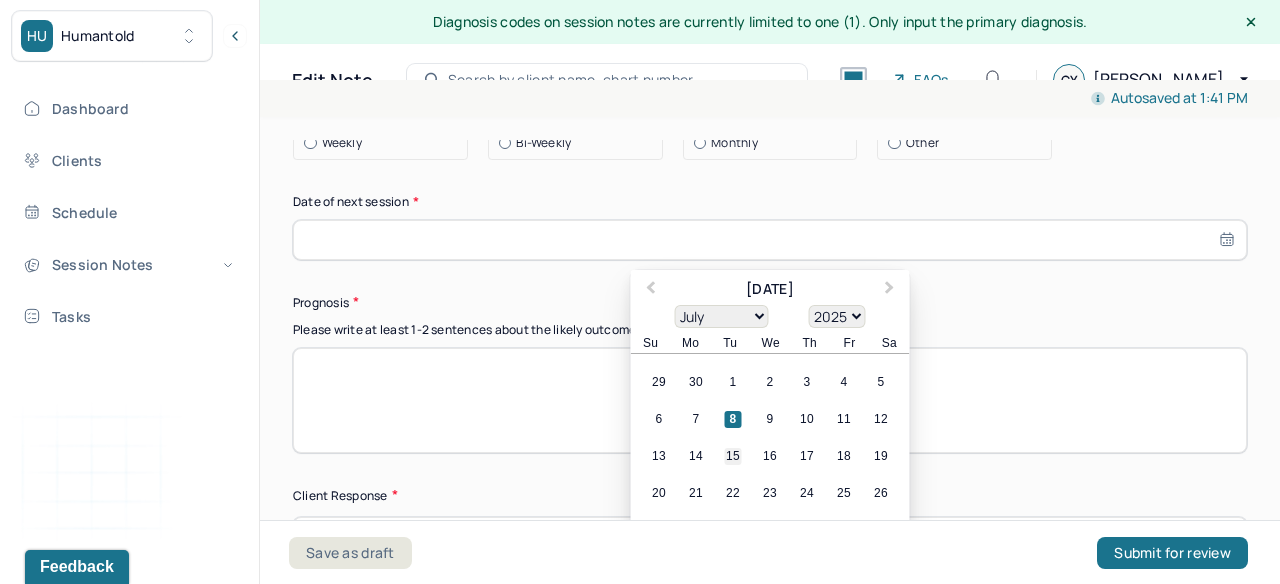 click on "15" at bounding box center [733, 456] 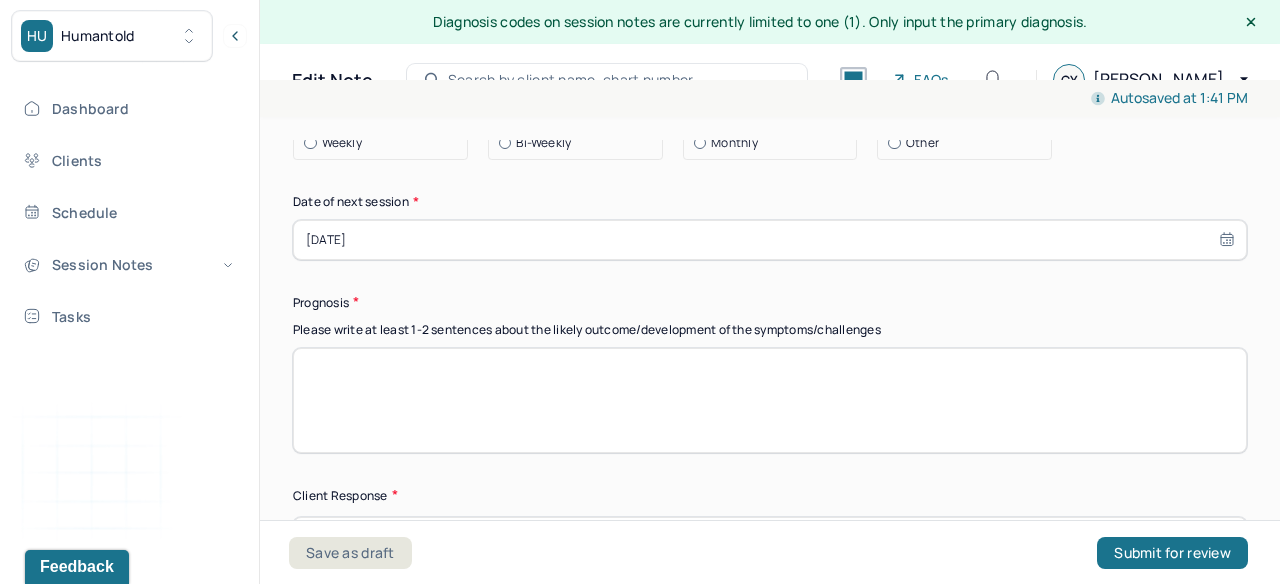scroll, scrollTop: 2924, scrollLeft: 0, axis: vertical 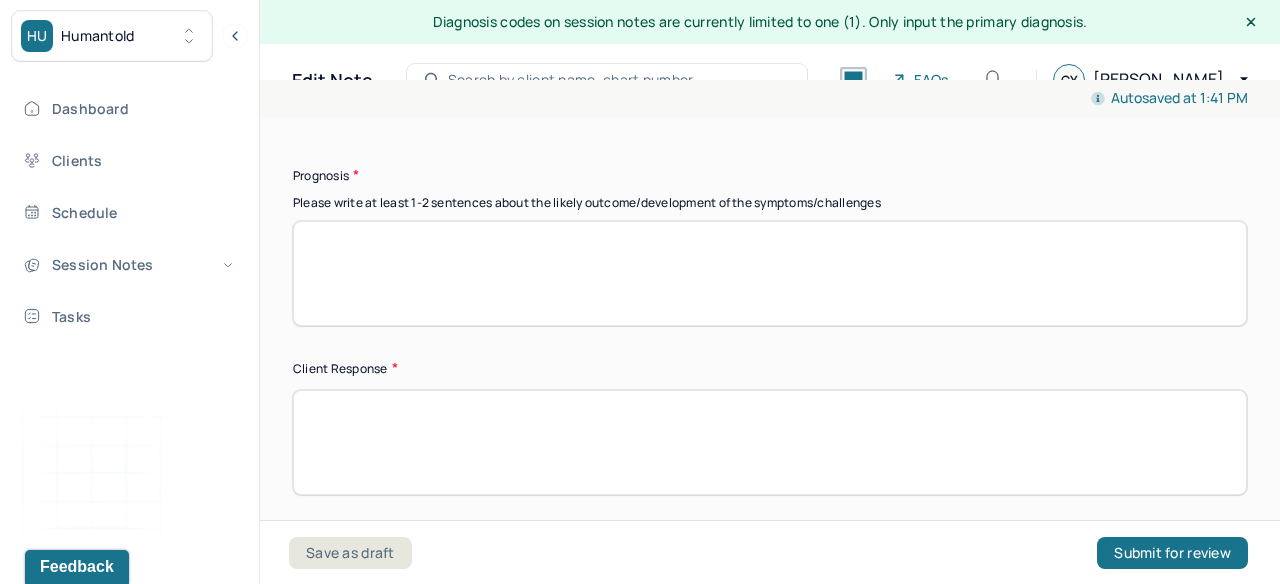 click on "Client Response" at bounding box center [770, 368] 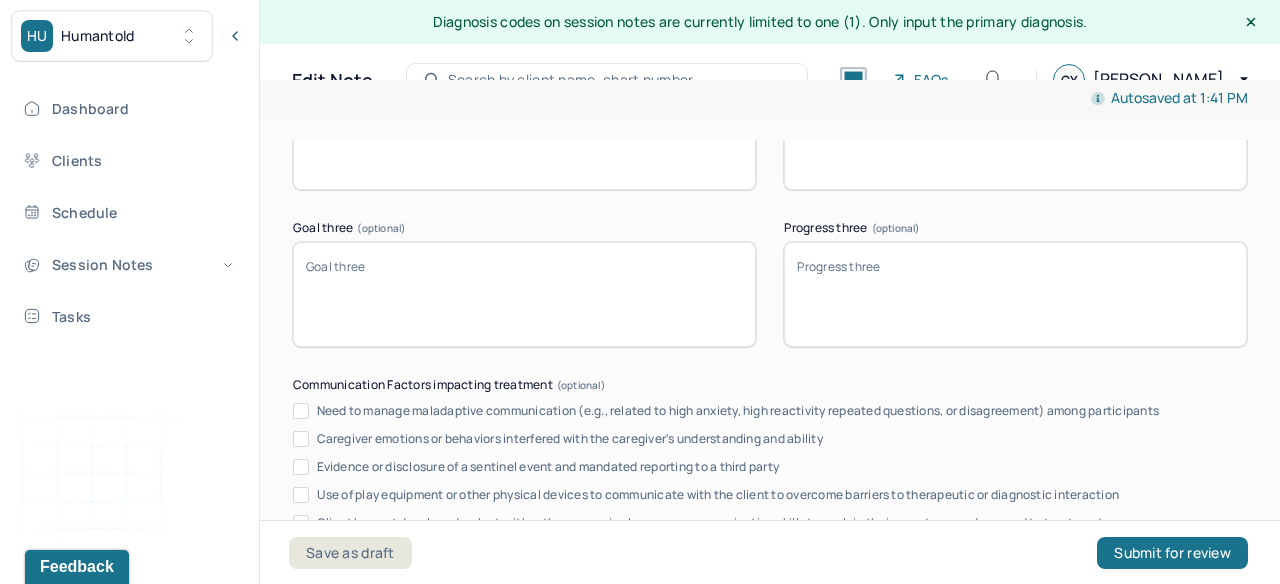 scroll, scrollTop: 3268, scrollLeft: 0, axis: vertical 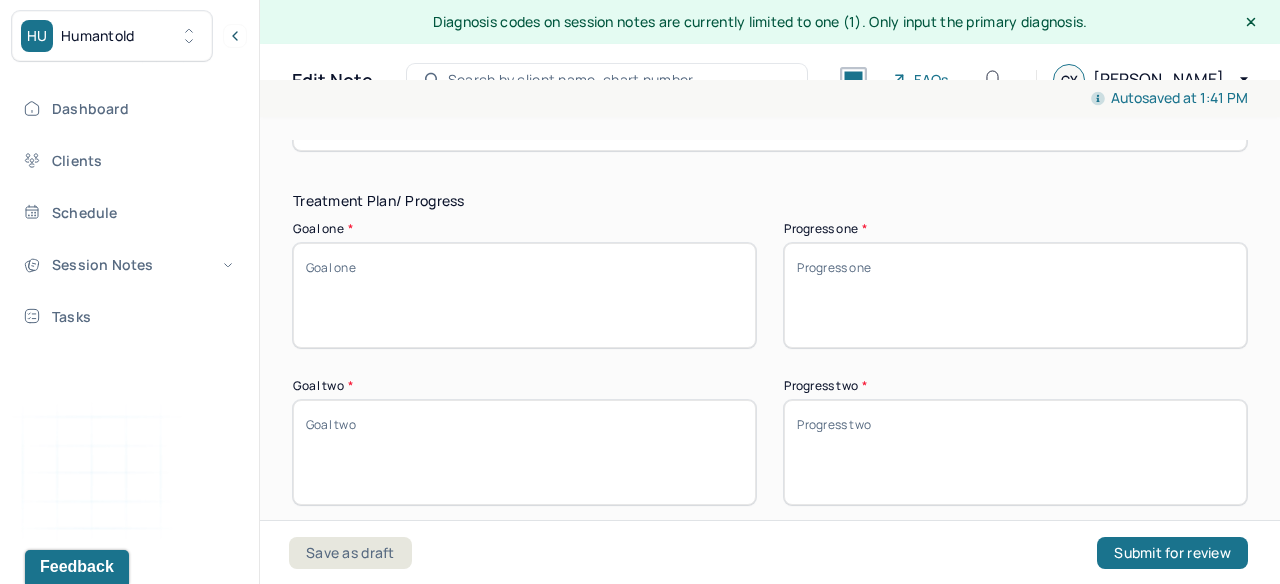 click on "Goal one *" at bounding box center (524, 295) 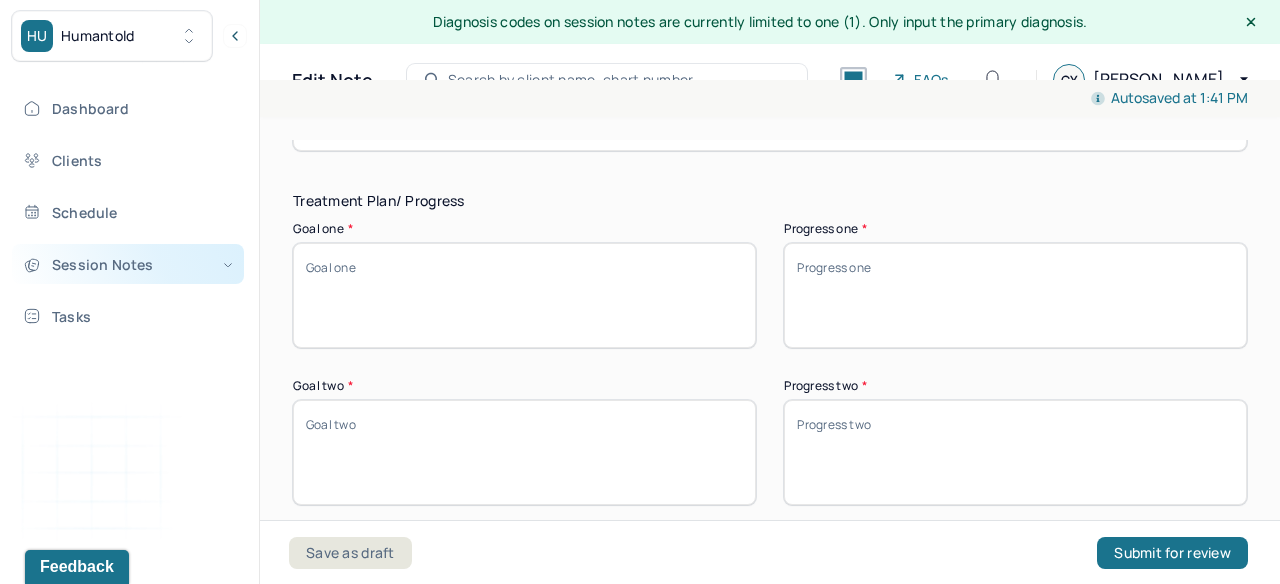 click on "Session Notes" at bounding box center (128, 264) 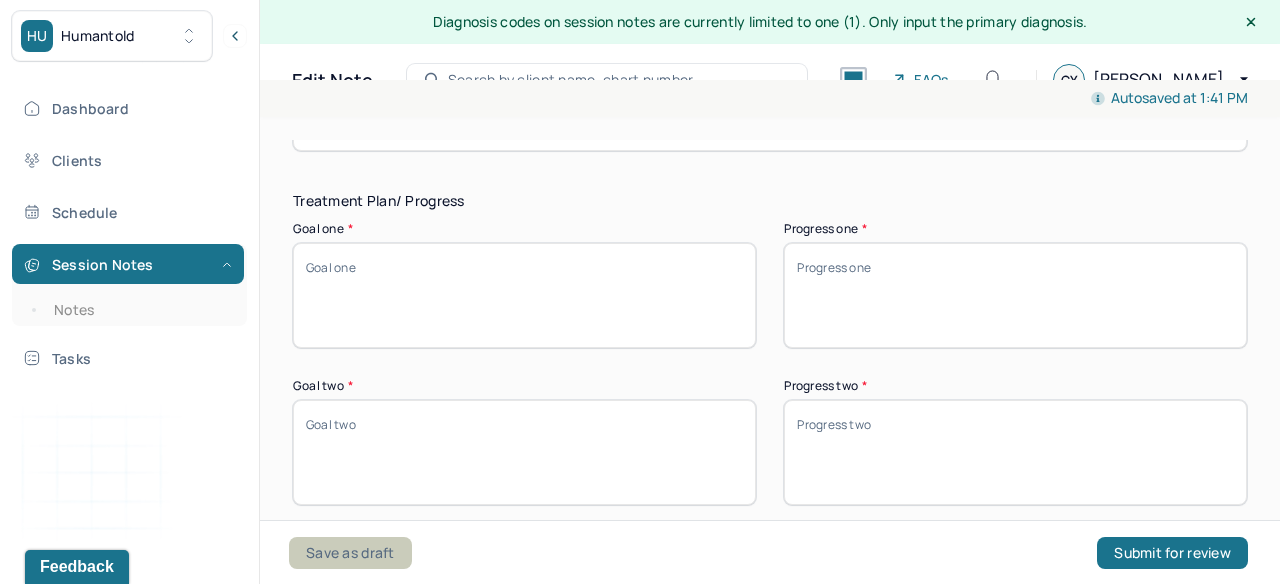 click on "Save as draft" at bounding box center [350, 553] 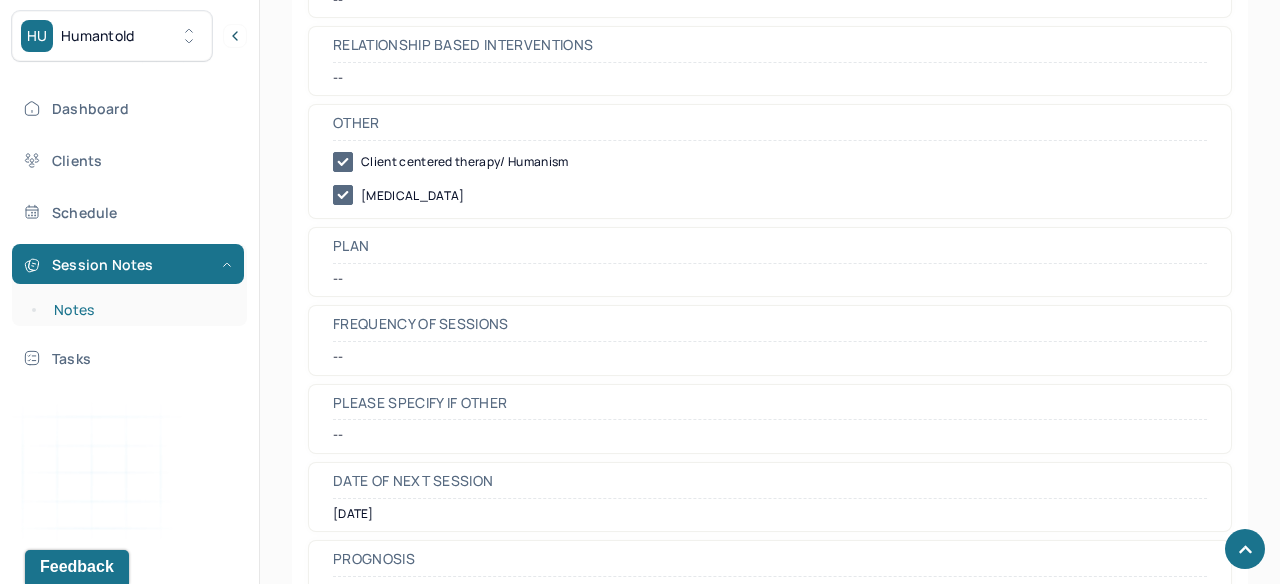 click on "Notes" at bounding box center [139, 310] 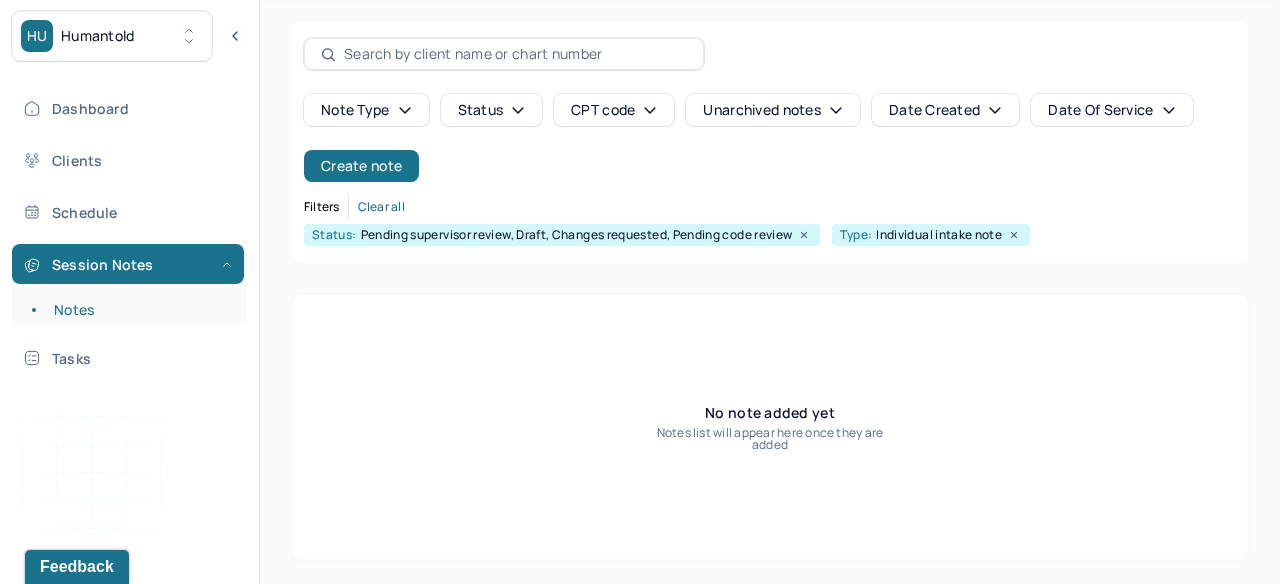 scroll, scrollTop: 119, scrollLeft: 0, axis: vertical 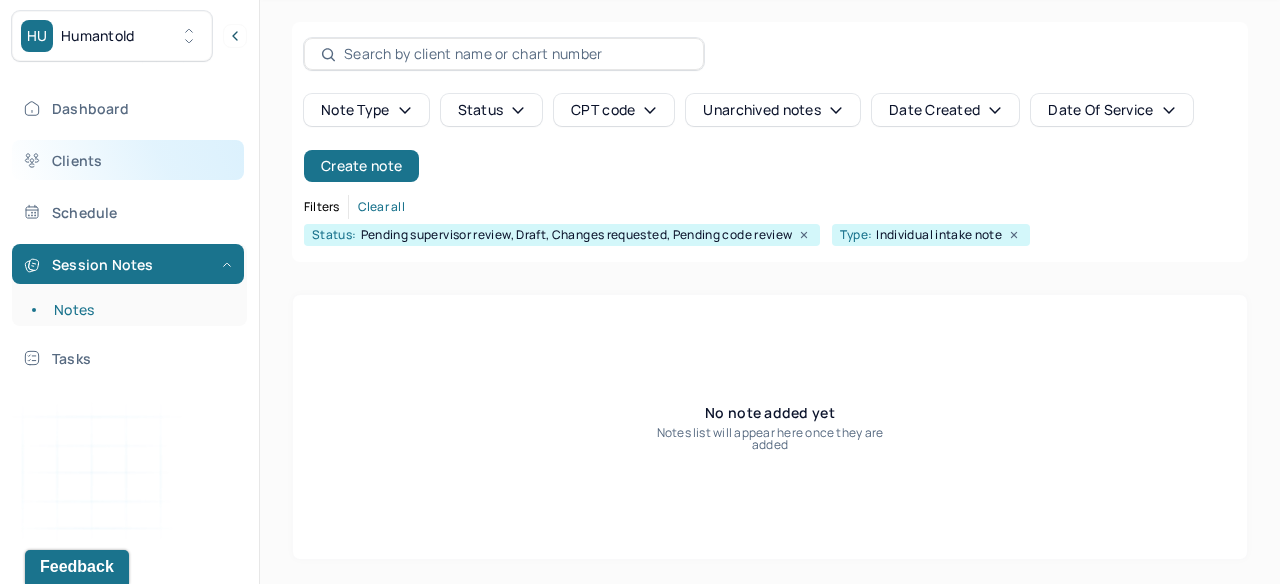 click on "Clients" at bounding box center (128, 160) 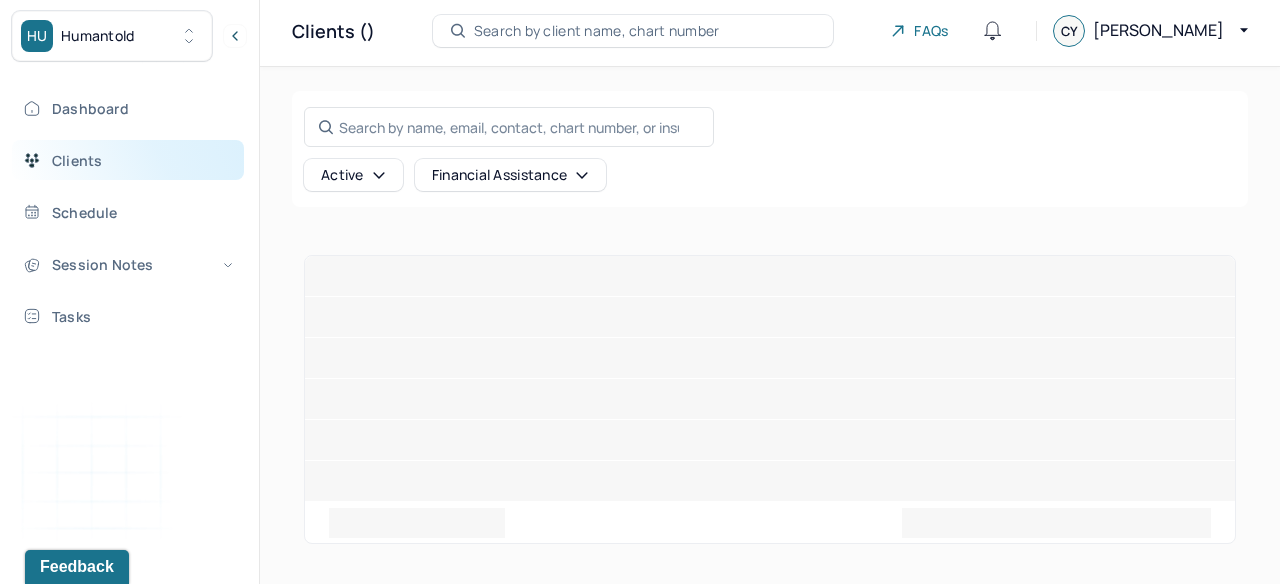 scroll, scrollTop: 0, scrollLeft: 0, axis: both 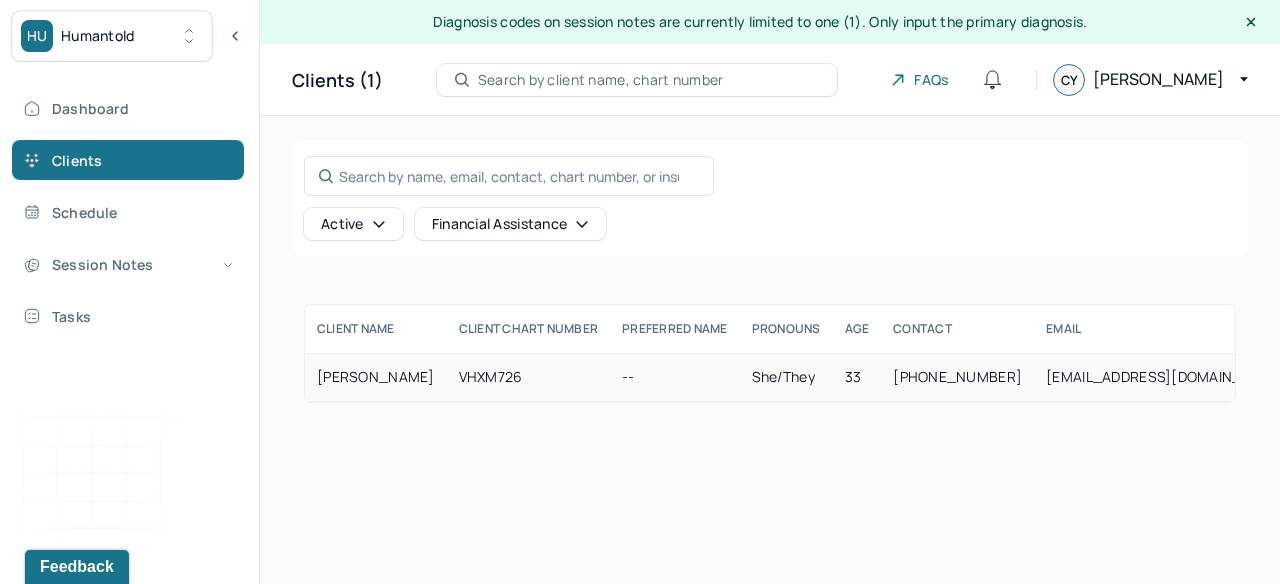 click on "[PERSON_NAME]" at bounding box center (376, 377) 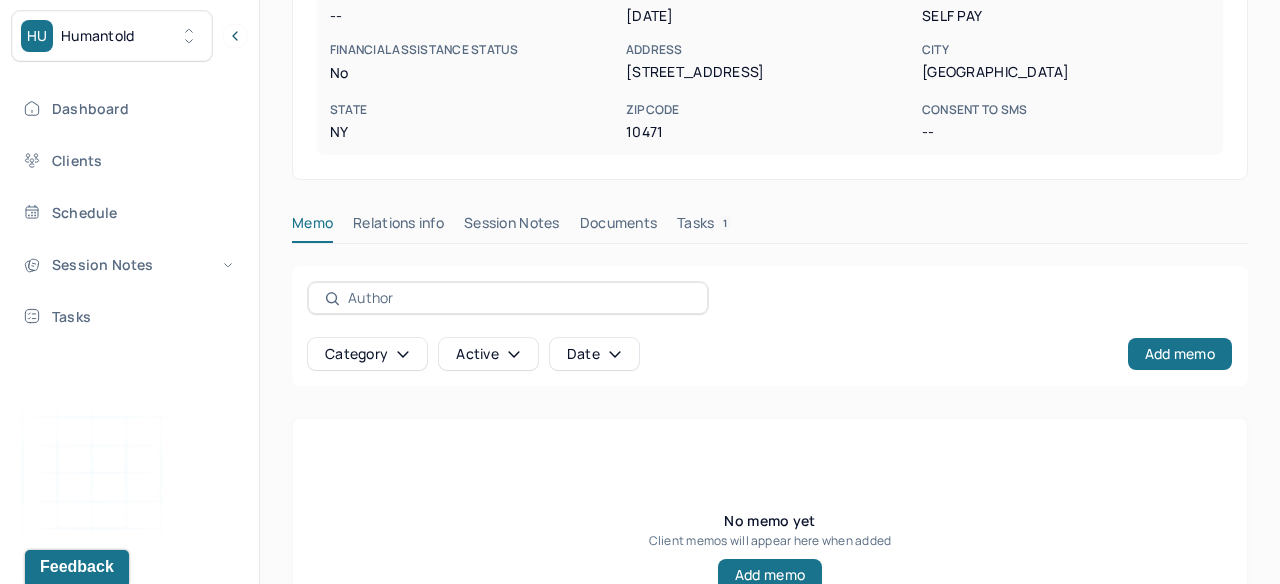 scroll, scrollTop: 452, scrollLeft: 0, axis: vertical 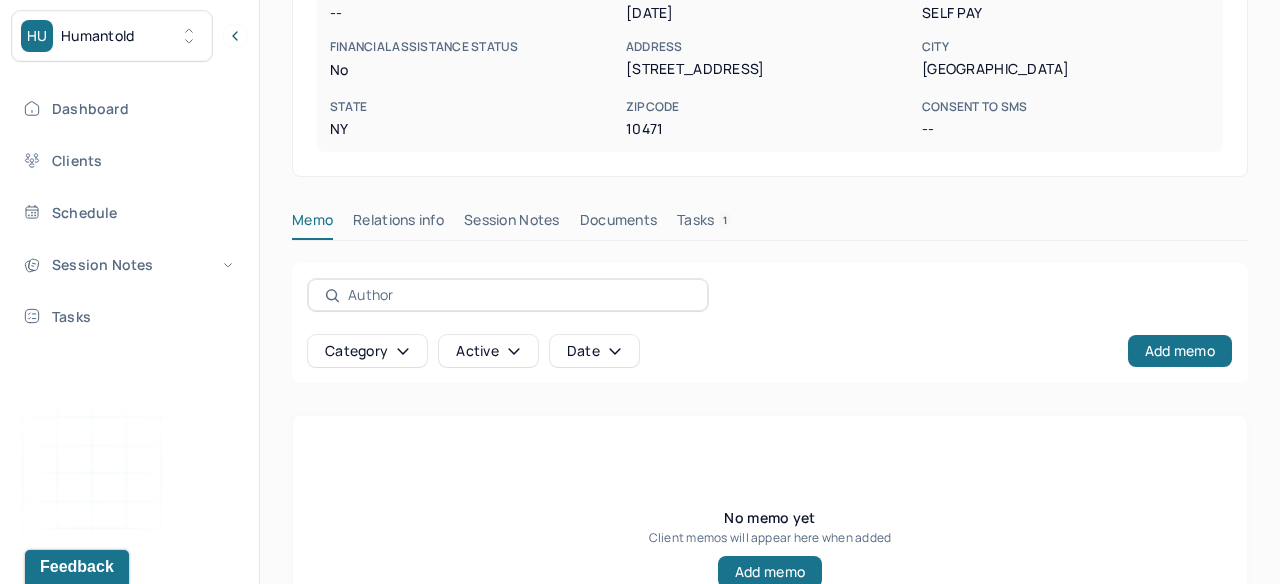 click on "Session Notes" at bounding box center [512, 224] 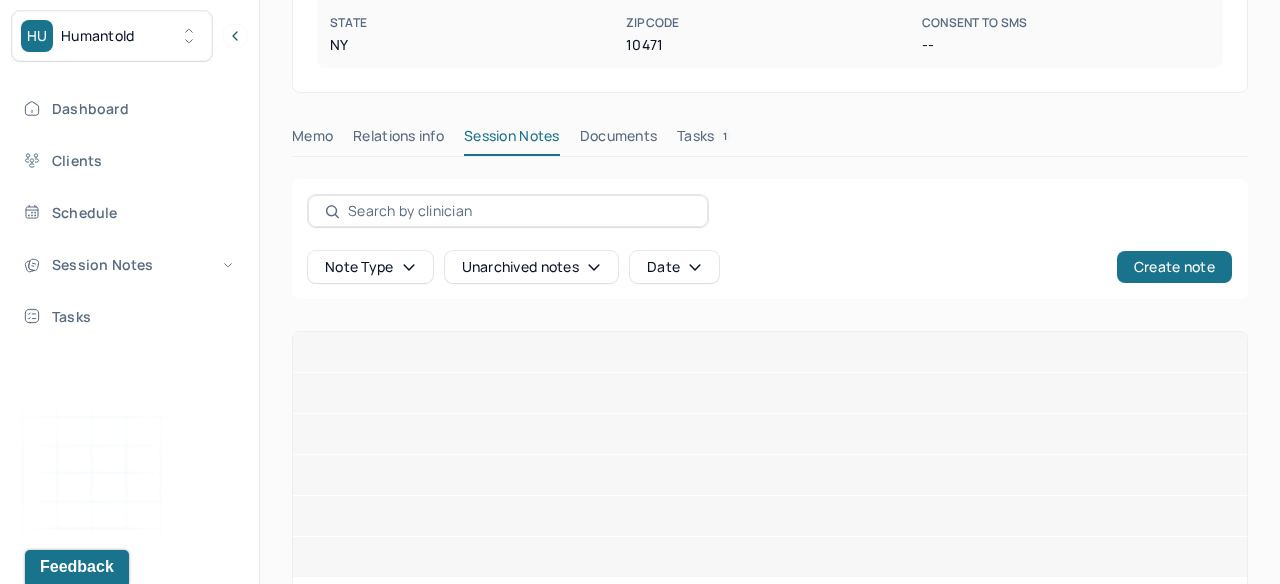 scroll, scrollTop: 611, scrollLeft: 0, axis: vertical 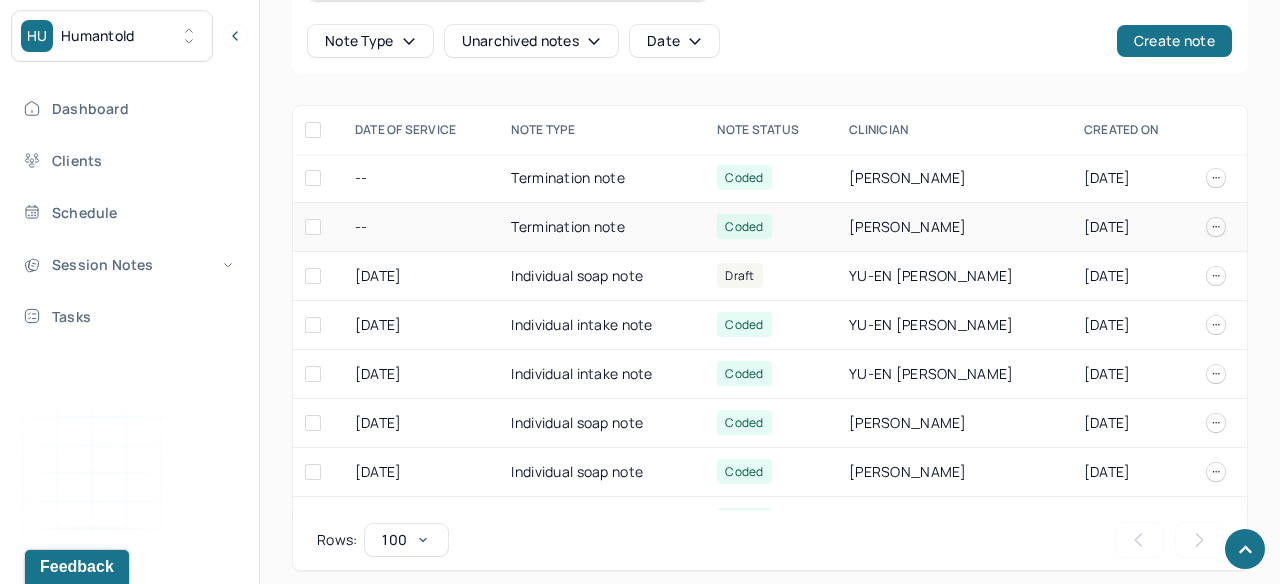 click on "[PERSON_NAME]" at bounding box center (954, 227) 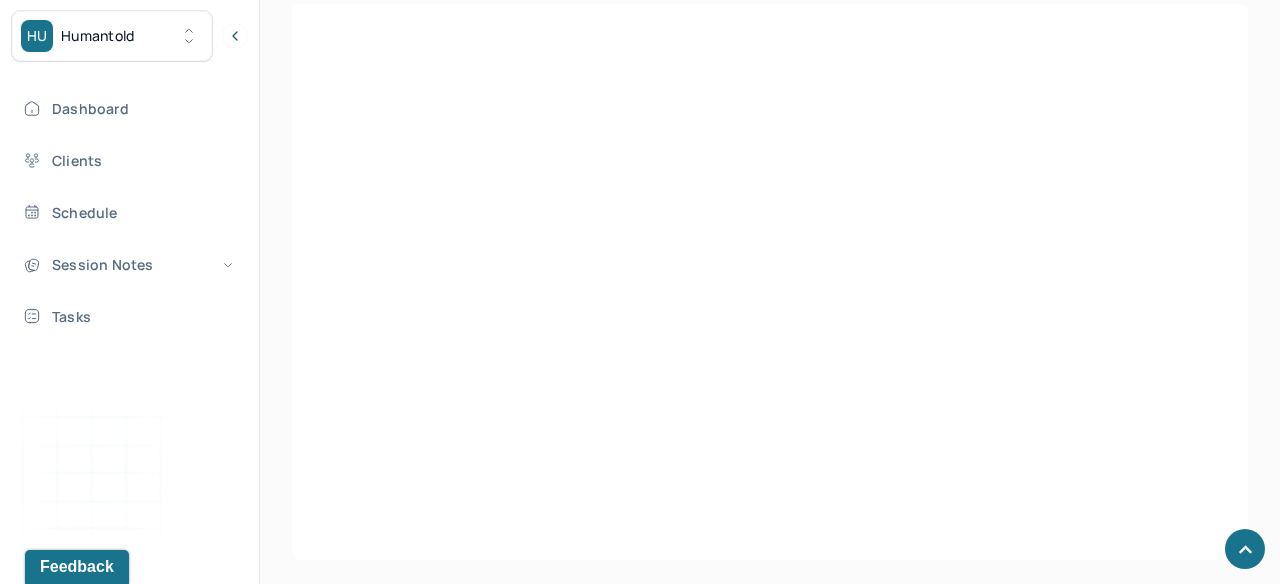 click at bounding box center [770, 240] 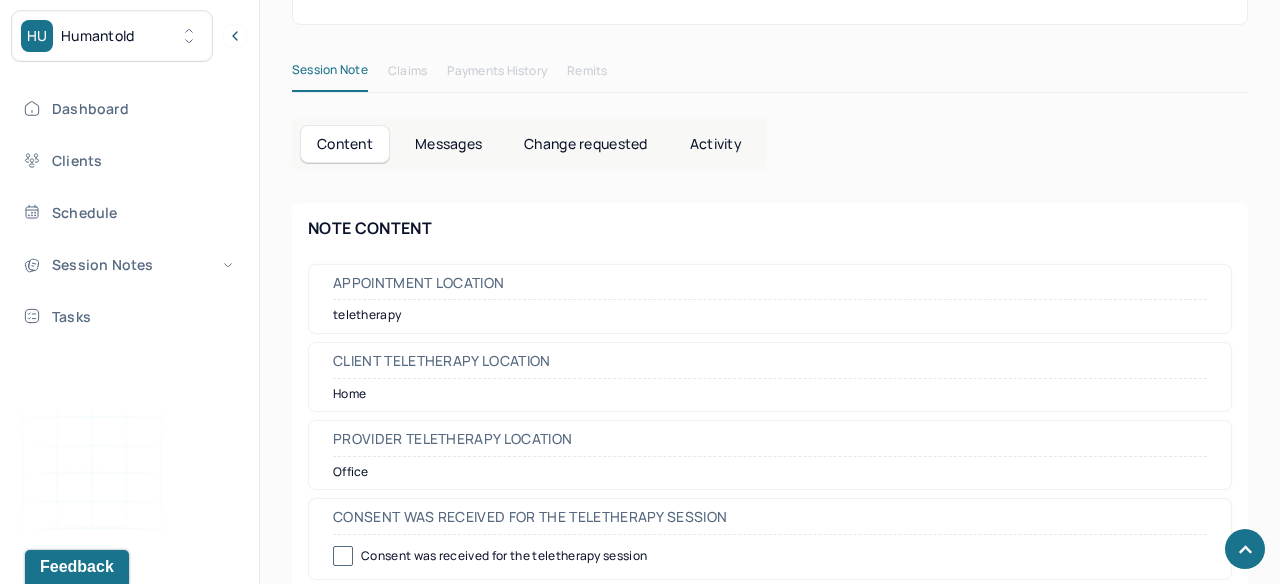 scroll, scrollTop: 762, scrollLeft: 0, axis: vertical 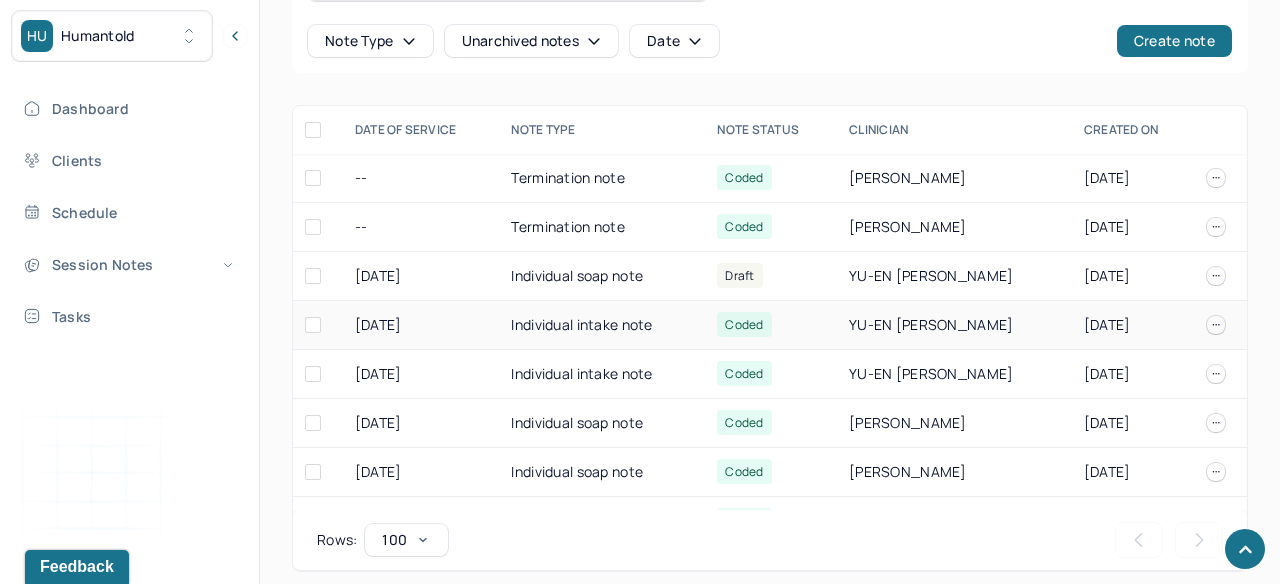 click on "Individual intake note" at bounding box center [602, 325] 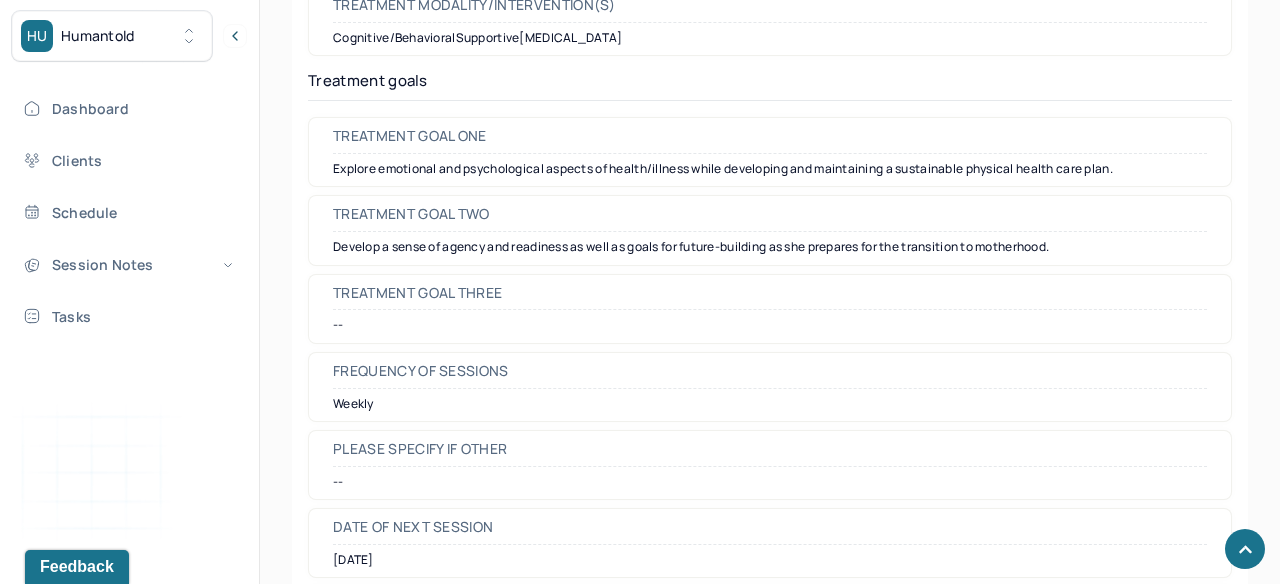 scroll, scrollTop: 9646, scrollLeft: 0, axis: vertical 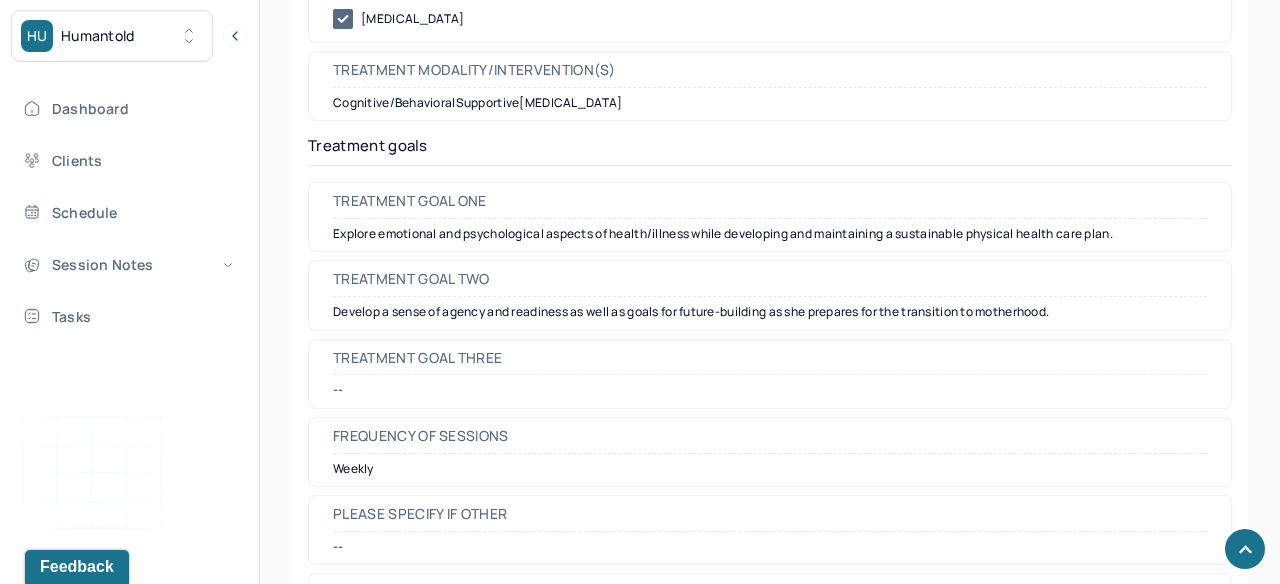 click on "Explore emotional and psychological aspects of health/illness while developing and maintaining a sustainable physical health care plan." at bounding box center (770, 234) 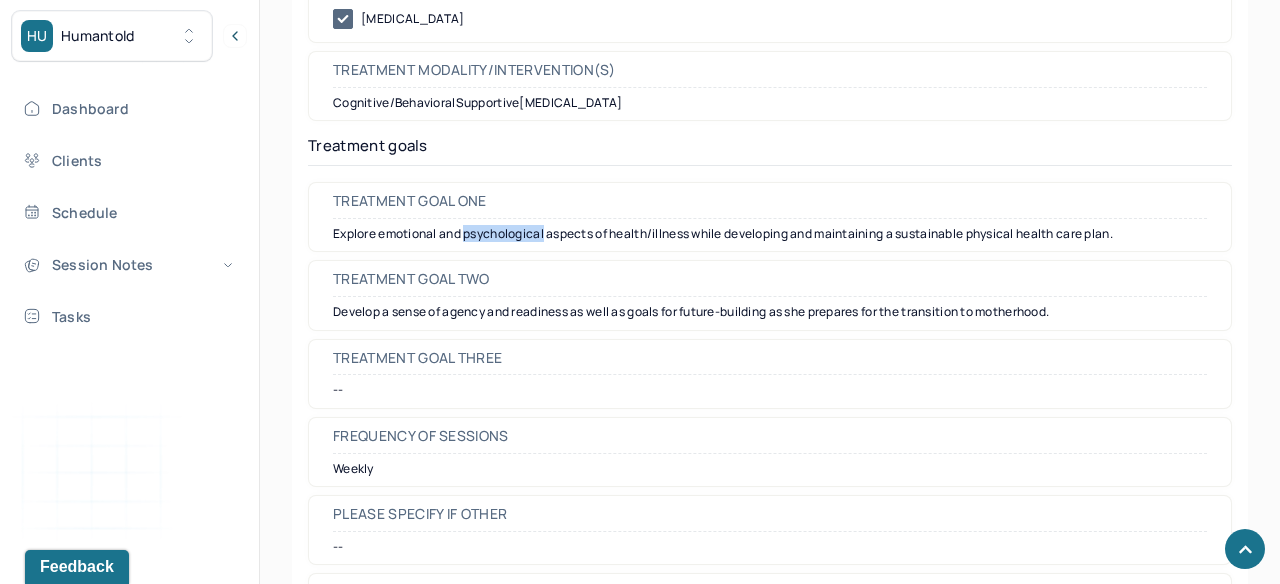 click on "Explore emotional and psychological aspects of health/illness while developing and maintaining a sustainable physical health care plan." at bounding box center (770, 234) 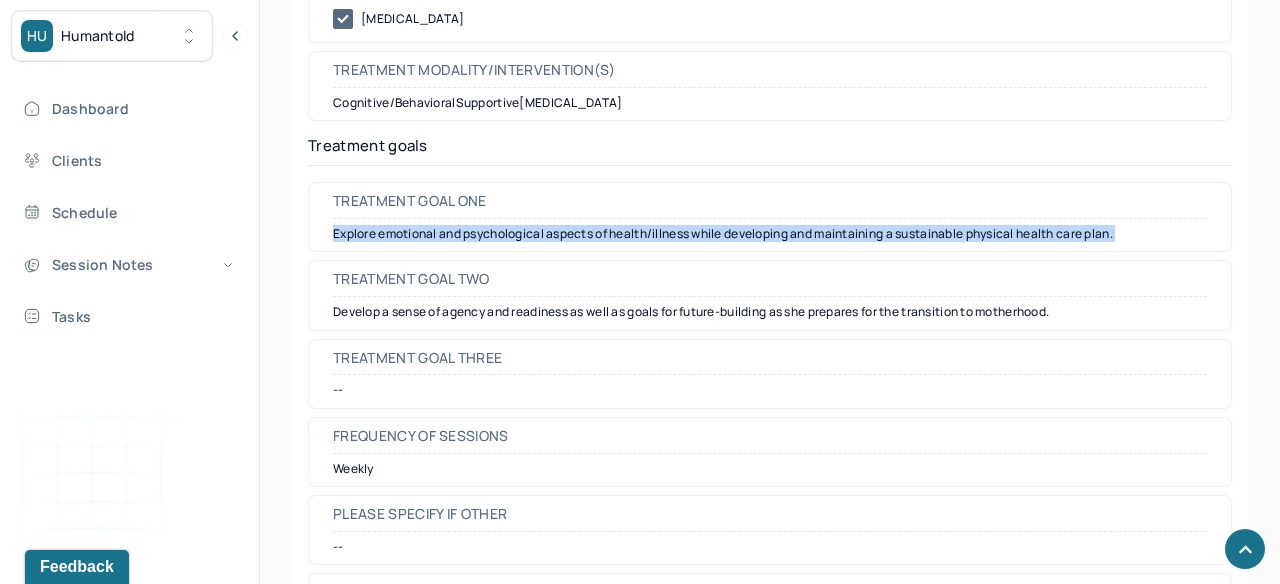 click on "Explore emotional and psychological aspects of health/illness while developing and maintaining a sustainable physical health care plan." at bounding box center [770, 234] 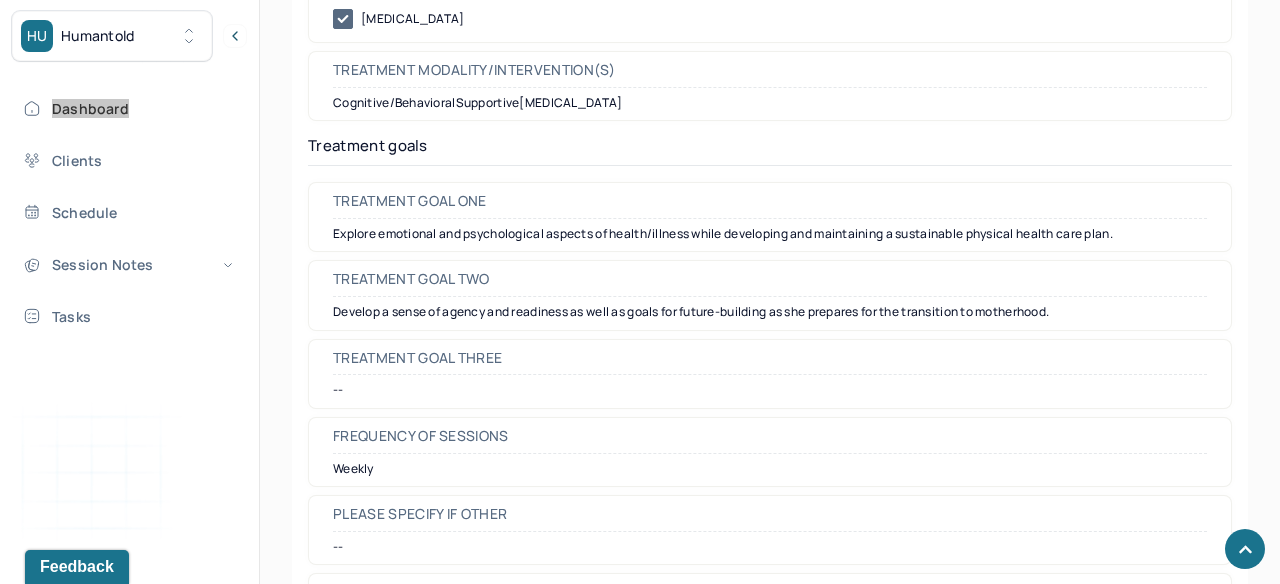 scroll, scrollTop: 9685, scrollLeft: 0, axis: vertical 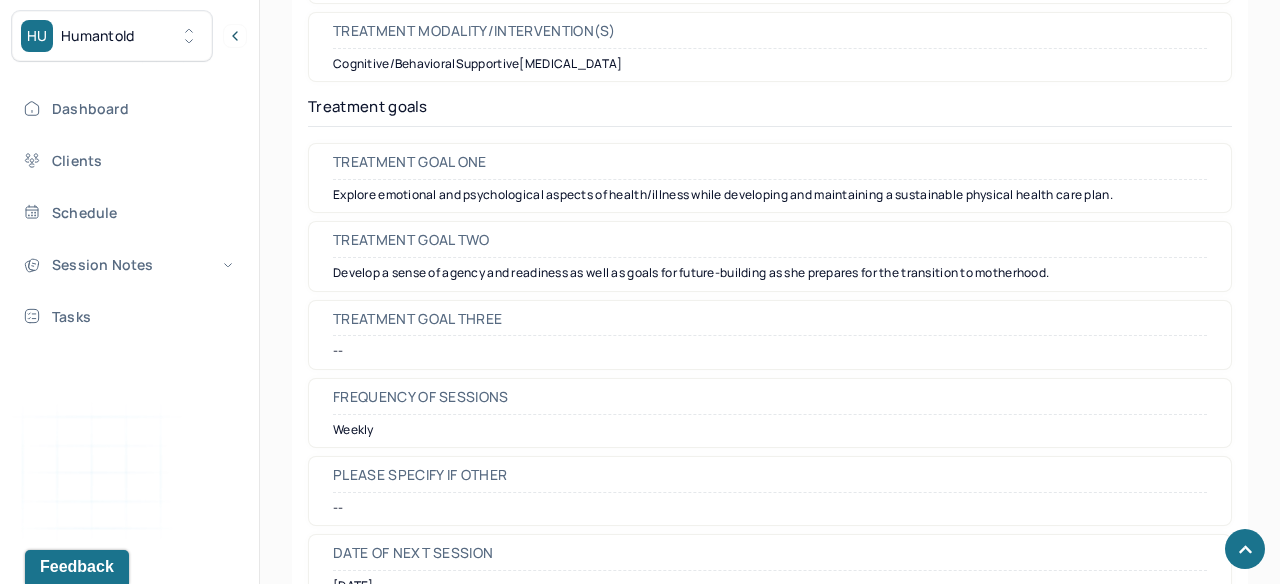 click on "Develop a sense of agency and readiness as well as goals for future-building as she prepares for the transition to motherhood." at bounding box center (770, 273) 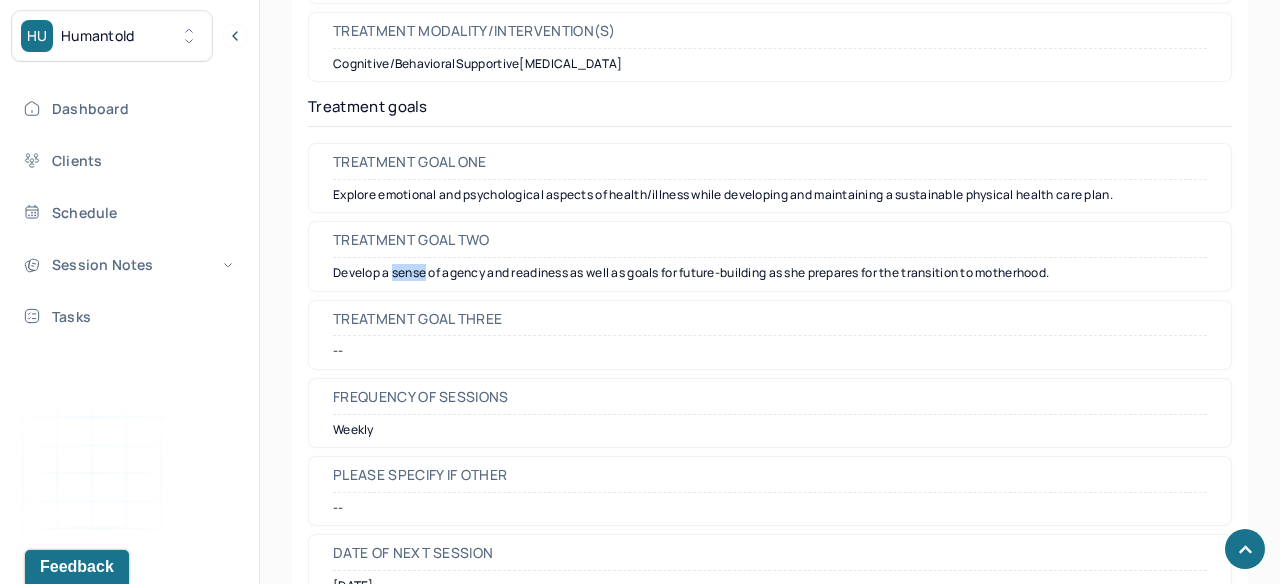 click on "Develop a sense of agency and readiness as well as goals for future-building as she prepares for the transition to motherhood." at bounding box center (770, 273) 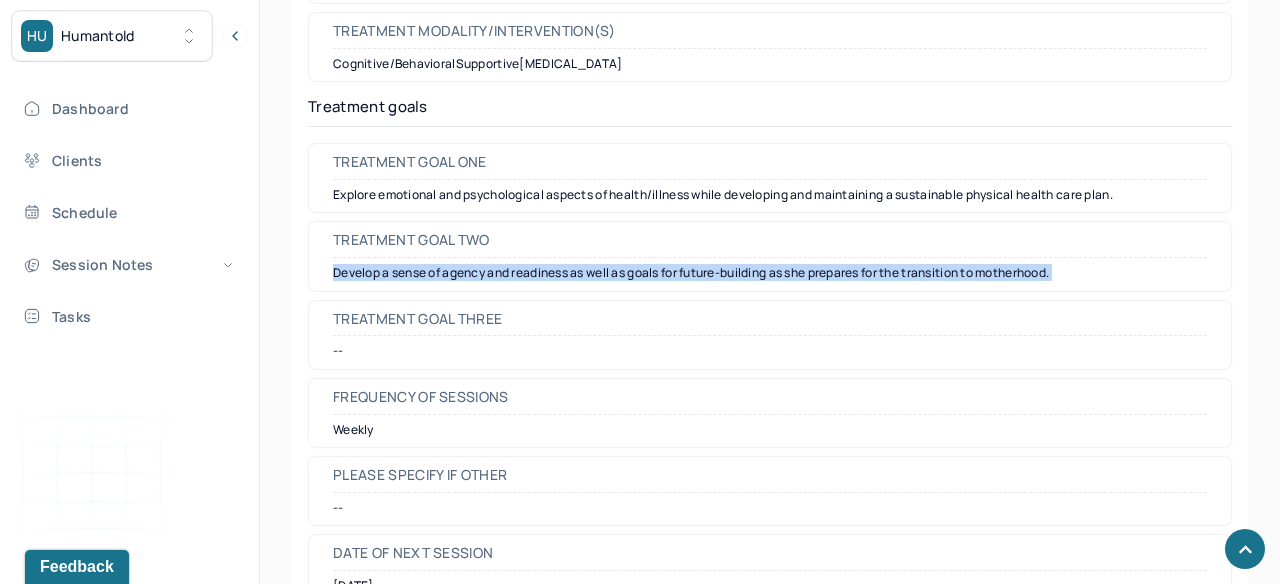 click on "Develop a sense of agency and readiness as well as goals for future-building as she prepares for the transition to motherhood." at bounding box center [770, 273] 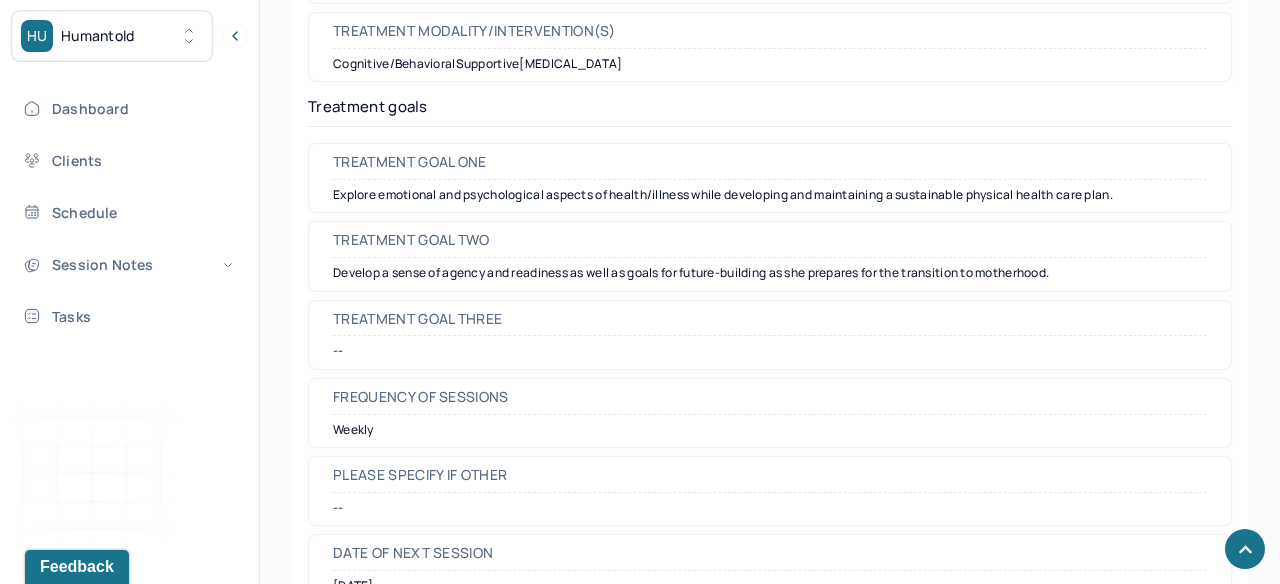 click on "Treatment goal two Develop a sense of agency and readiness as well as goals for future-building as she prepares for the transition to motherhood." at bounding box center (770, 256) 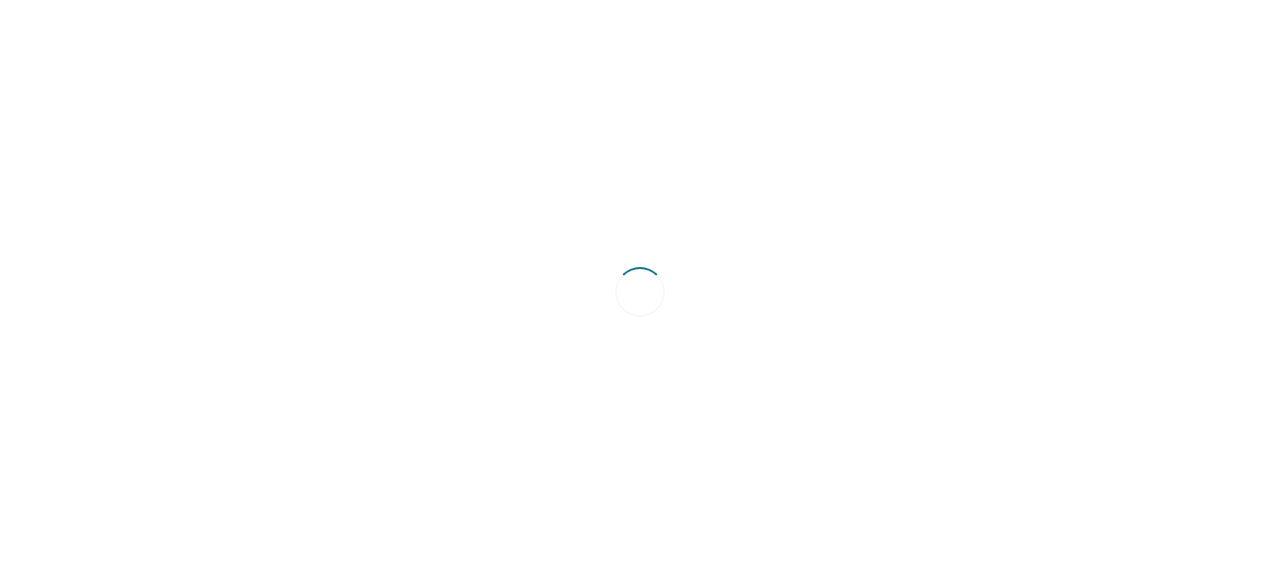 scroll, scrollTop: 0, scrollLeft: 0, axis: both 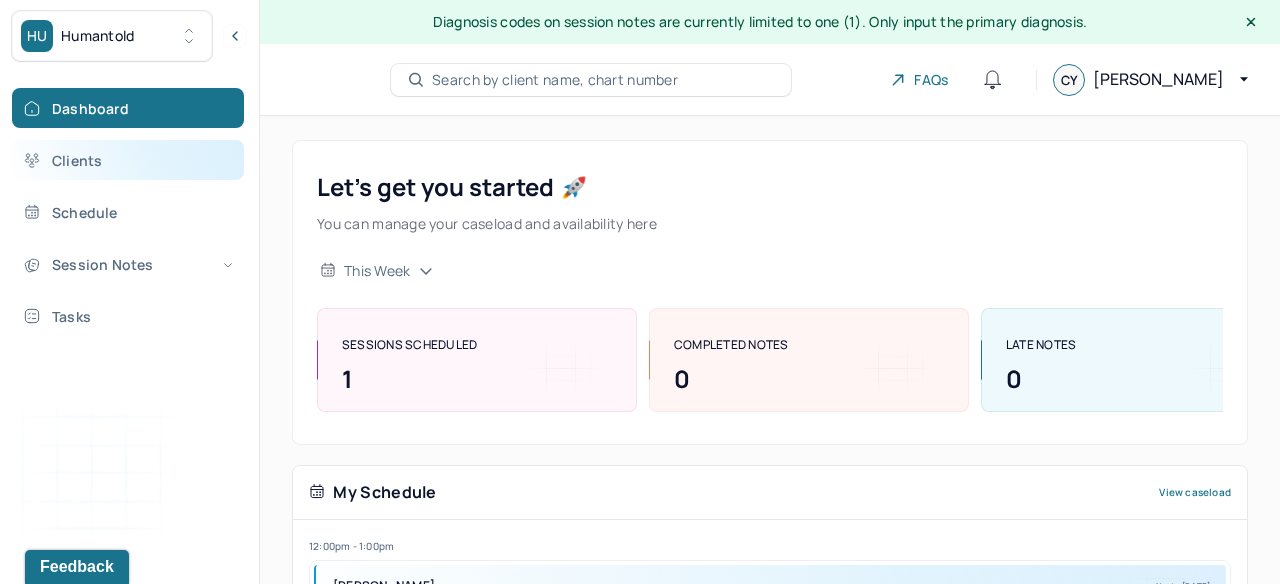 click on "Clients" at bounding box center [128, 160] 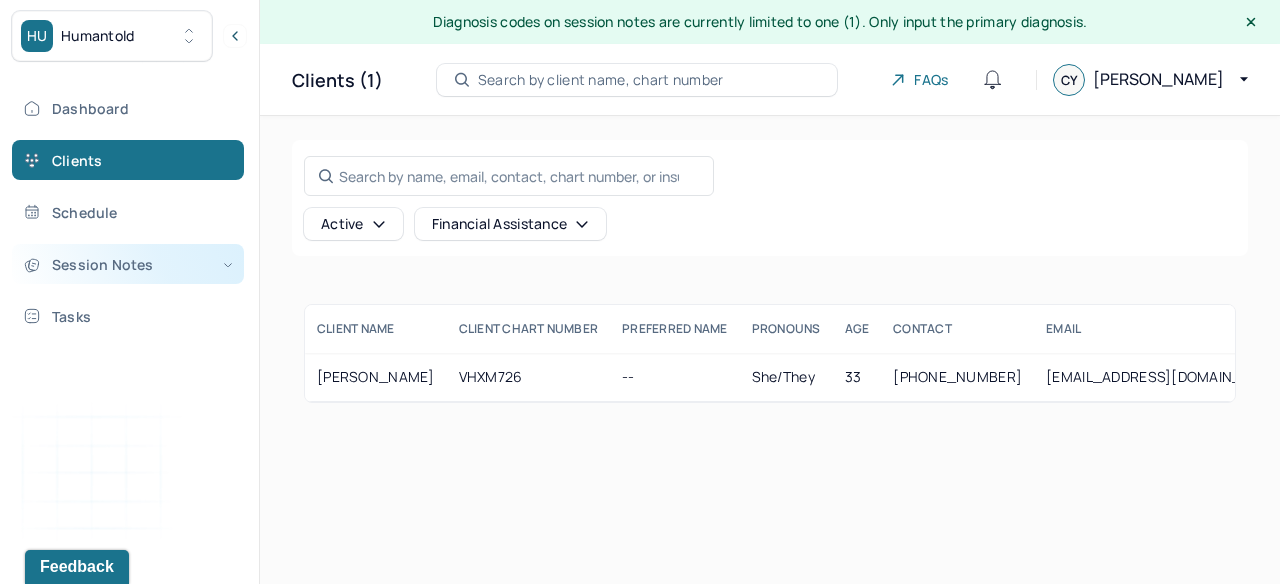 click on "Session Notes" at bounding box center [128, 264] 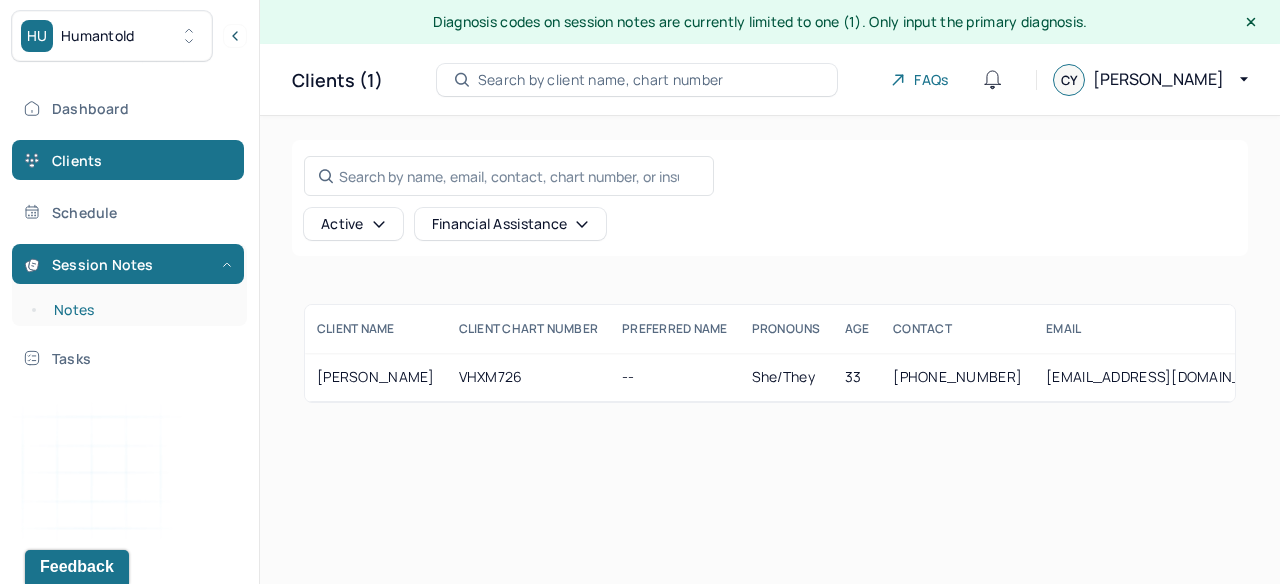 click on "Notes" at bounding box center (139, 310) 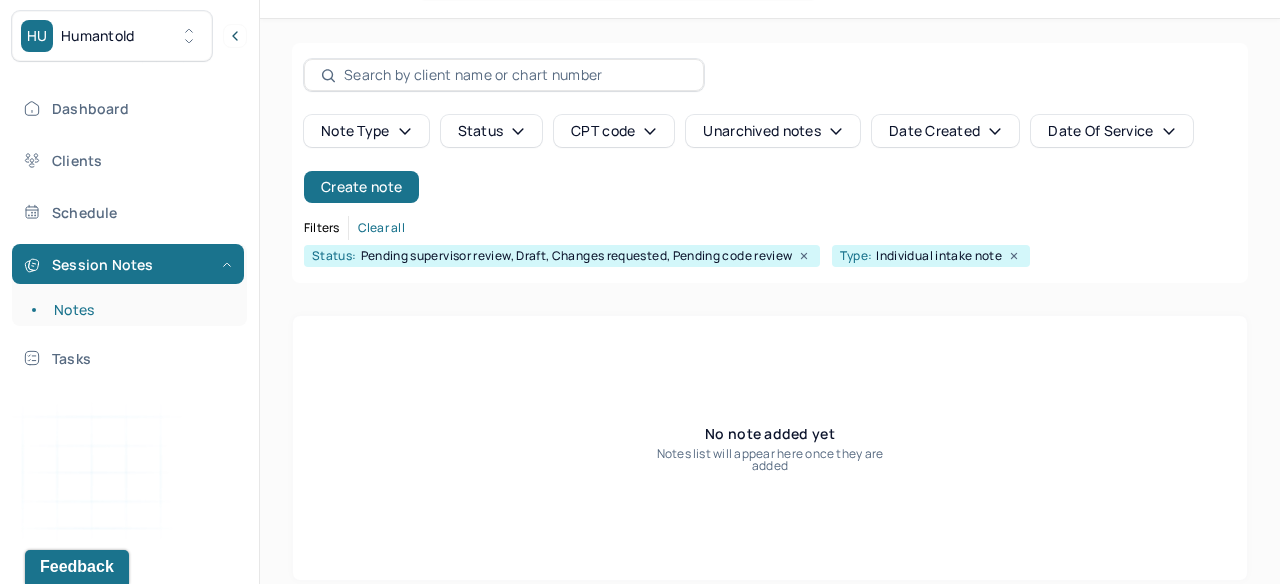 scroll, scrollTop: 119, scrollLeft: 0, axis: vertical 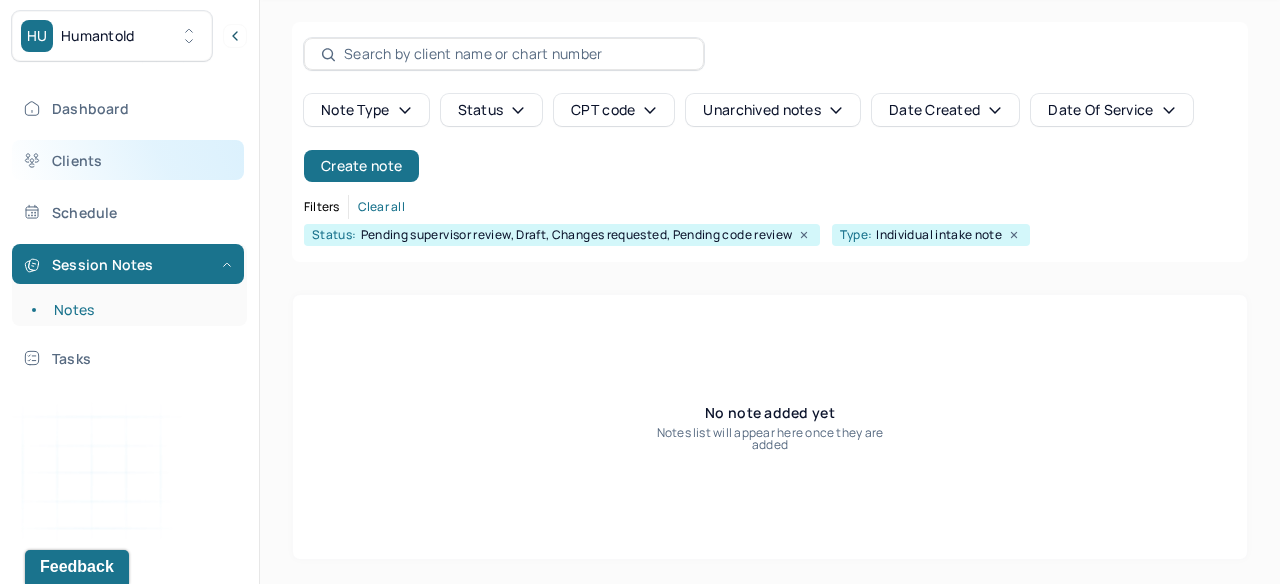 click on "Clients" at bounding box center [128, 160] 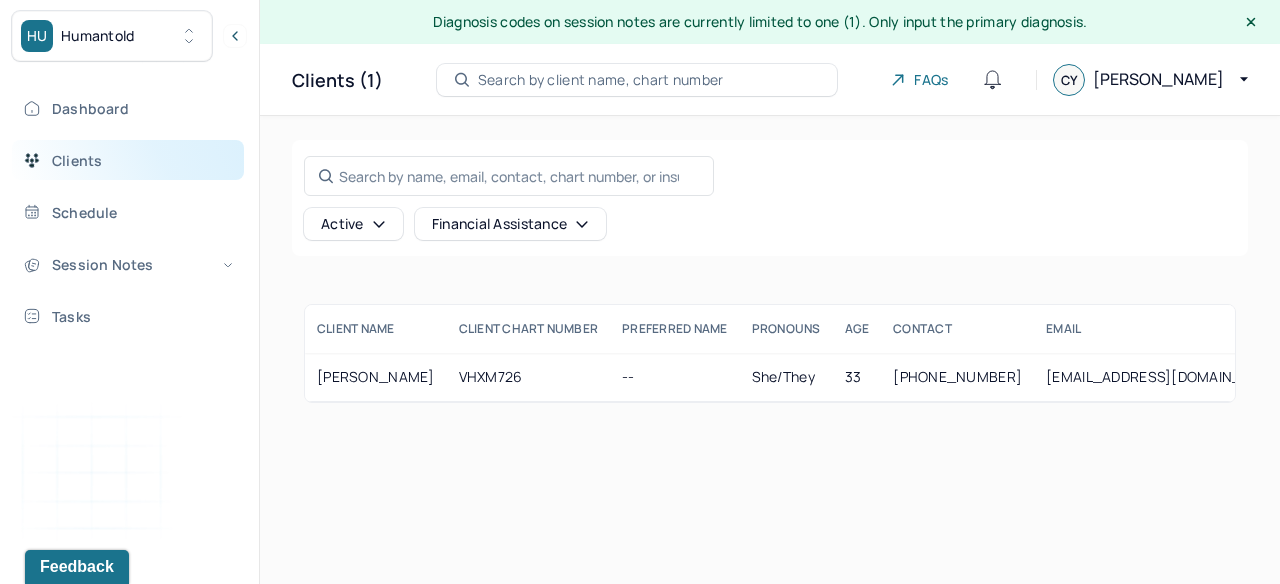 scroll, scrollTop: 0, scrollLeft: 0, axis: both 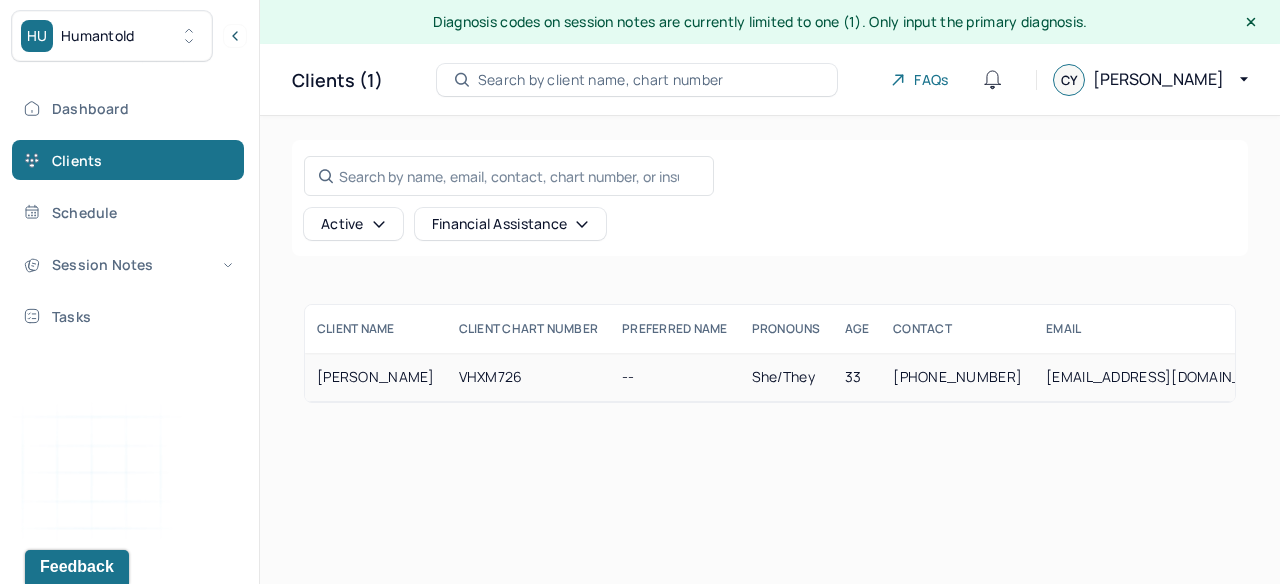 click on "[PERSON_NAME]" at bounding box center [376, 377] 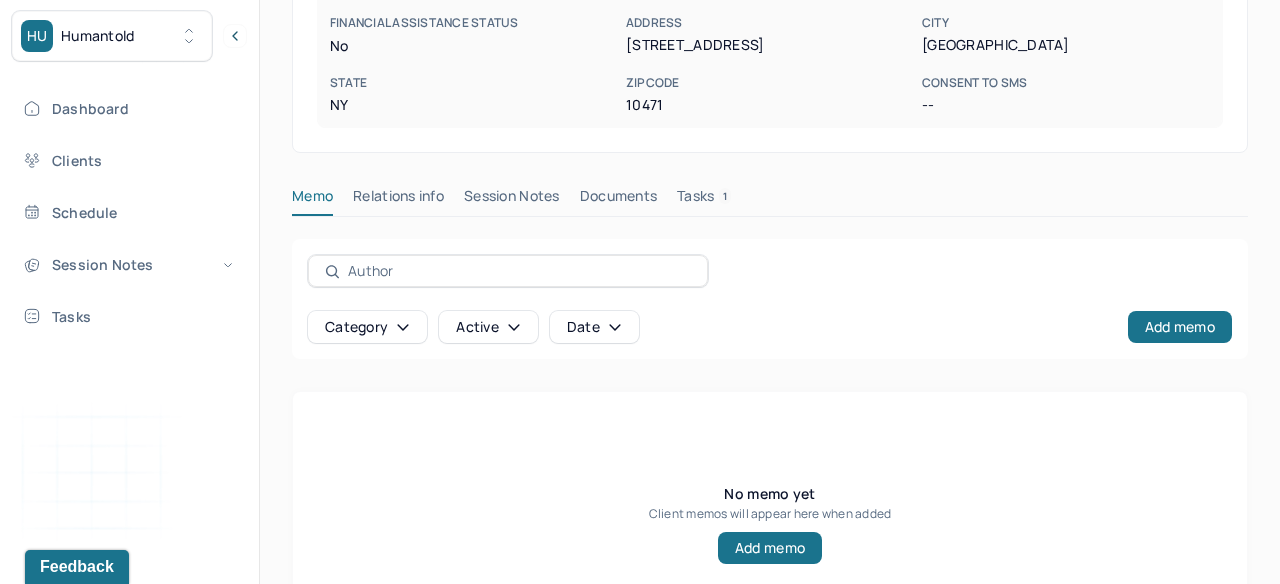 scroll, scrollTop: 573, scrollLeft: 0, axis: vertical 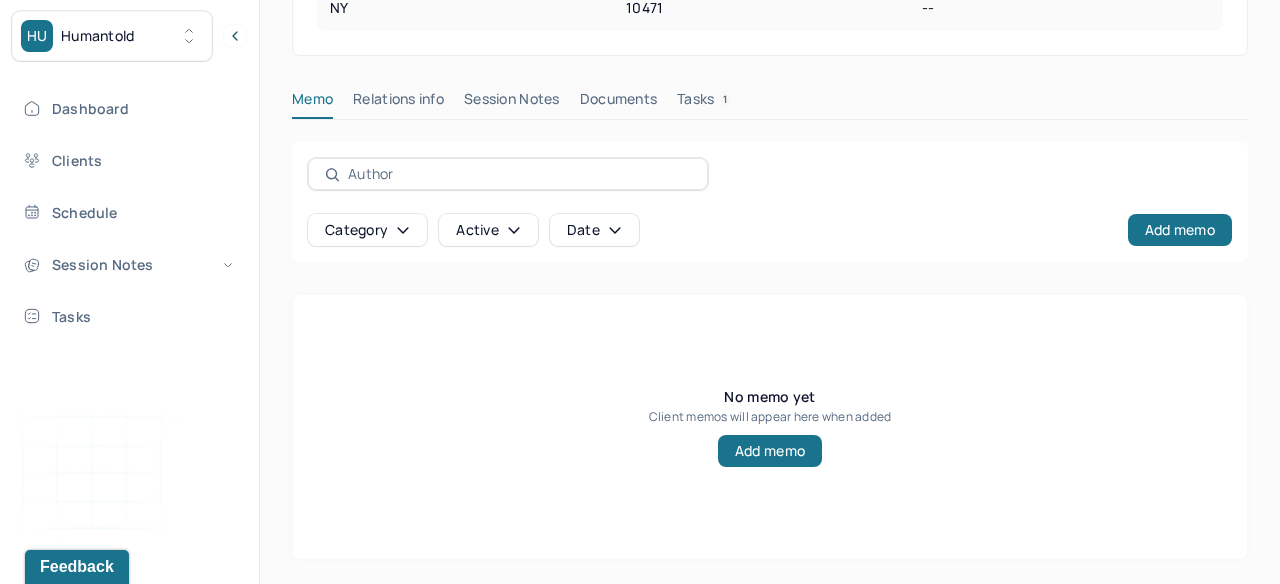 click on "Session Notes" at bounding box center (512, 103) 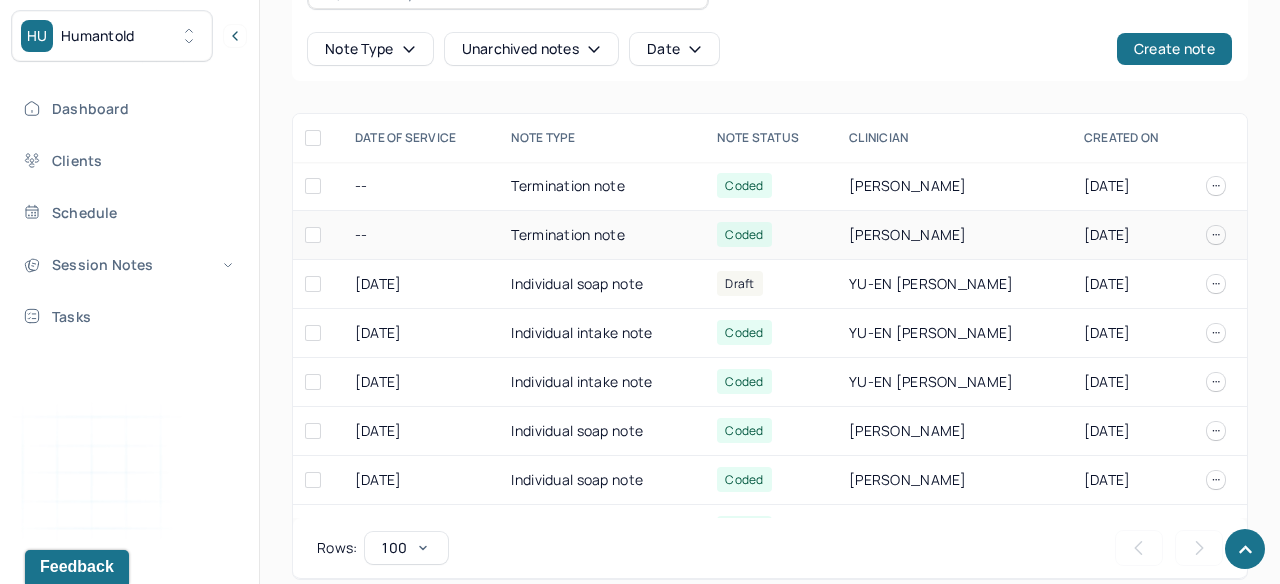 scroll, scrollTop: 755, scrollLeft: 0, axis: vertical 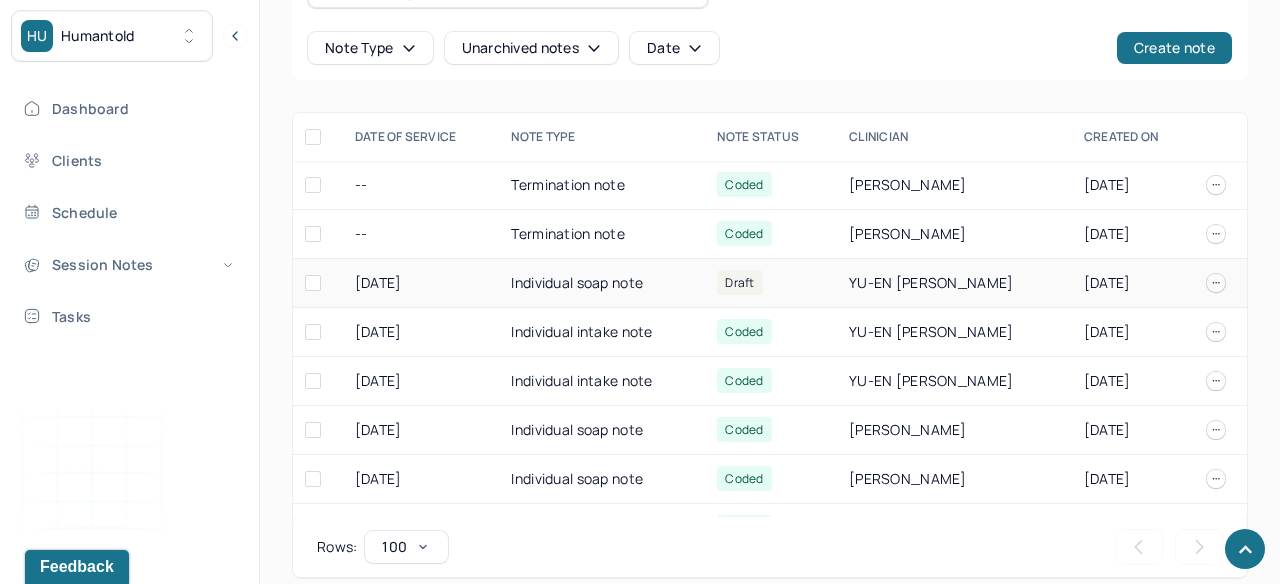 click on "Individual soap note" at bounding box center [602, 283] 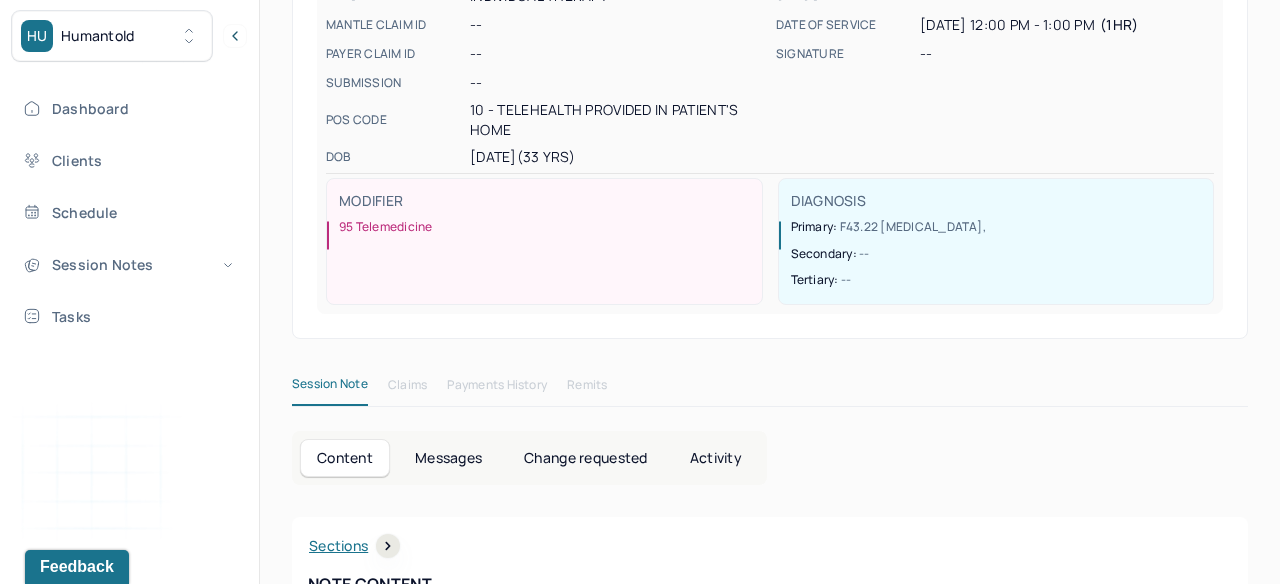 scroll, scrollTop: 0, scrollLeft: 0, axis: both 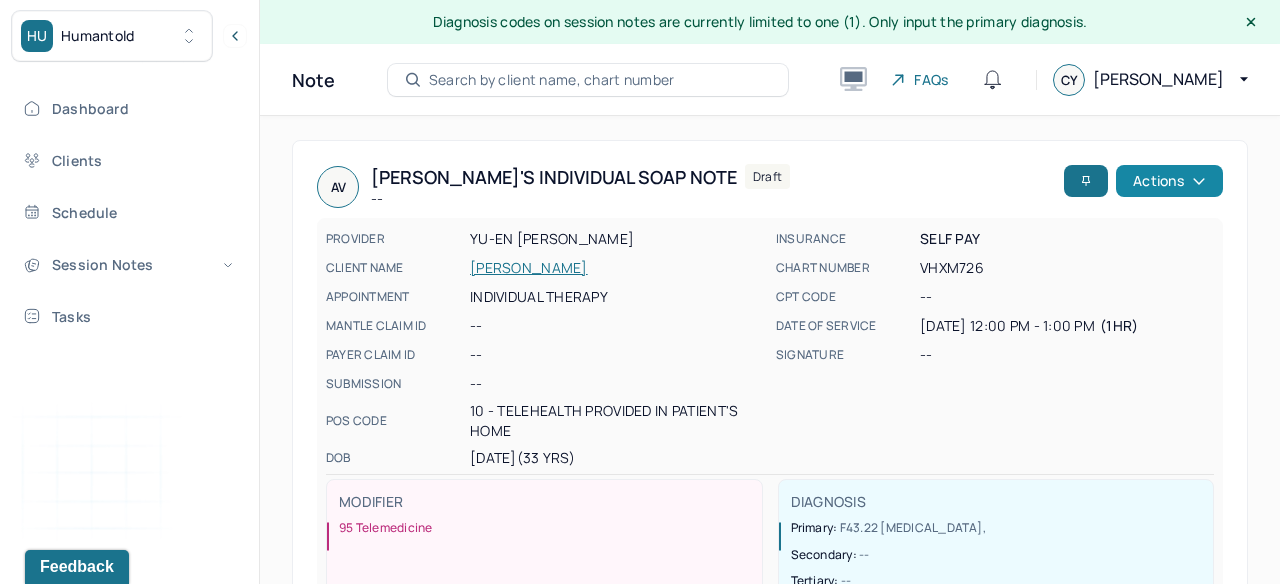 click 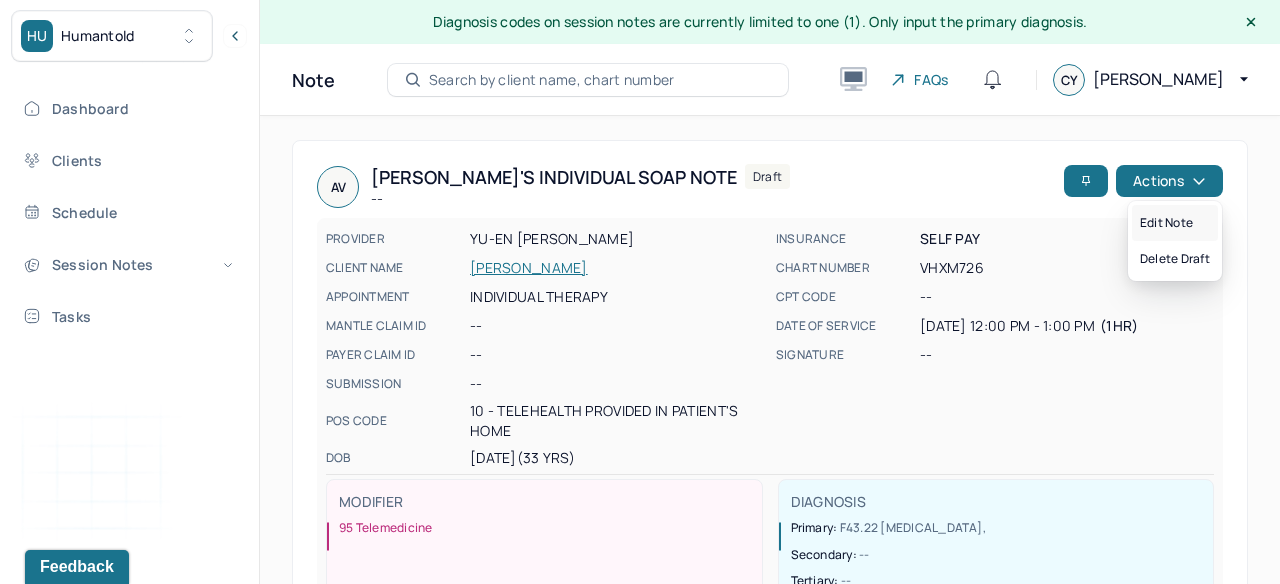 click on "Edit note" at bounding box center [1175, 223] 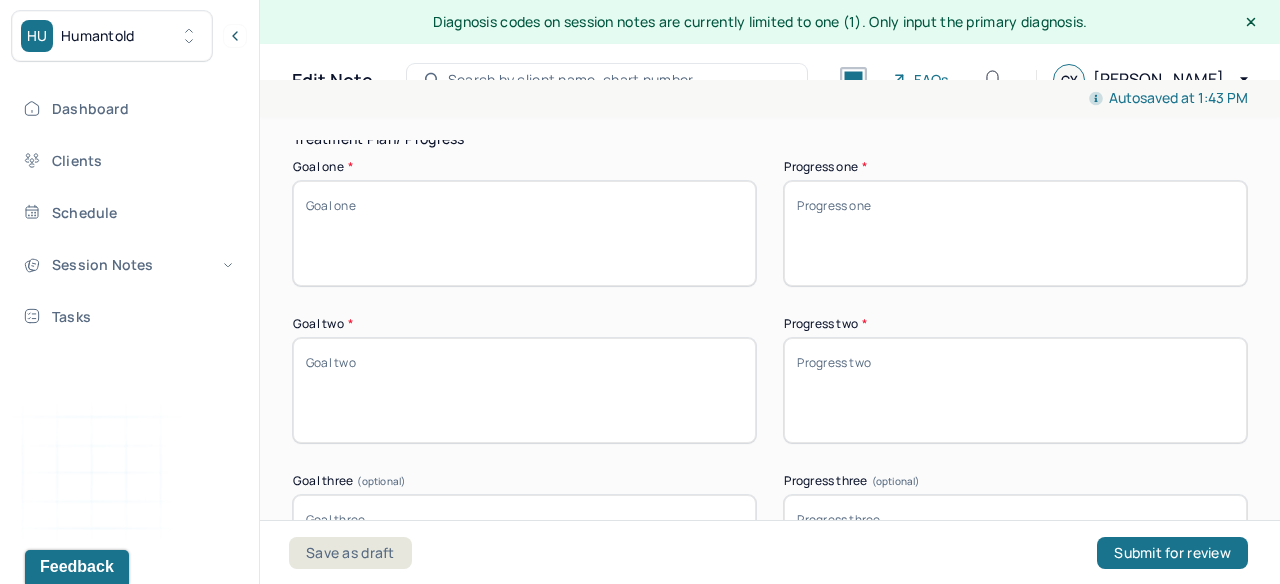 scroll, scrollTop: 3337, scrollLeft: 0, axis: vertical 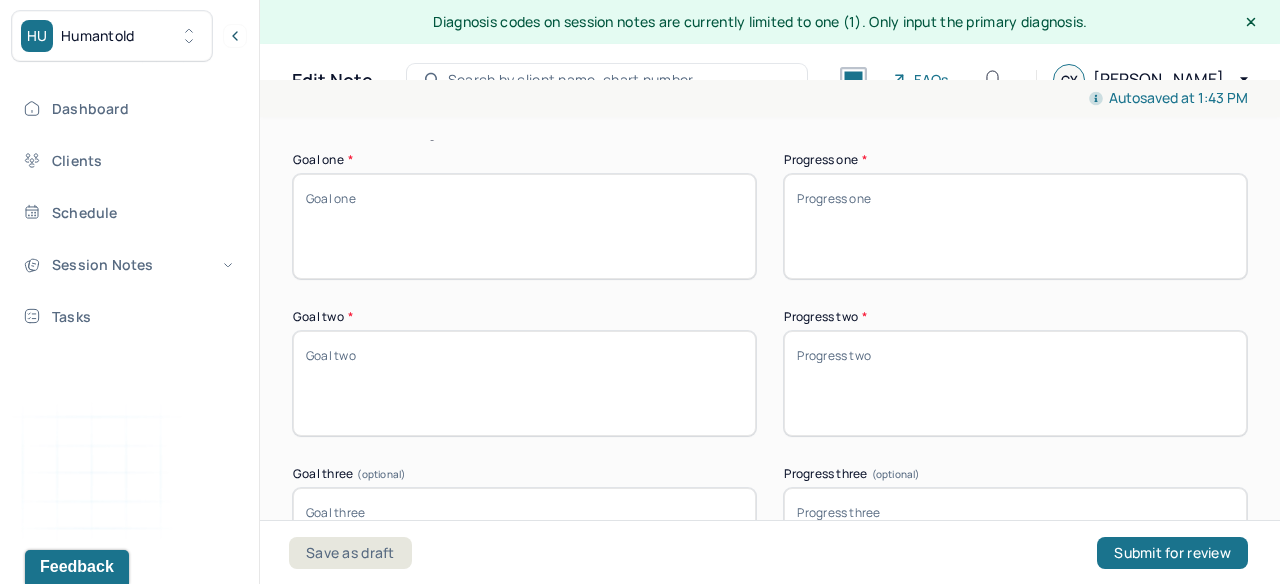 click on "Goal one *" at bounding box center [524, 226] 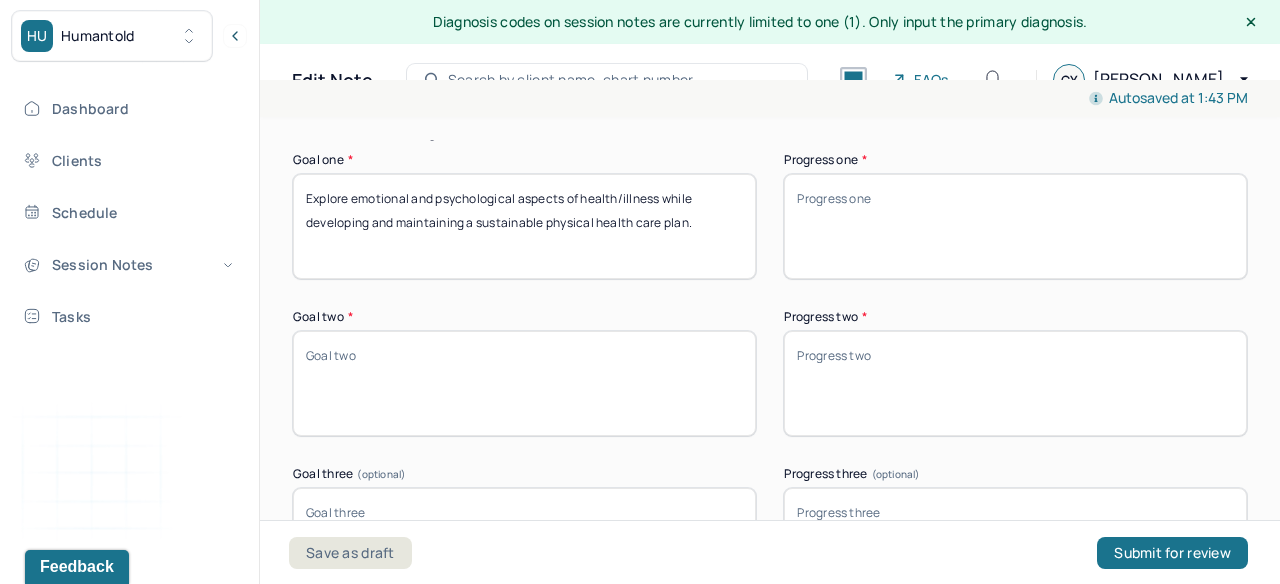 type on "Explore emotional and psychological aspects of health/illness while developing and maintaining a sustainable physical health care plan." 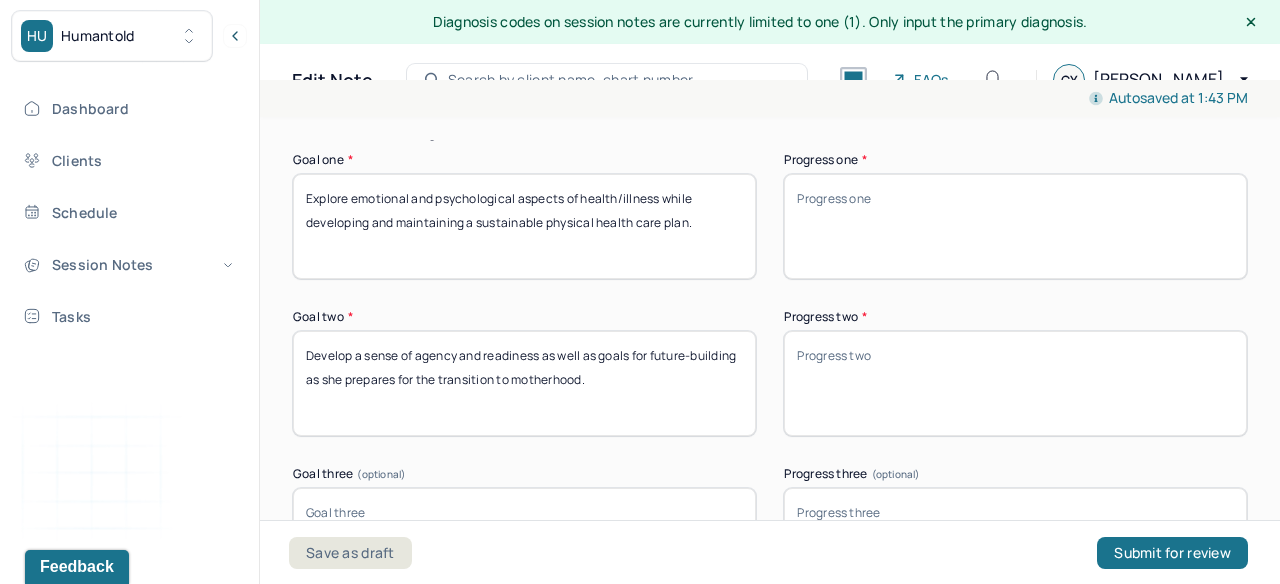 type on "Develop a sense of agency and readiness as well as goals for future-building as she prepares for the transition to motherhood." 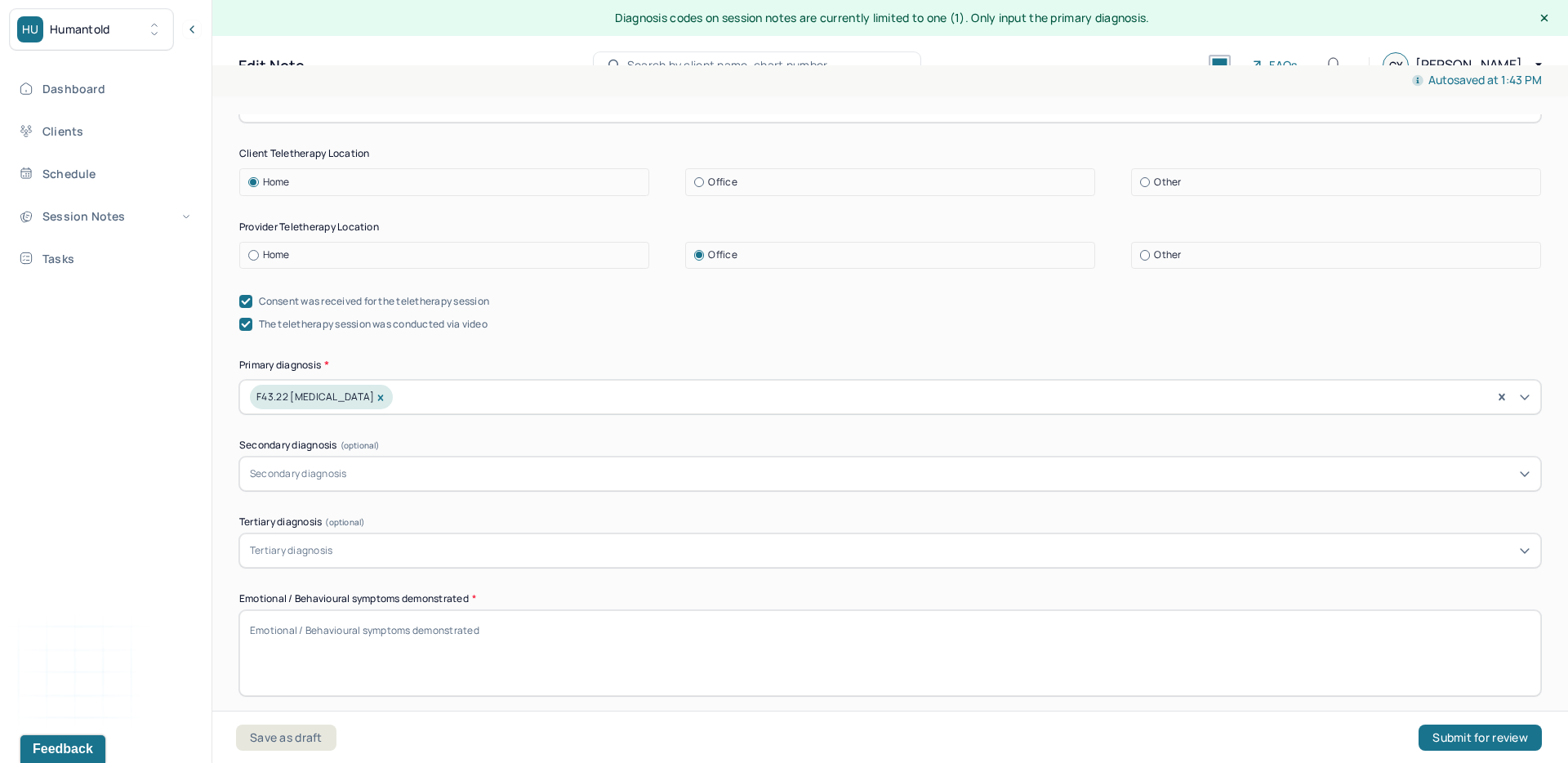 scroll, scrollTop: 390, scrollLeft: 0, axis: vertical 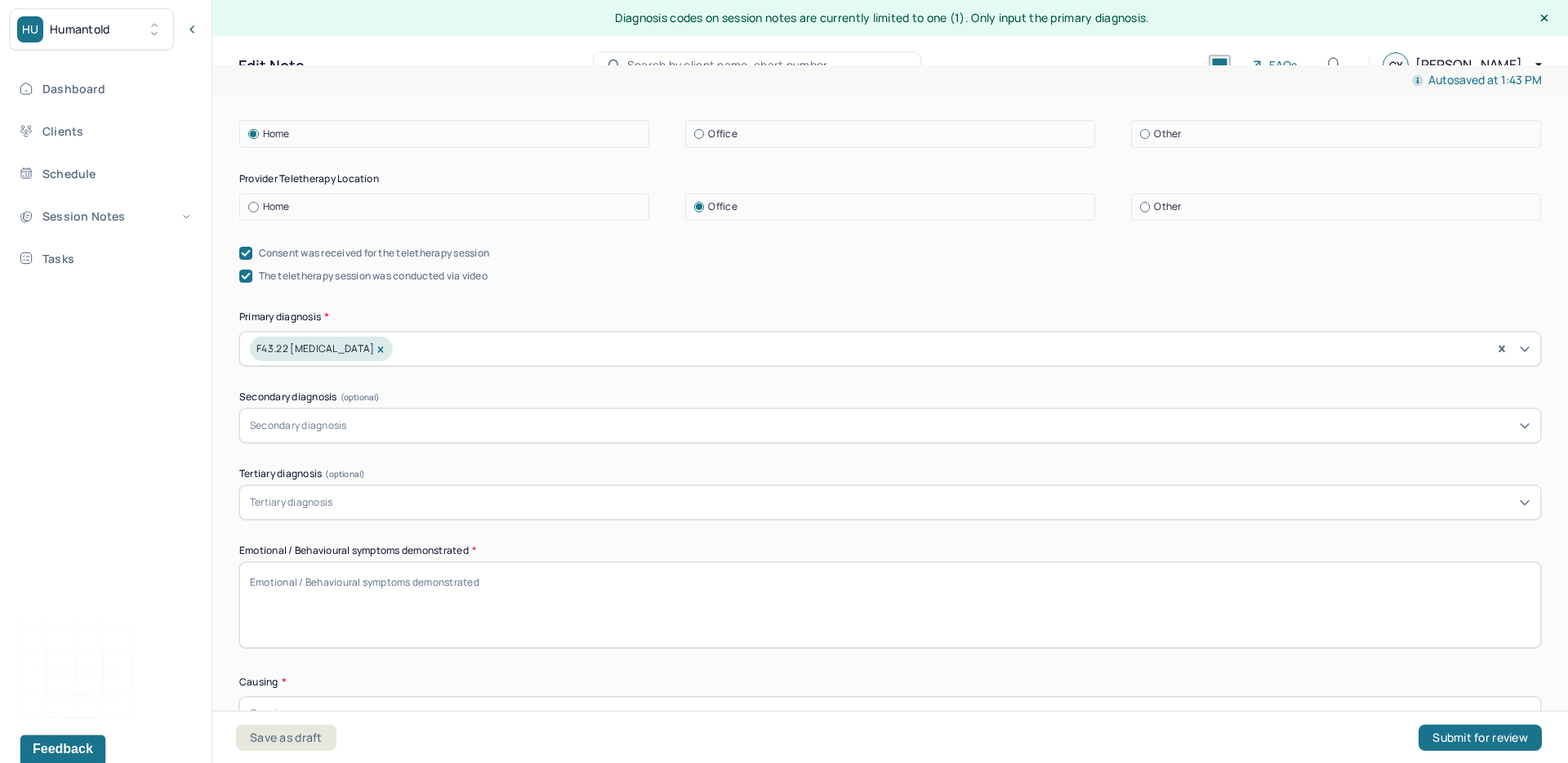 click on "Emotional / Behavioural symptoms demonstrated *" at bounding box center [890, 605] 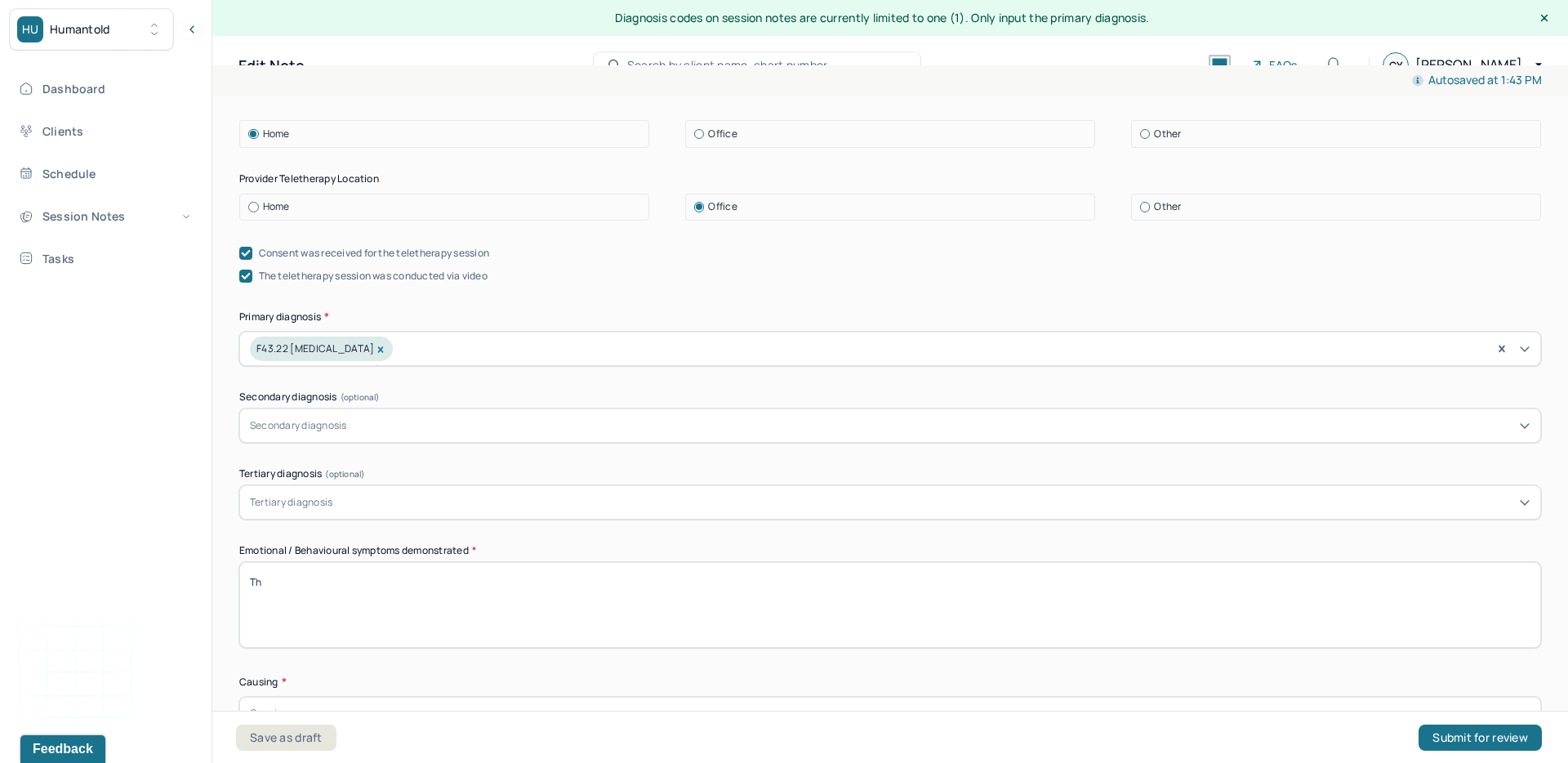 type on "T" 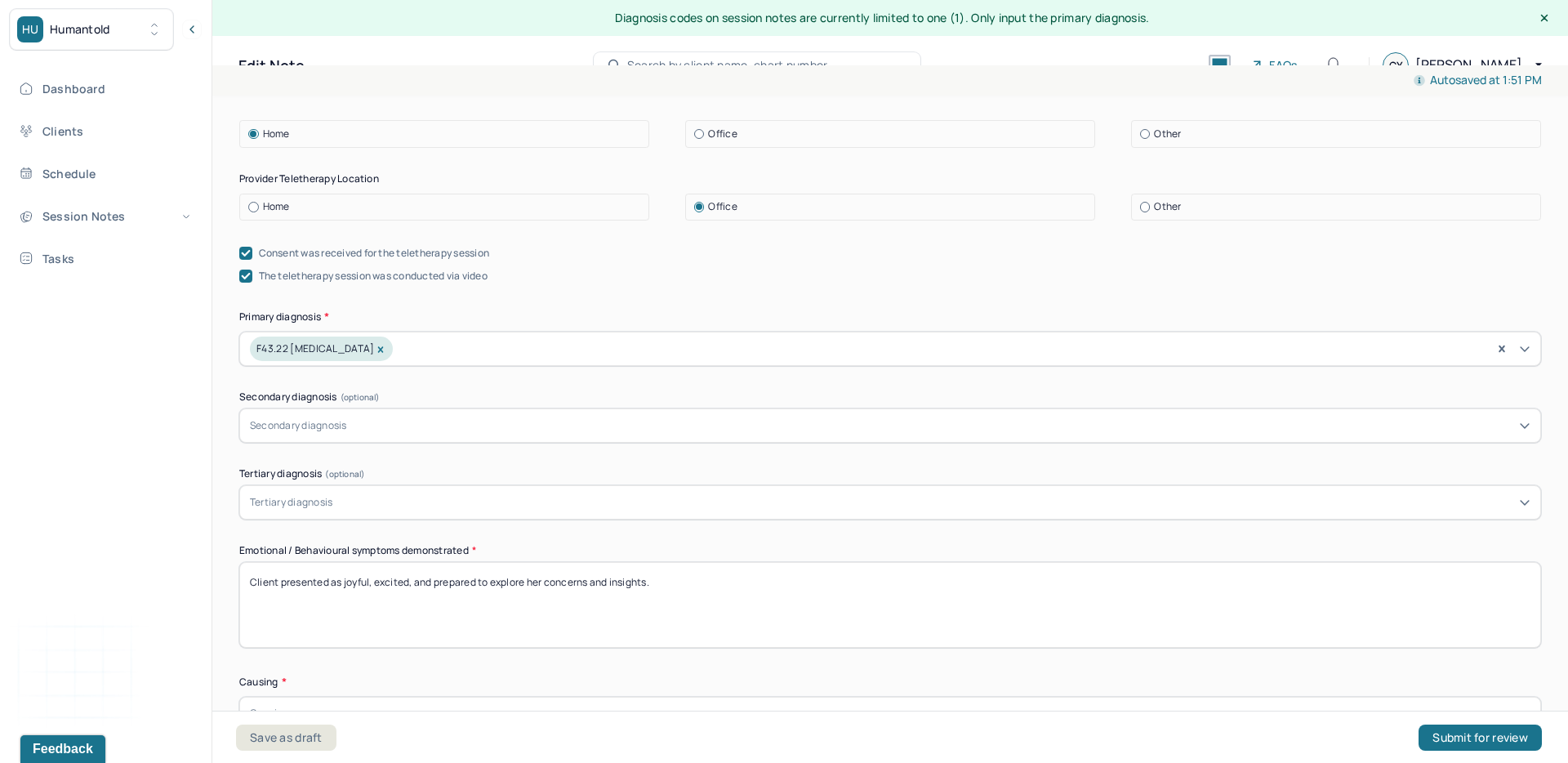 click on "Appointment location * Teletherapy Client Teletherapy Location Home Office Other Provider Teletherapy Location Home Office Other Consent was received for the teletherapy session The teletherapy session was conducted via video Primary diagnosis * F43.22 [MEDICAL_DATA] Secondary diagnosis (optional) Secondary diagnosis Tertiary diagnosis (optional) Tertiary diagnosis Emotional / Behavioural symptoms demonstrated * Client presented as joyful, excited, and prepared to explore  Causing * Causing Intention for Session * Intention for Session" at bounding box center (890, 415) 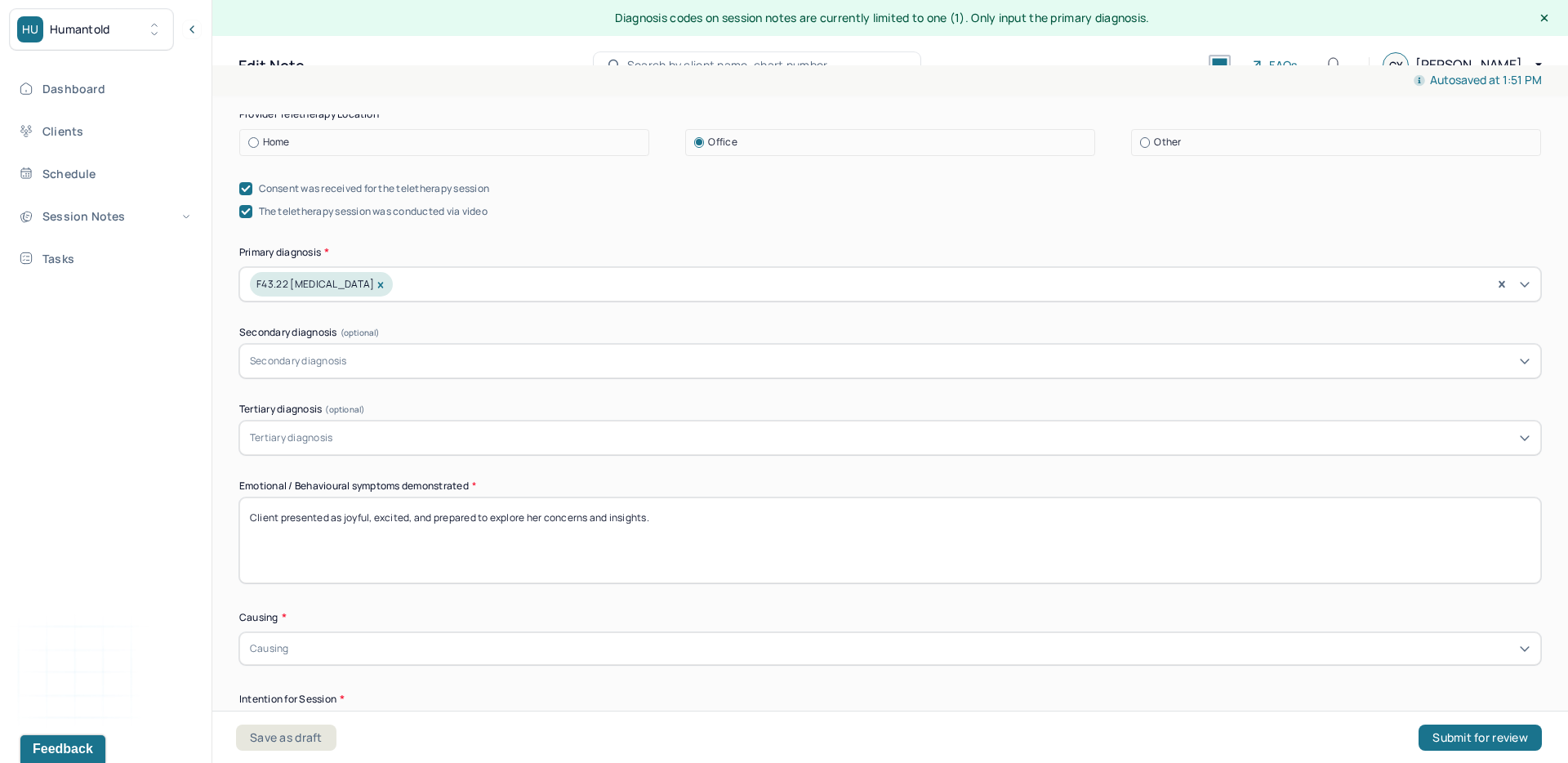 scroll, scrollTop: 479, scrollLeft: 0, axis: vertical 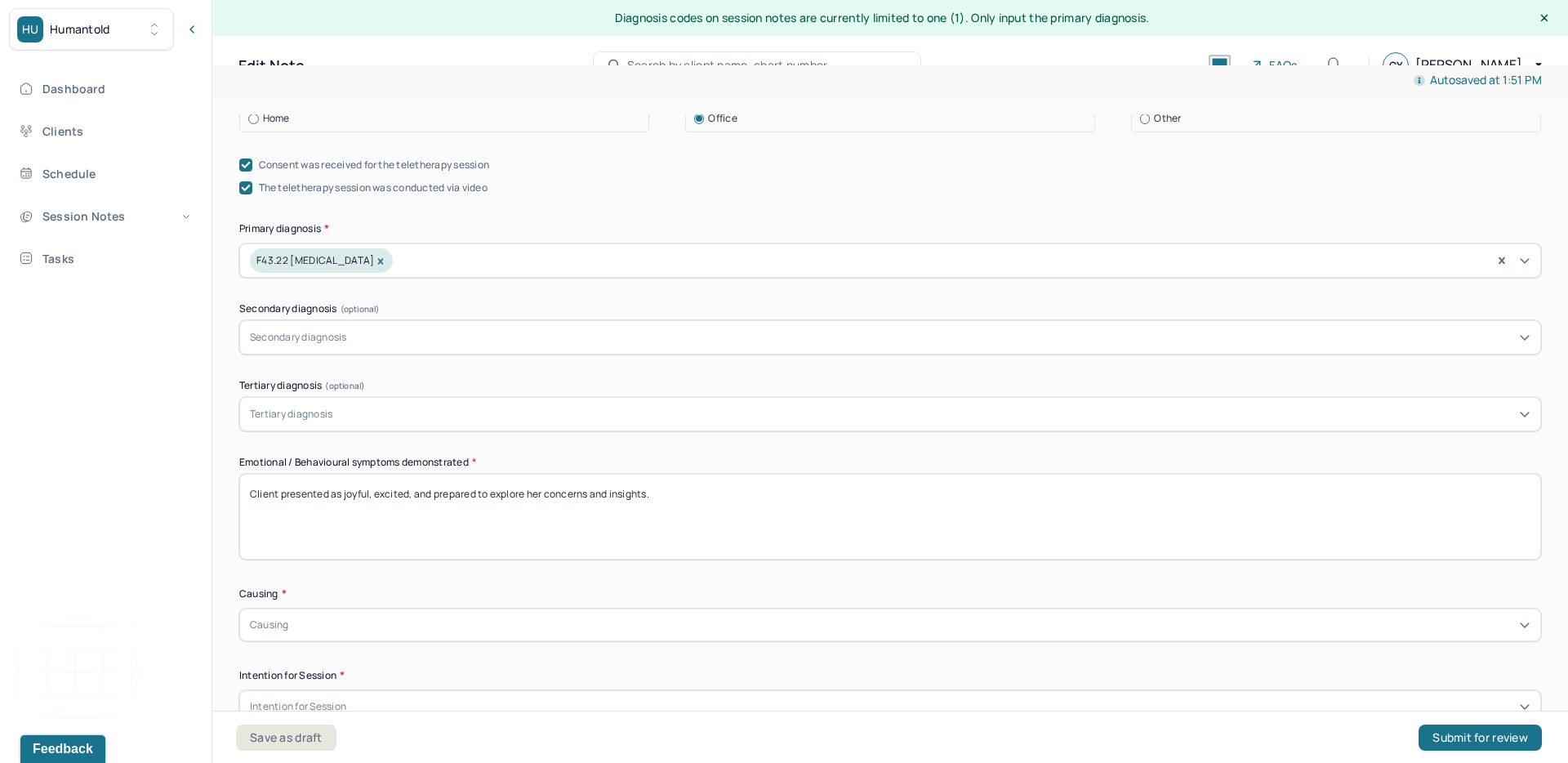 click on "Client presented as joyful, excited, and prepared to explore" at bounding box center [890, 516] 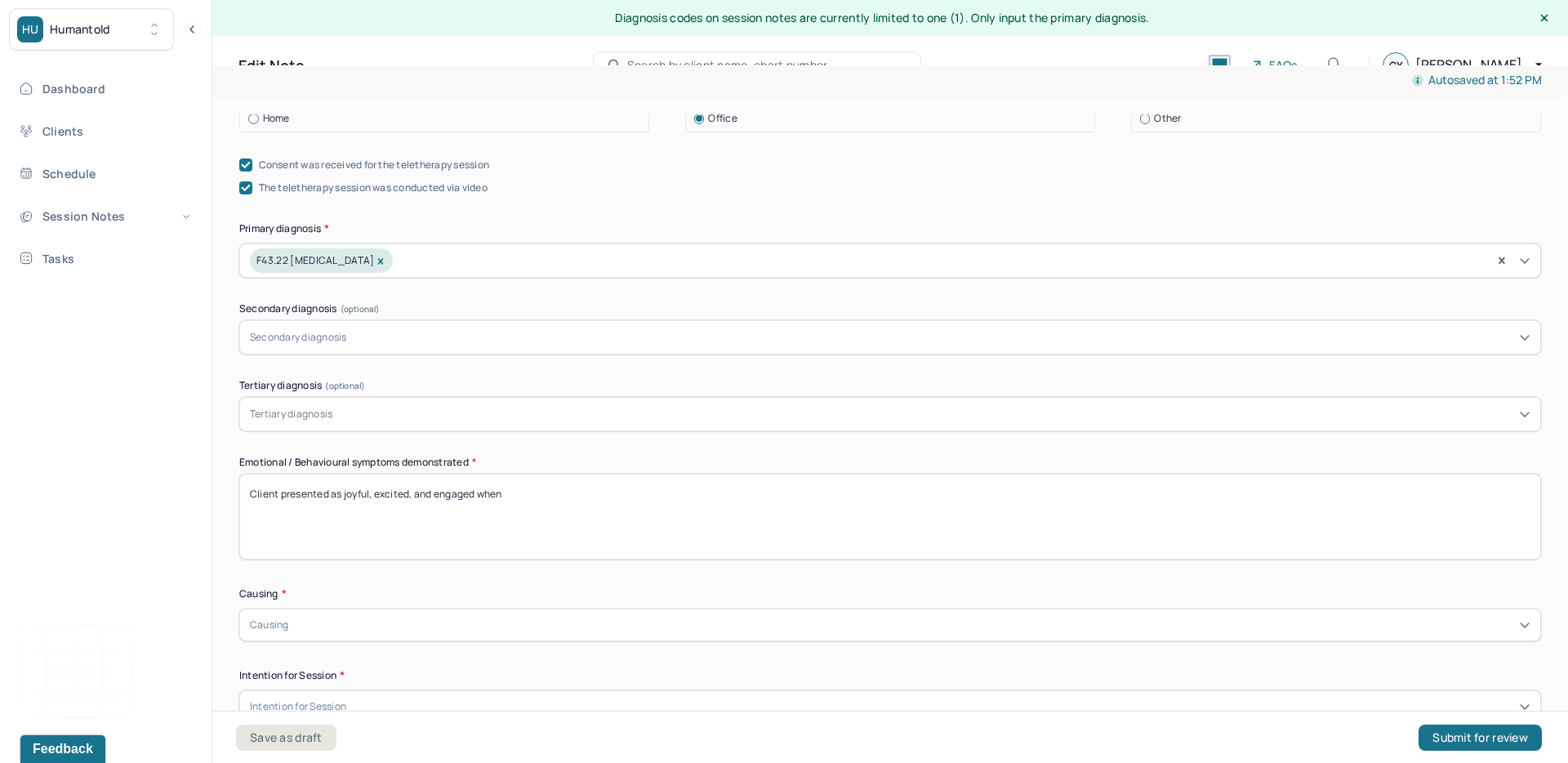 click on "Client presented as joyful, excited, and engaged when" at bounding box center (890, 516) 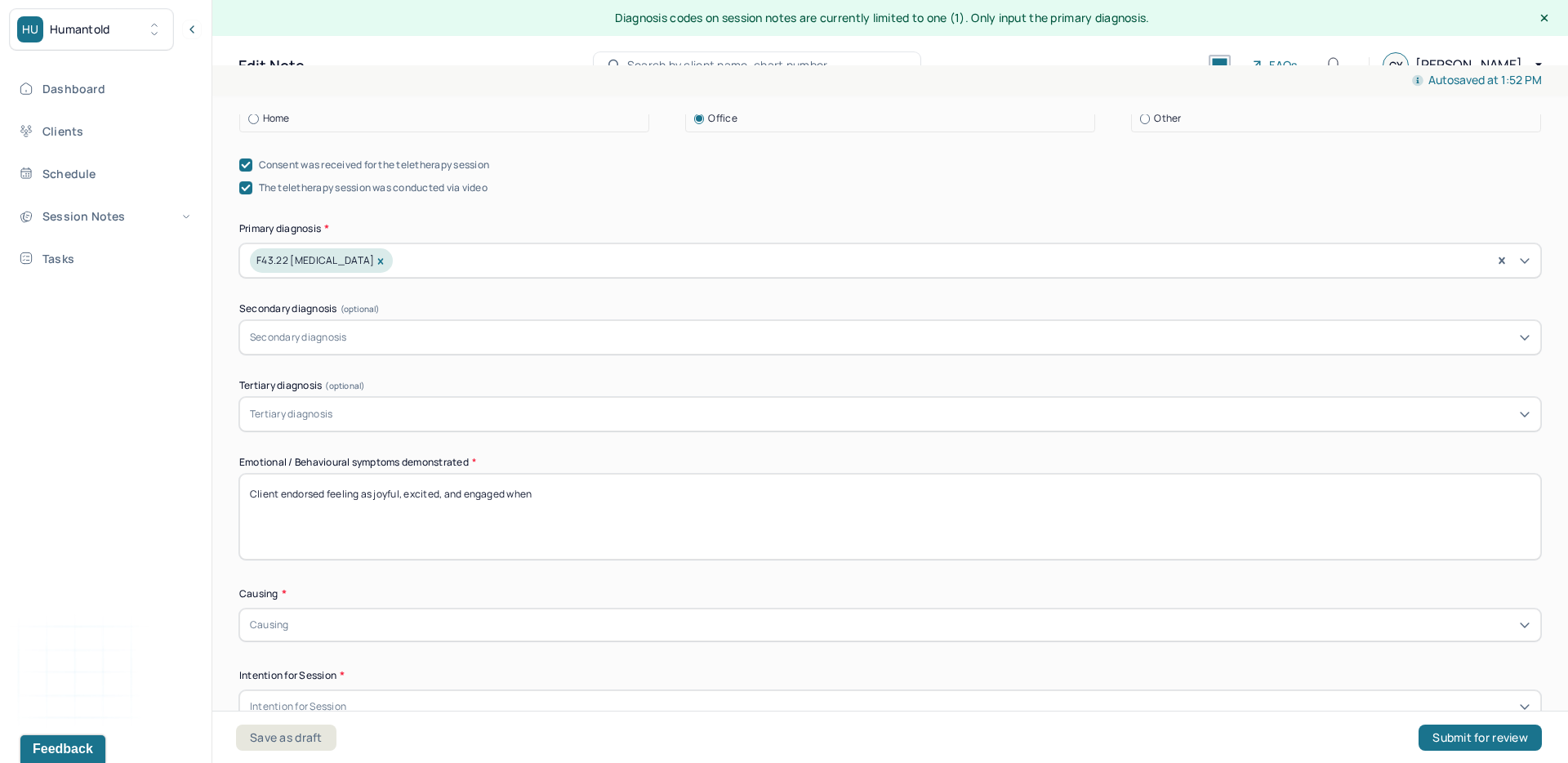 click on "Client presented as joyful, excited, and engaged when" at bounding box center [890, 516] 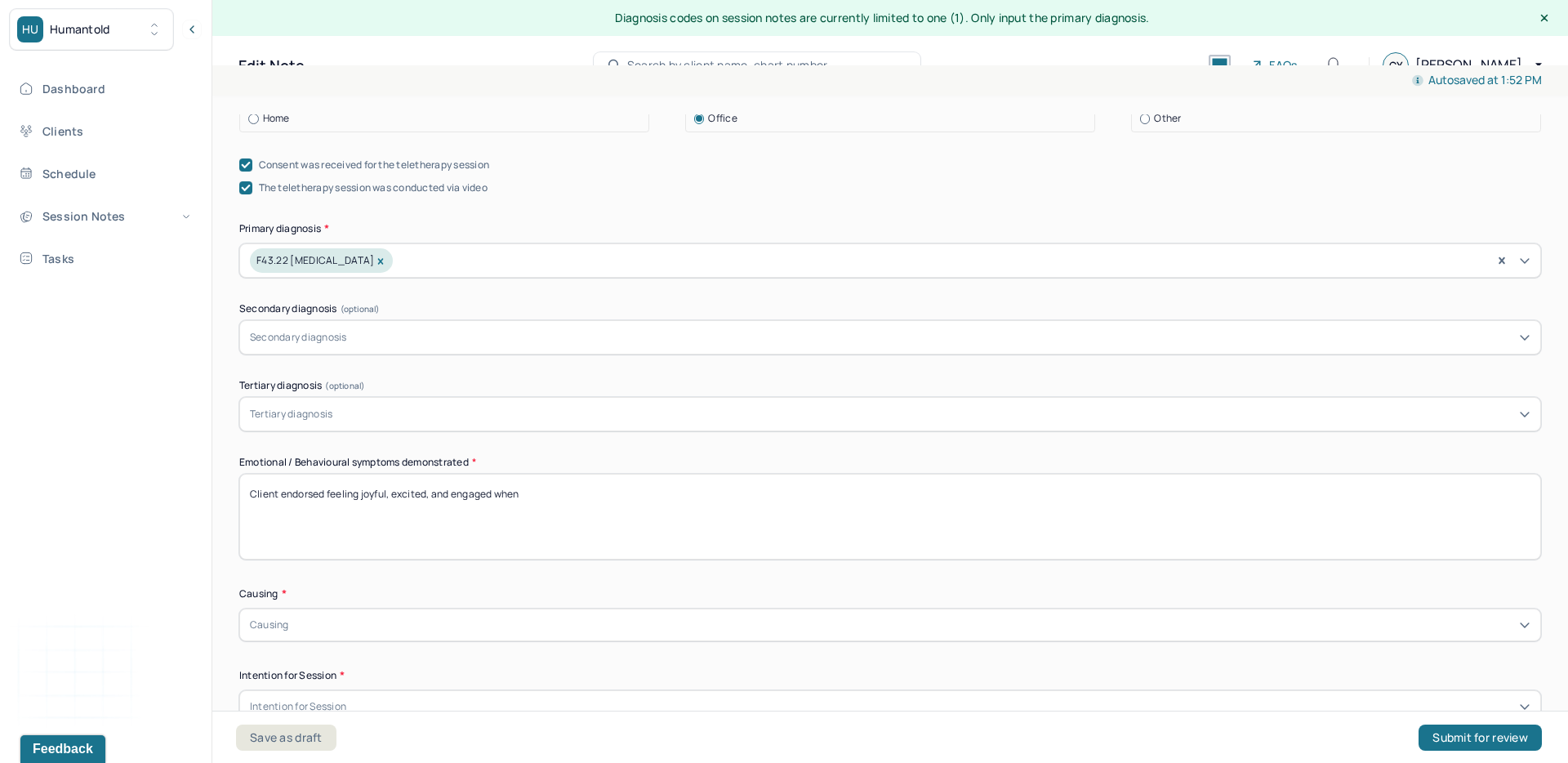 click on "Client presented as joyful, excited, and engaged when" at bounding box center (890, 516) 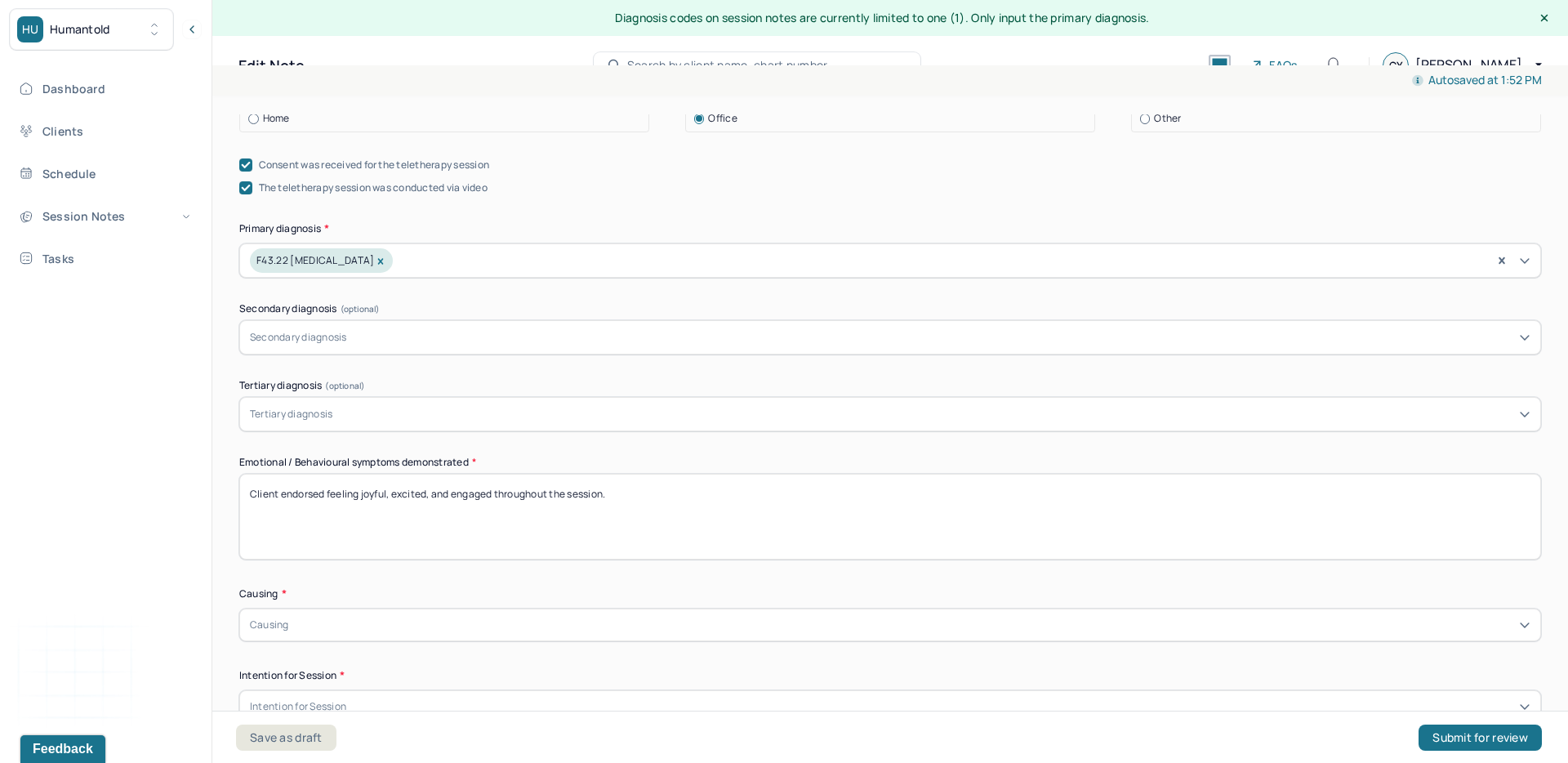 click on "Client endorsed feeling joyful, excited, and engaged when" at bounding box center (890, 516) 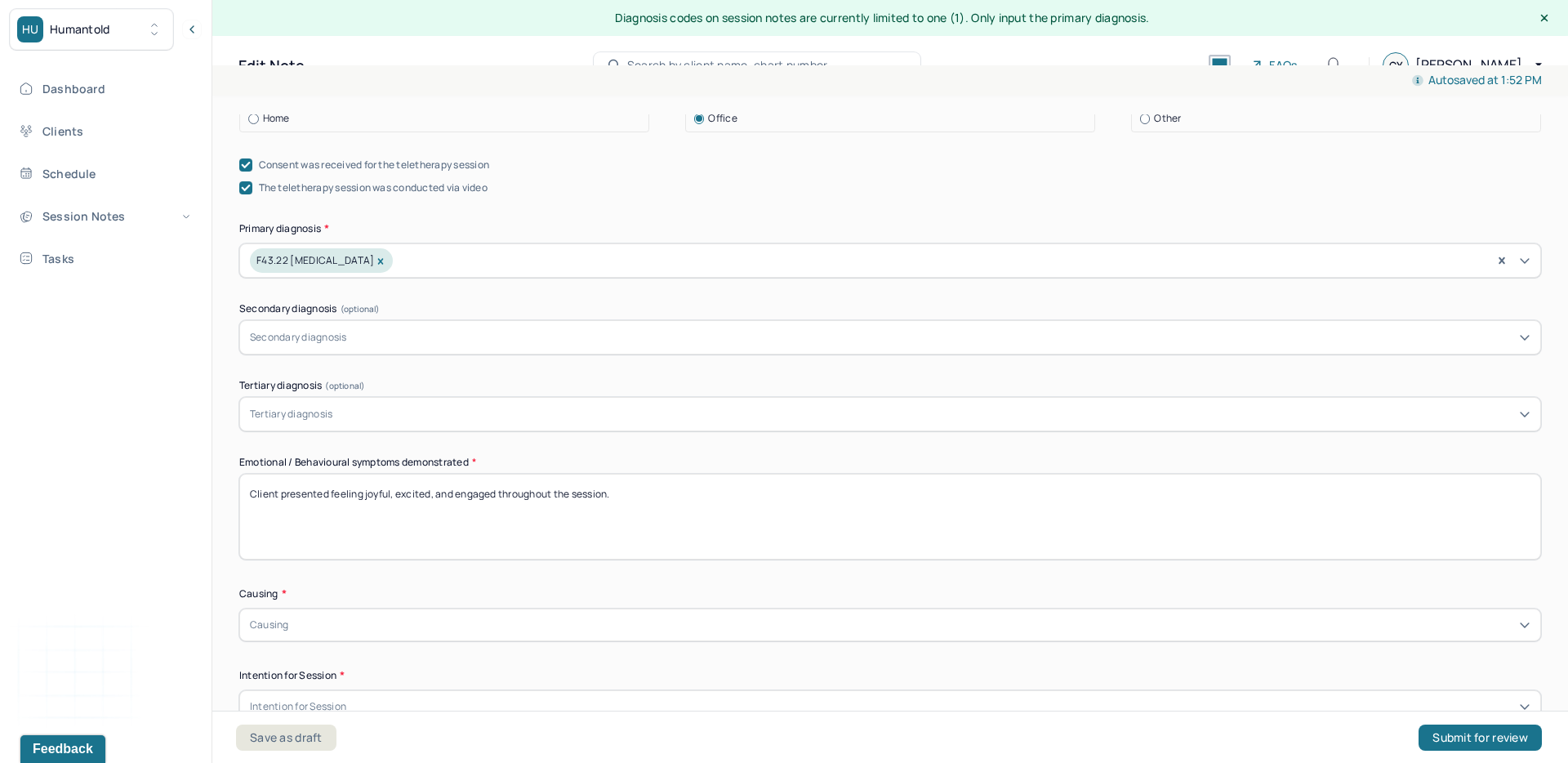 click on "Client endorsed feeling joyful, excited, and engaged when" at bounding box center (890, 516) 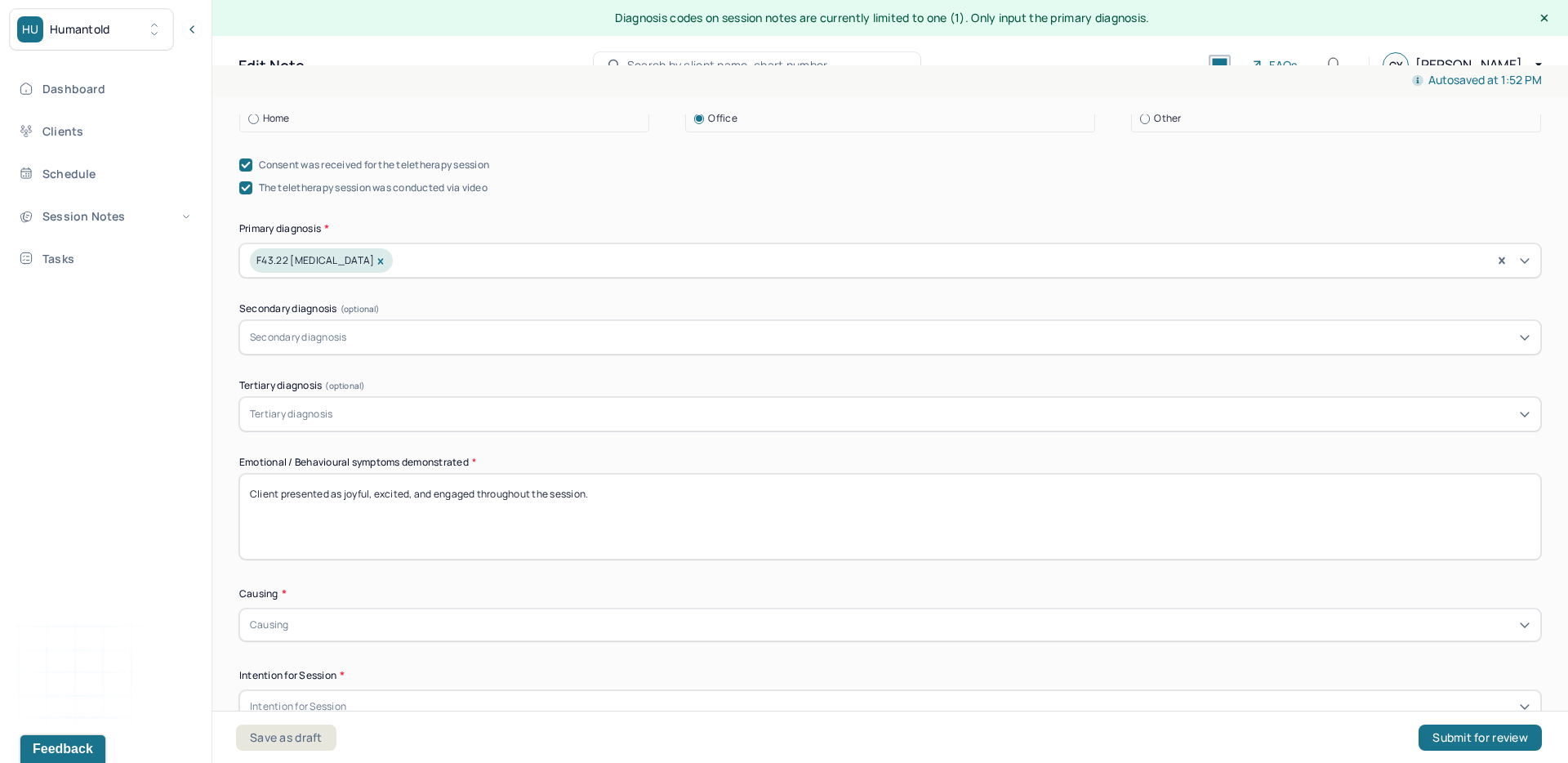 click on "Client endorsed feeling joyful, excited, and engaged when" at bounding box center [890, 516] 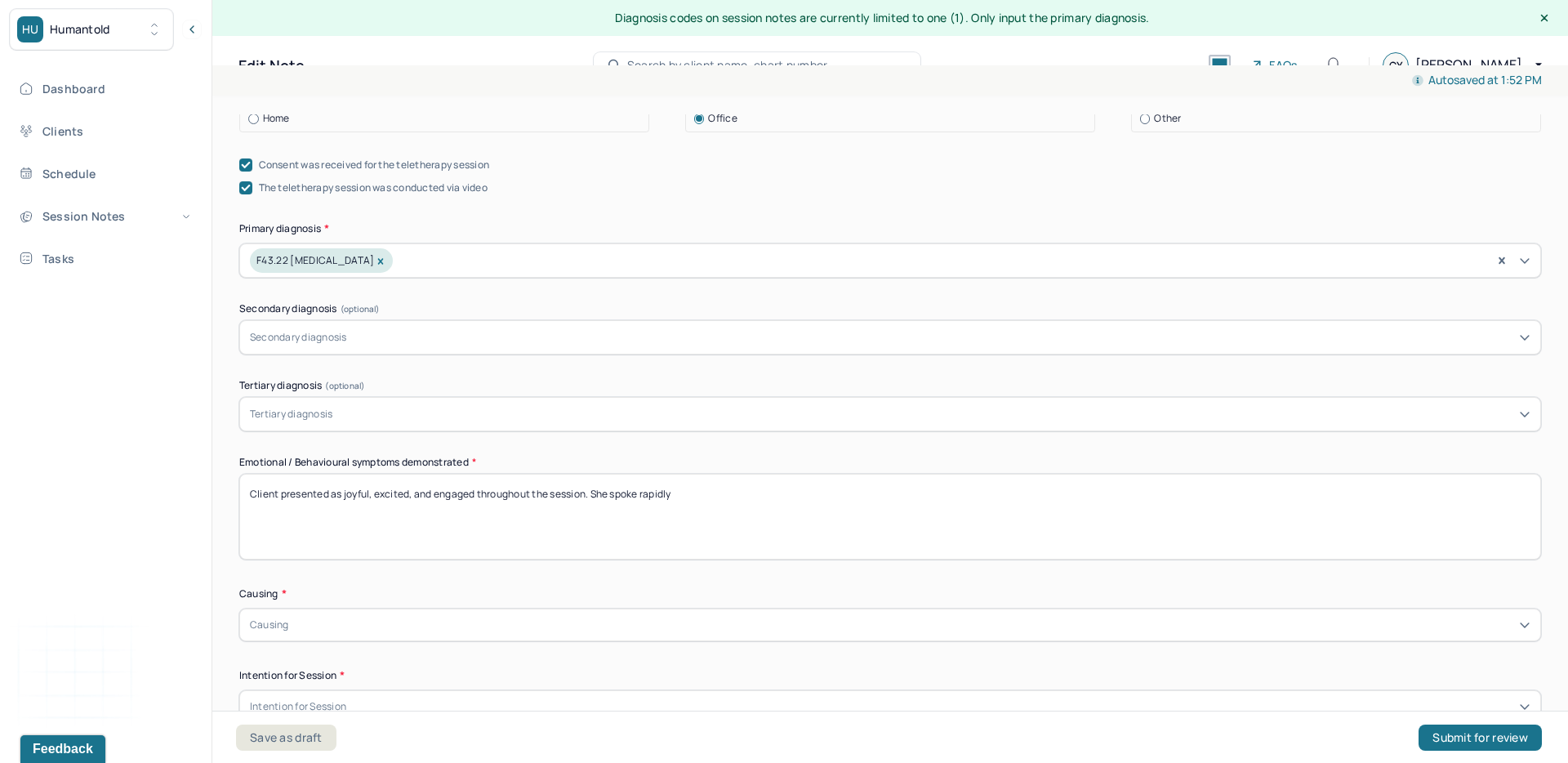 drag, startPoint x: 693, startPoint y: 500, endPoint x: 596, endPoint y: 498, distance: 97.02062 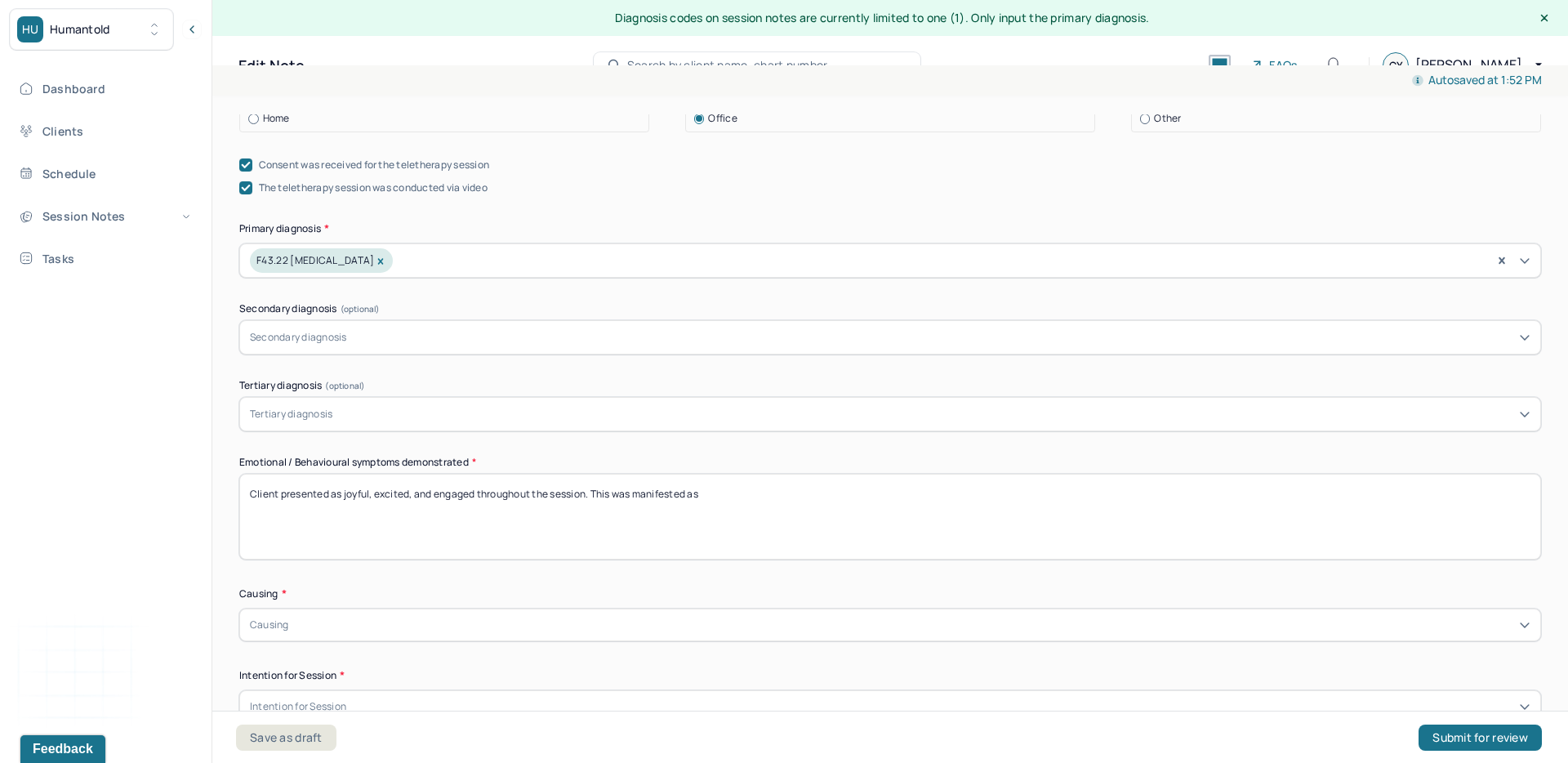 click on "Client presented as joyful, excited, and engaged throughout the session. She spoke rapidly" at bounding box center [890, 516] 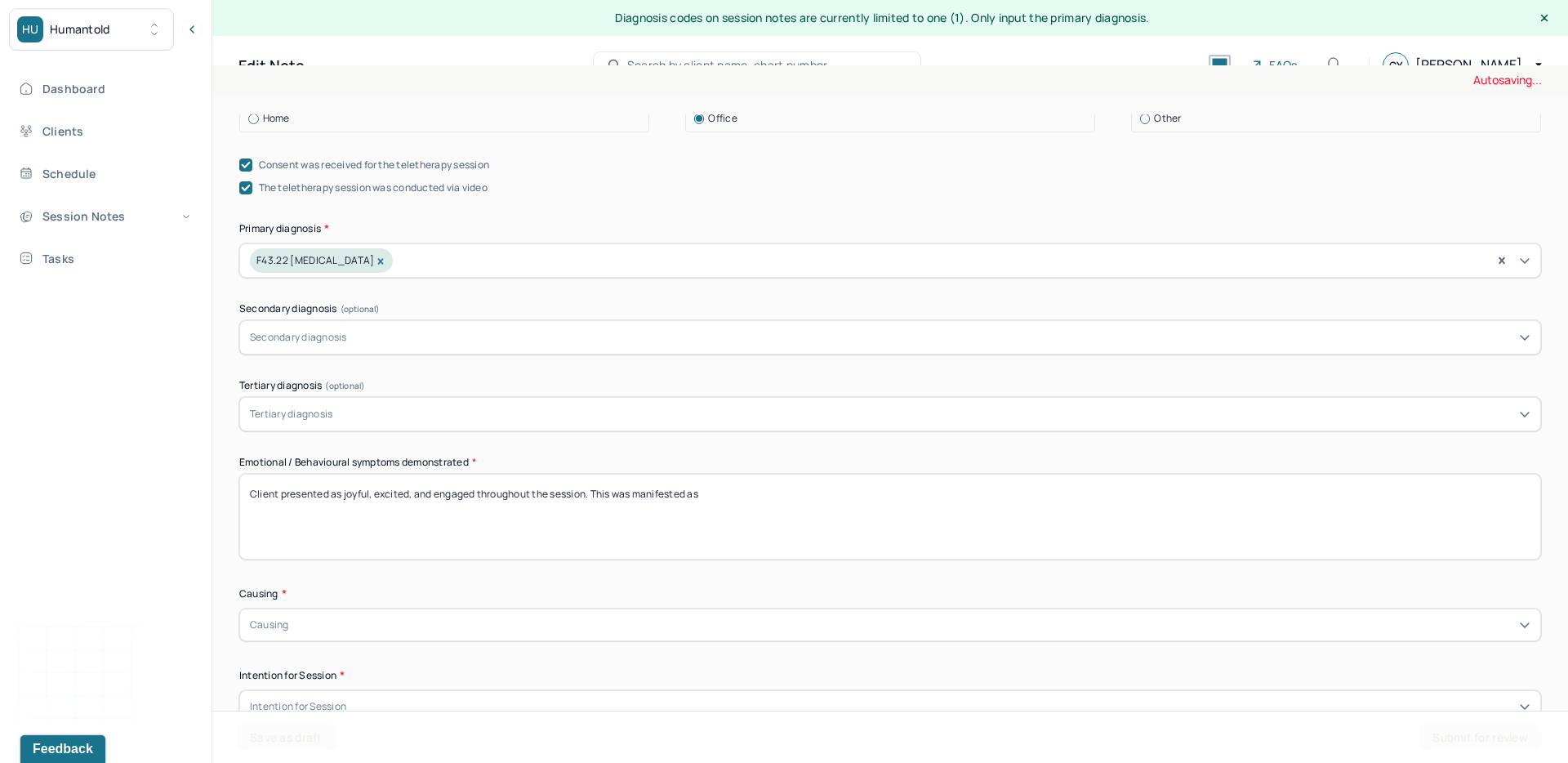 click on "Client presented as joyful, excited, and engaged throughout the session. She spoke rapidly" at bounding box center (890, 516) 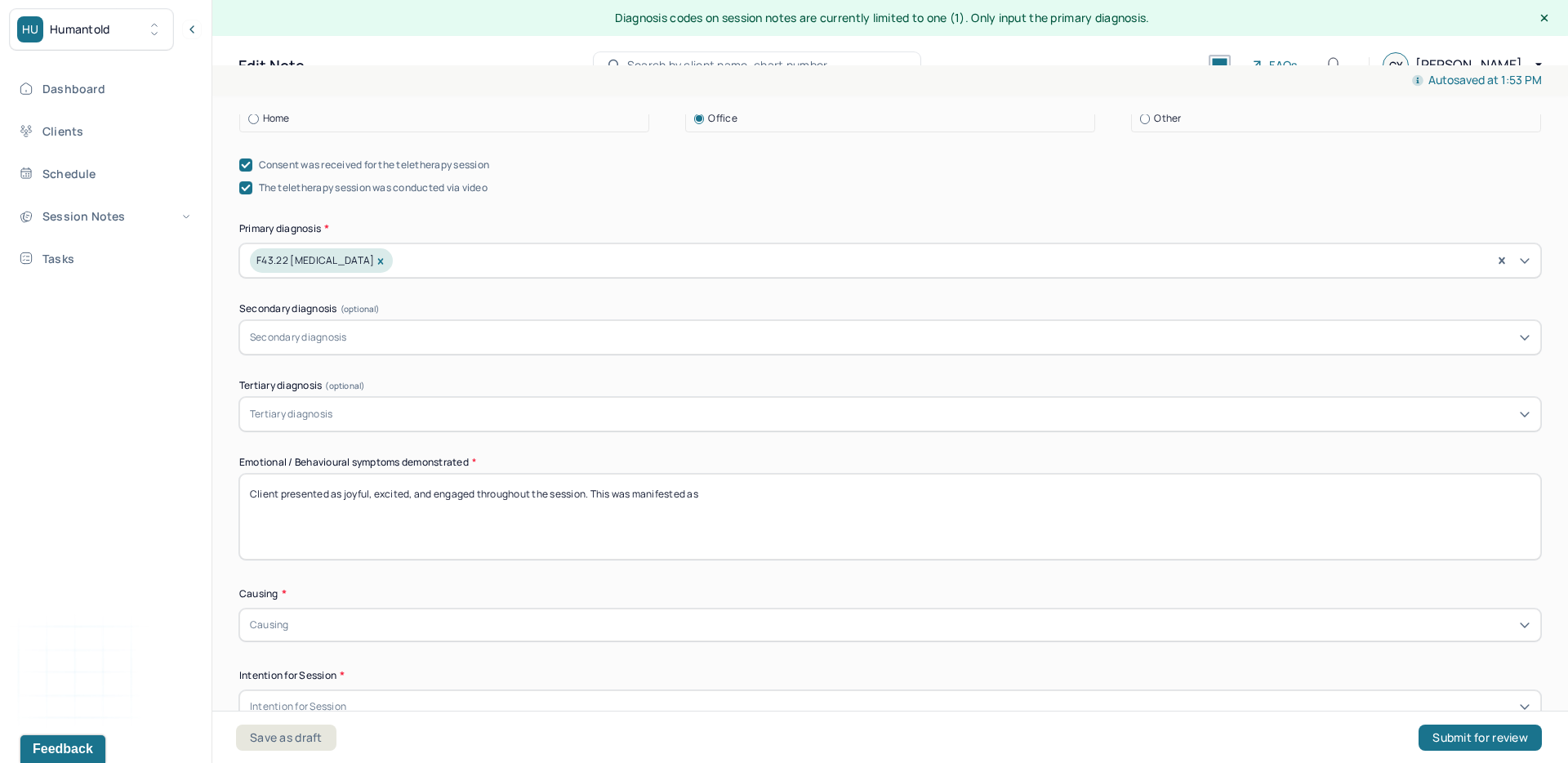 drag, startPoint x: 717, startPoint y: 501, endPoint x: 595, endPoint y: 502, distance: 122.0041 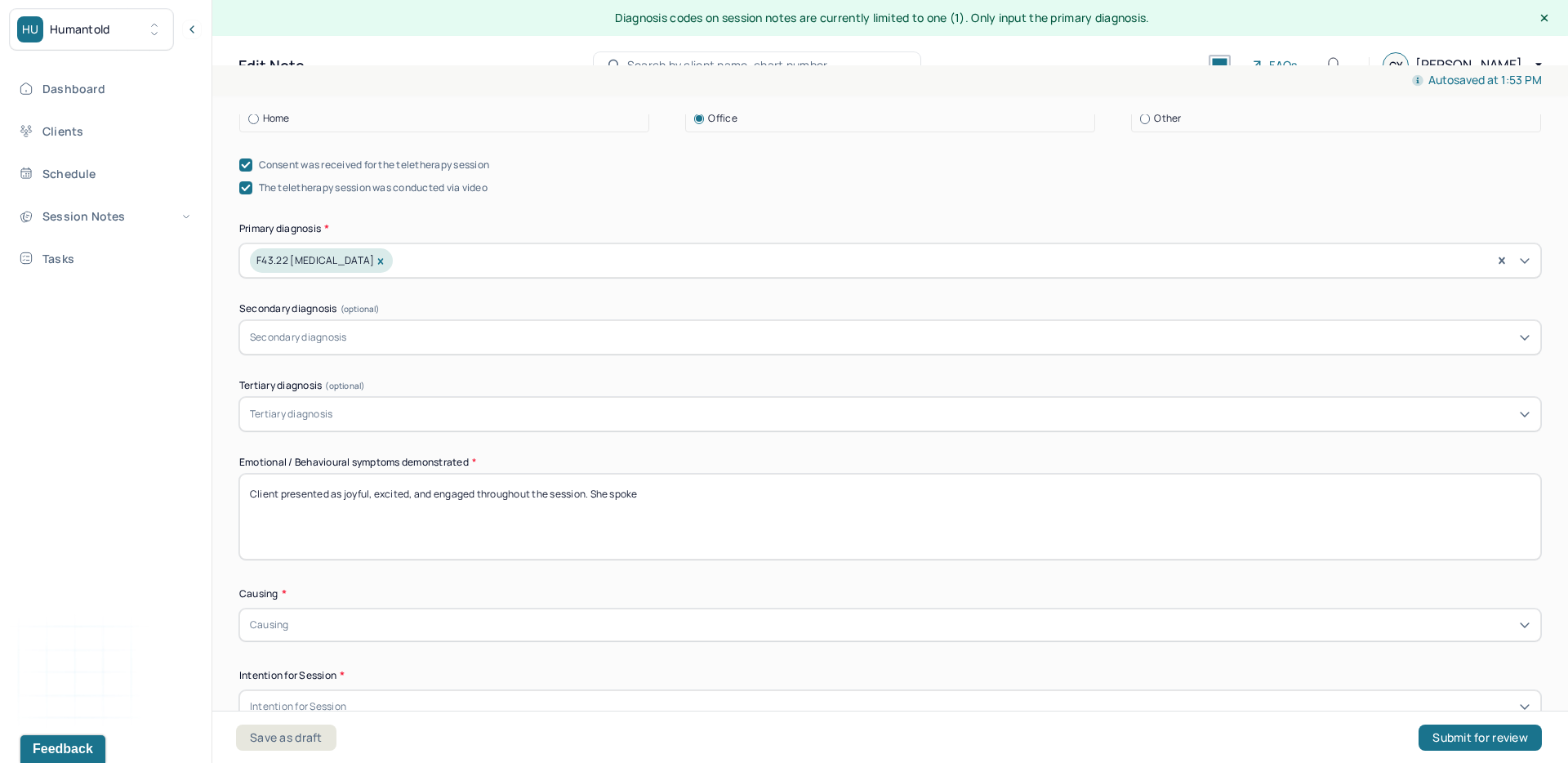 click on "Client presented as joyful, excited, and engaged throughout the session. This was manifested as" at bounding box center (890, 516) 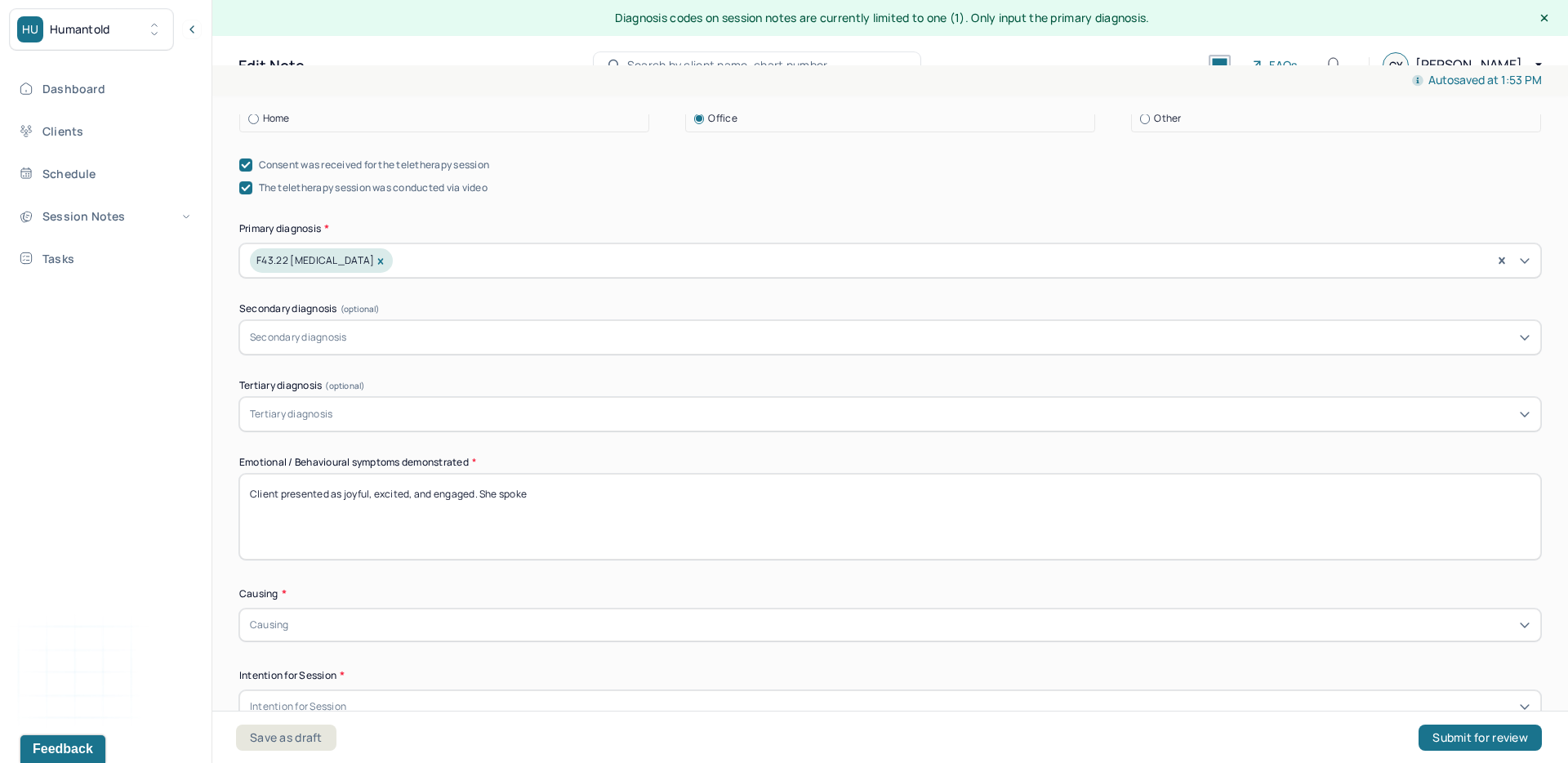 click on "Client presented as joyful, excited, and engaged throughout the session. This was manifested as" at bounding box center (890, 516) 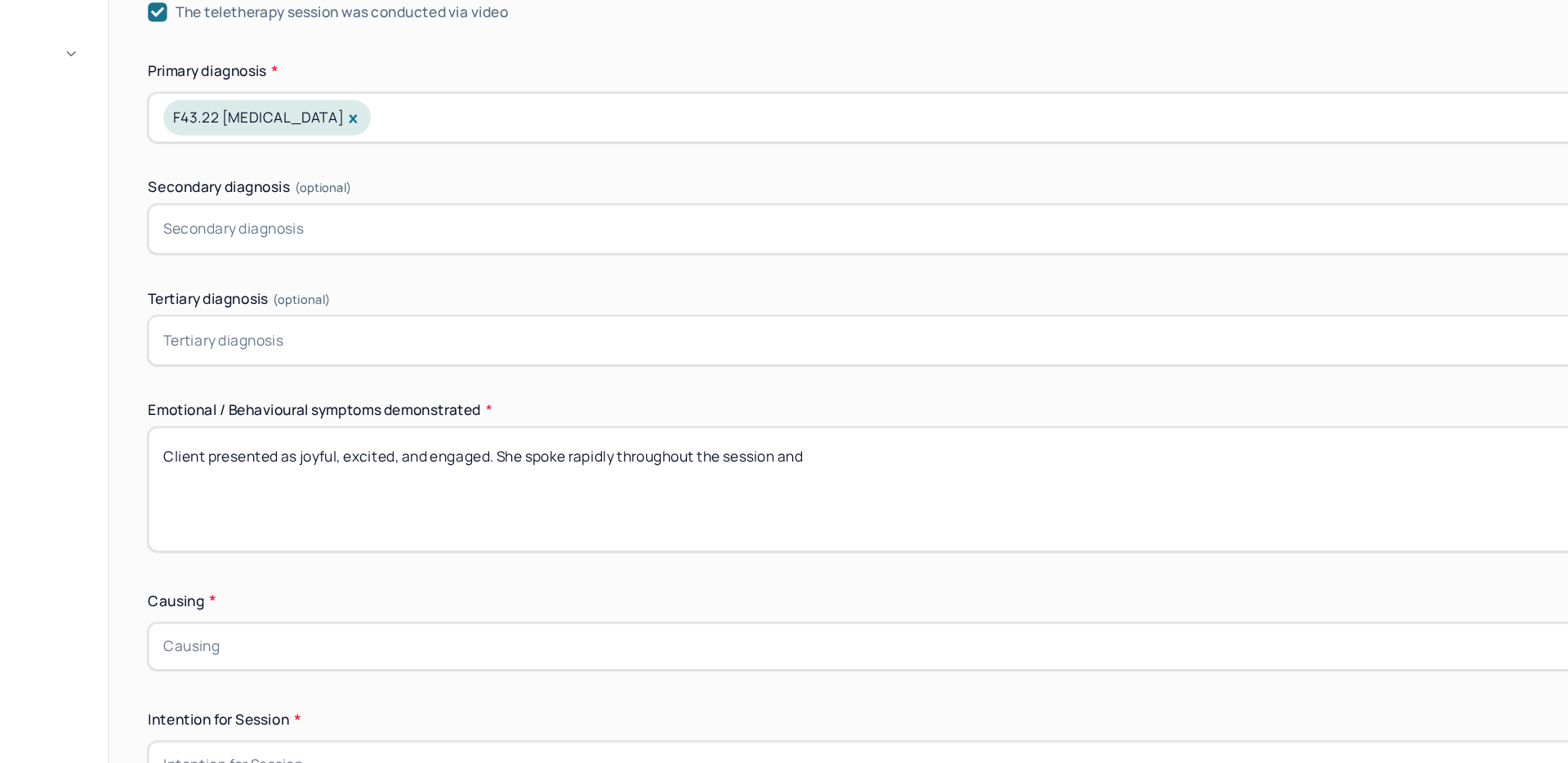 drag, startPoint x: 482, startPoint y: 493, endPoint x: 717, endPoint y: 493, distance: 235 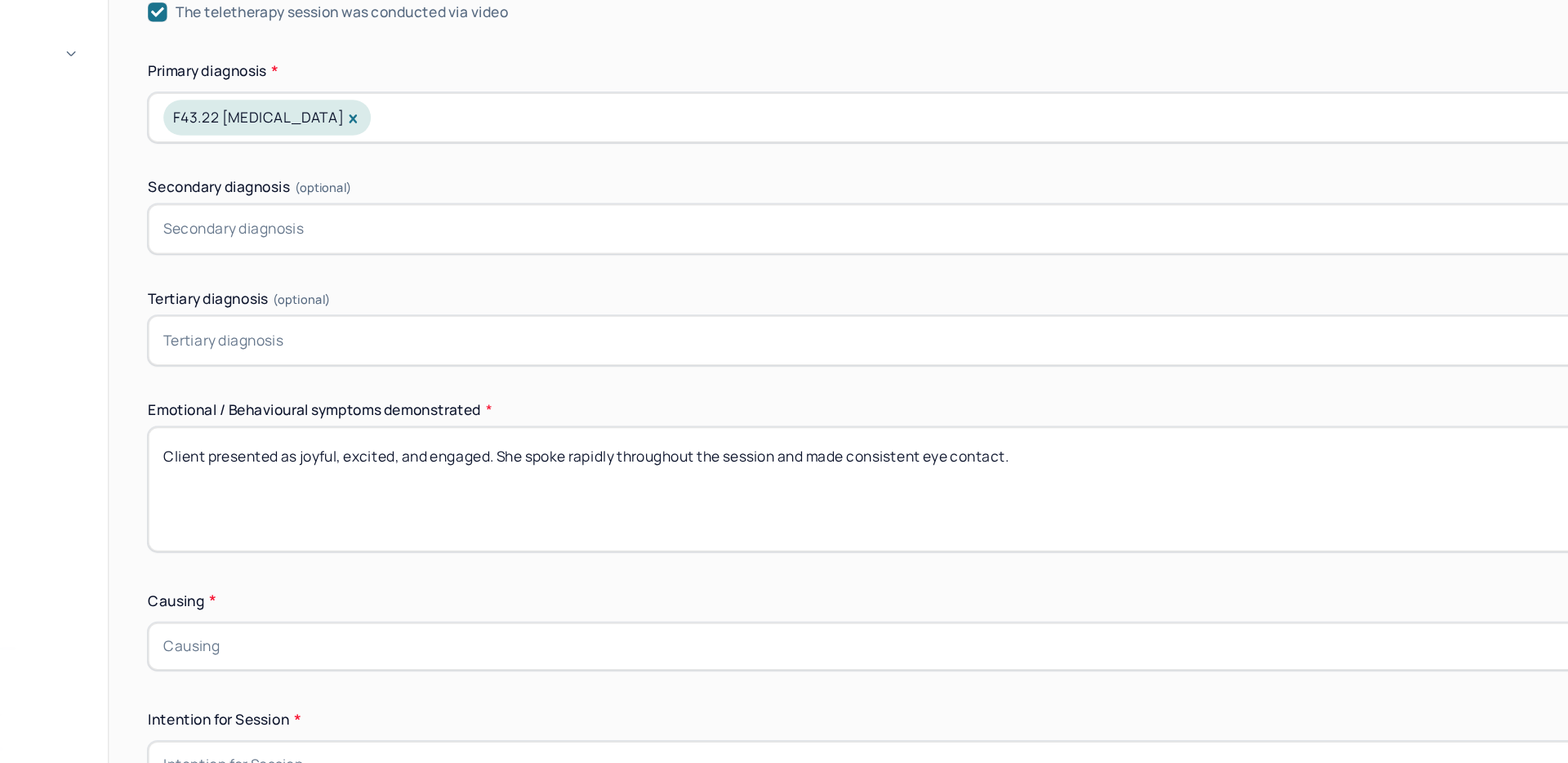click on "Appointment location * Teletherapy Client Teletherapy Location Home Office Other Provider Teletherapy Location Home Office Other Consent was received for the teletherapy session The teletherapy session was conducted via video Primary diagnosis * F43.22 [MEDICAL_DATA] Secondary diagnosis (optional) Secondary diagnosis Tertiary diagnosis (optional) Tertiary diagnosis Emotional / Behavioural symptoms demonstrated * Client presented as joyful, excited, and engaged. She spoke rapidly throughout the session  Causing * Causing Intention for Session * Intention for Session" at bounding box center [890, 327] 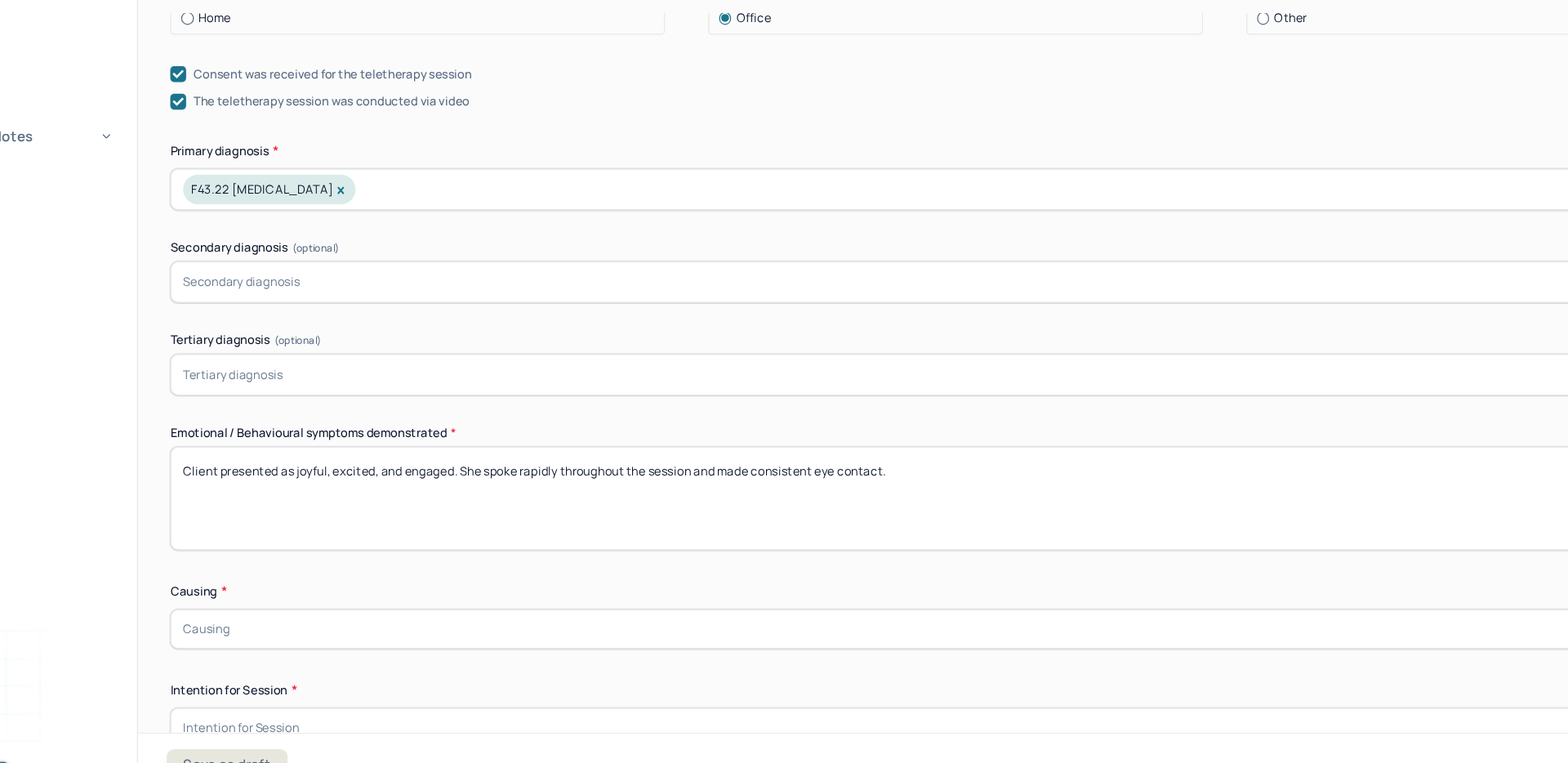 click on "Client presented as joyful, excited, and engaged. She spoke rapidly throughout the session and made consistent eye contact." at bounding box center [890, 516] 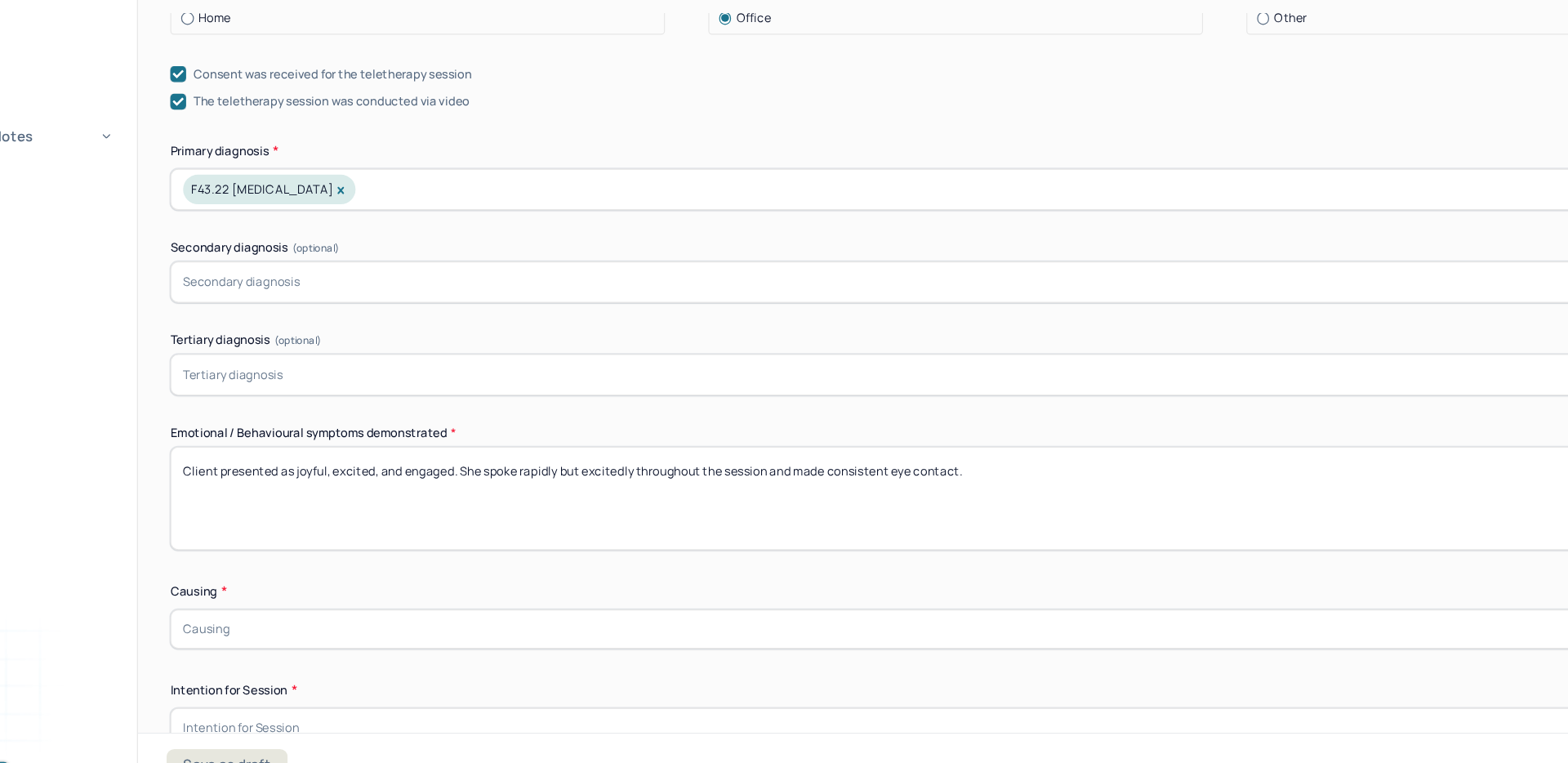 click on "Appointment location * Teletherapy Client Teletherapy Location Home Office Other Provider Teletherapy Location Home Office Other Consent was received for the teletherapy session The teletherapy session was conducted via video Primary diagnosis * F43.22 [MEDICAL_DATA] Secondary diagnosis (optional) Secondary diagnosis Tertiary diagnosis (optional) Tertiary diagnosis Emotional / Behavioural symptoms demonstrated * Client presented as joyful, excited, and engaged. She spoke rapidly throughout the session and made consistent eye contact.  Causing * Causing Intention for Session * Intention for Session" at bounding box center (890, 327) 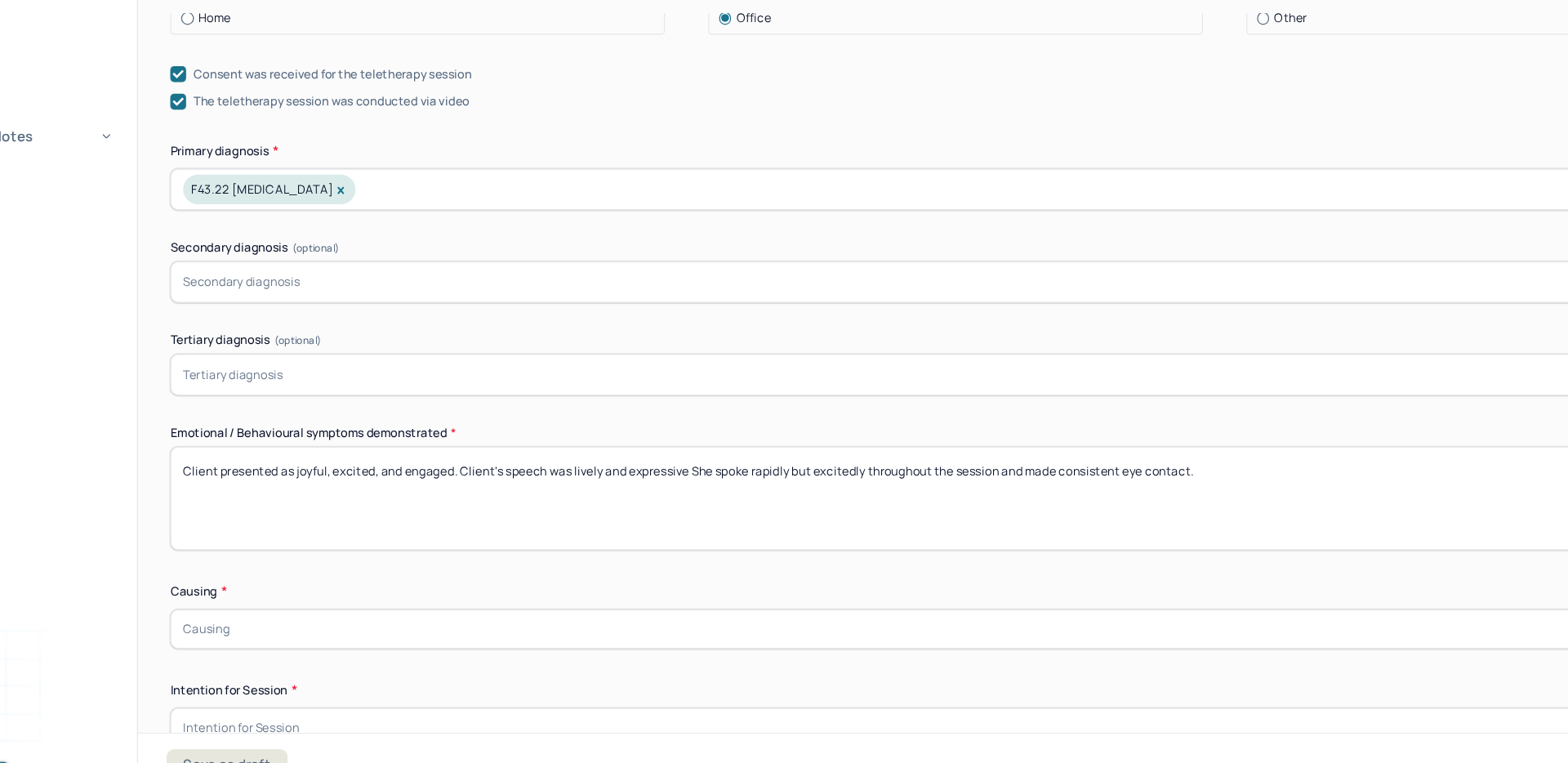 drag, startPoint x: 675, startPoint y: 497, endPoint x: 1099, endPoint y: 497, distance: 424 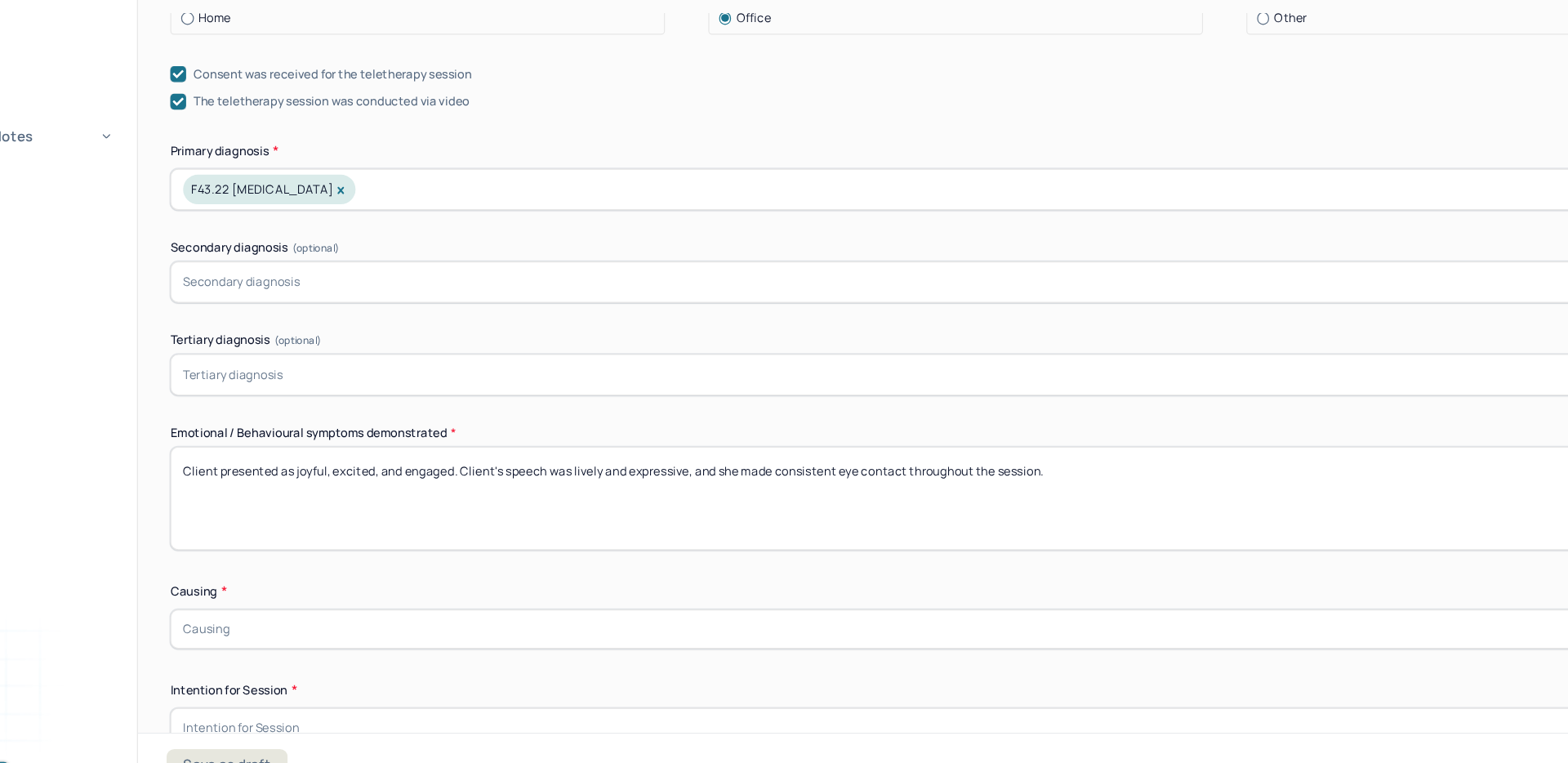 type on "Client presented as joyful, excited, and engaged. Client's speech was lively and expressive, and she made consistent eye contact throughout the session." 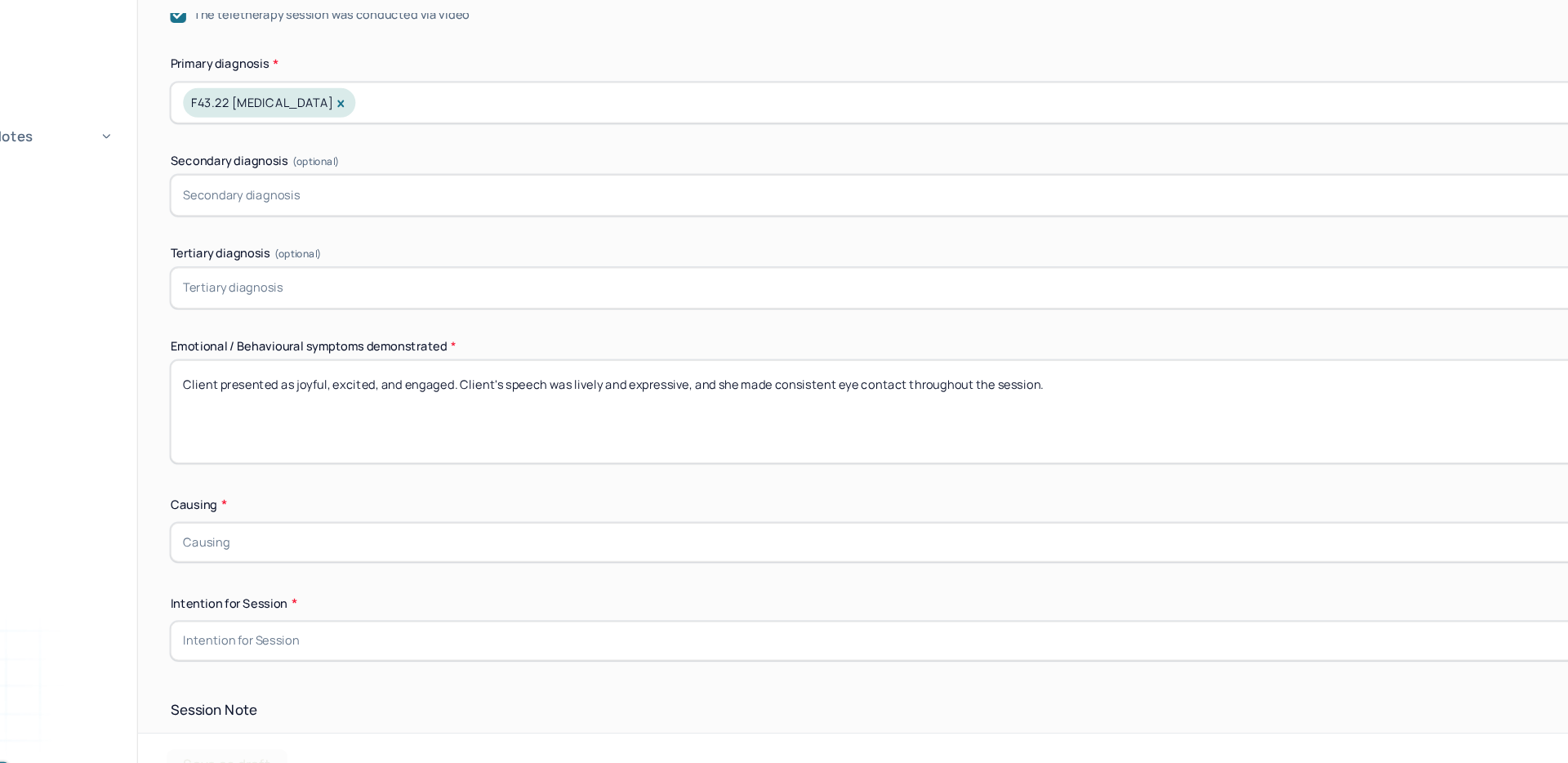 scroll, scrollTop: 552, scrollLeft: 0, axis: vertical 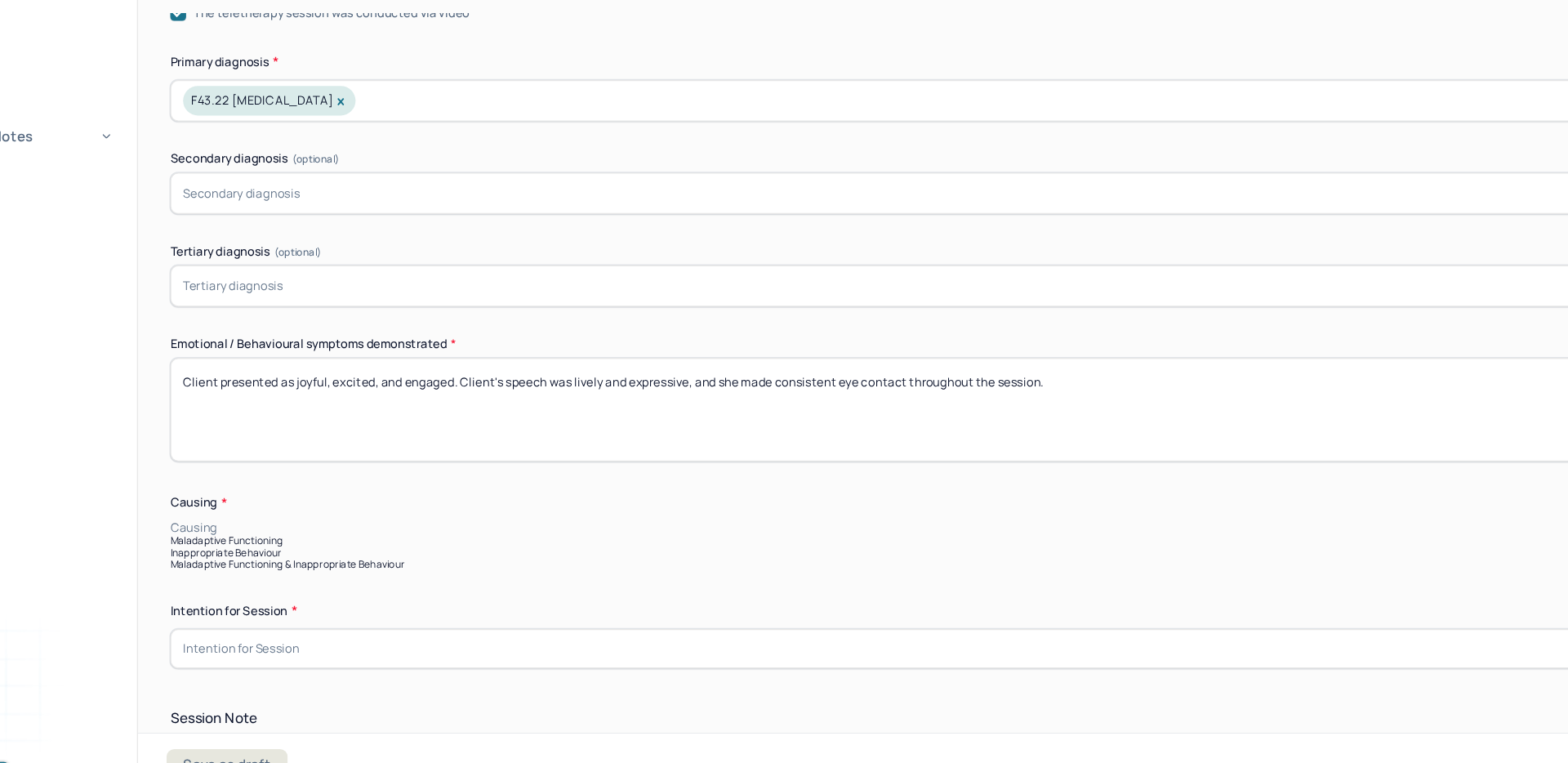 click on "Causing" at bounding box center (890, 541) 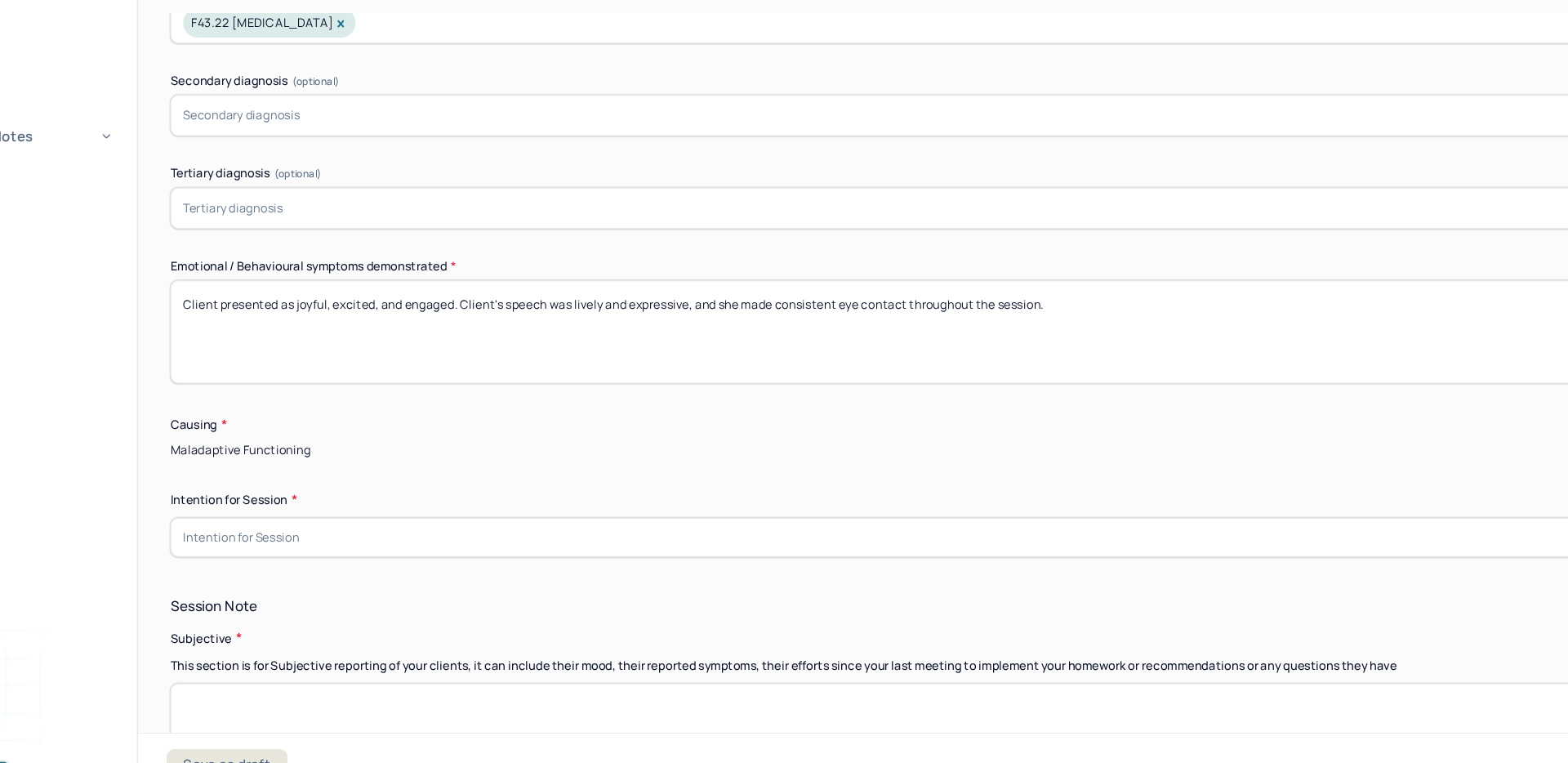 scroll, scrollTop: 637, scrollLeft: 0, axis: vertical 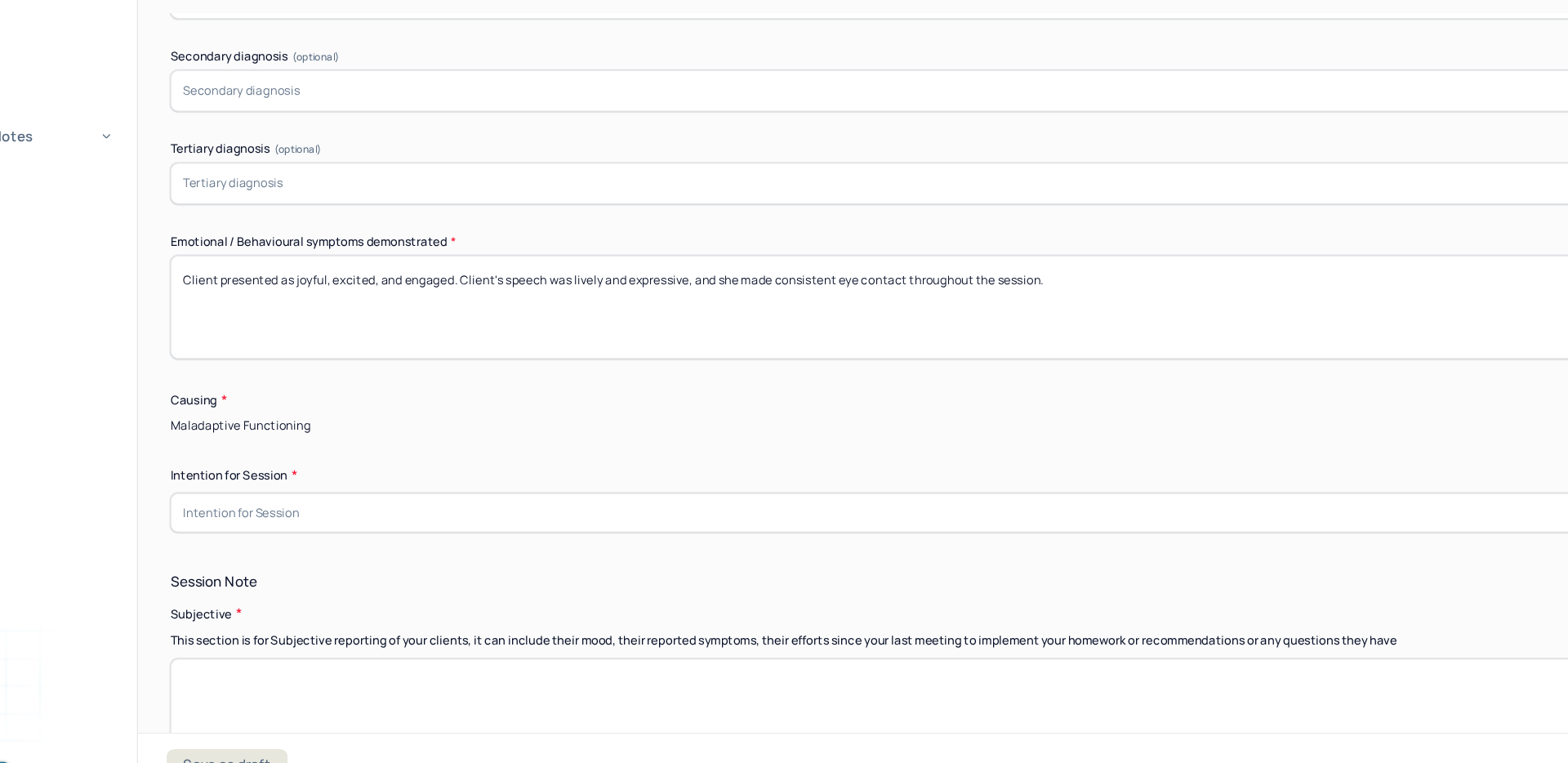 click on "Instructions The fields marked with an asterisk ( * ) are required before you can submit your notes. Before you can submit your session notes, they must be signed. You have the option to save your notes as a draft before making a submission. Appointment location * Teletherapy Client Teletherapy Location Home Office Other Provider Teletherapy Location Home Office Other Consent was received for the teletherapy session The teletherapy session was conducted via video Primary diagnosis * F43.22 [MEDICAL_DATA] Secondary diagnosis (optional) Secondary diagnosis Tertiary diagnosis (optional) Tertiary diagnosis Emotional / Behavioural symptoms demonstrated * Client presented as joyful, excited, and engaged. Client's speech was lively and expressive, and she made consistent eye contact throughout the session.  Causing * option Maladaptive Functioning, selected. Maladaptive Functioning Intention for Session * Intention for Session Session Note Subjective Objective Assessment Trauma-focused CBT EDMR *" at bounding box center [890, 1328] 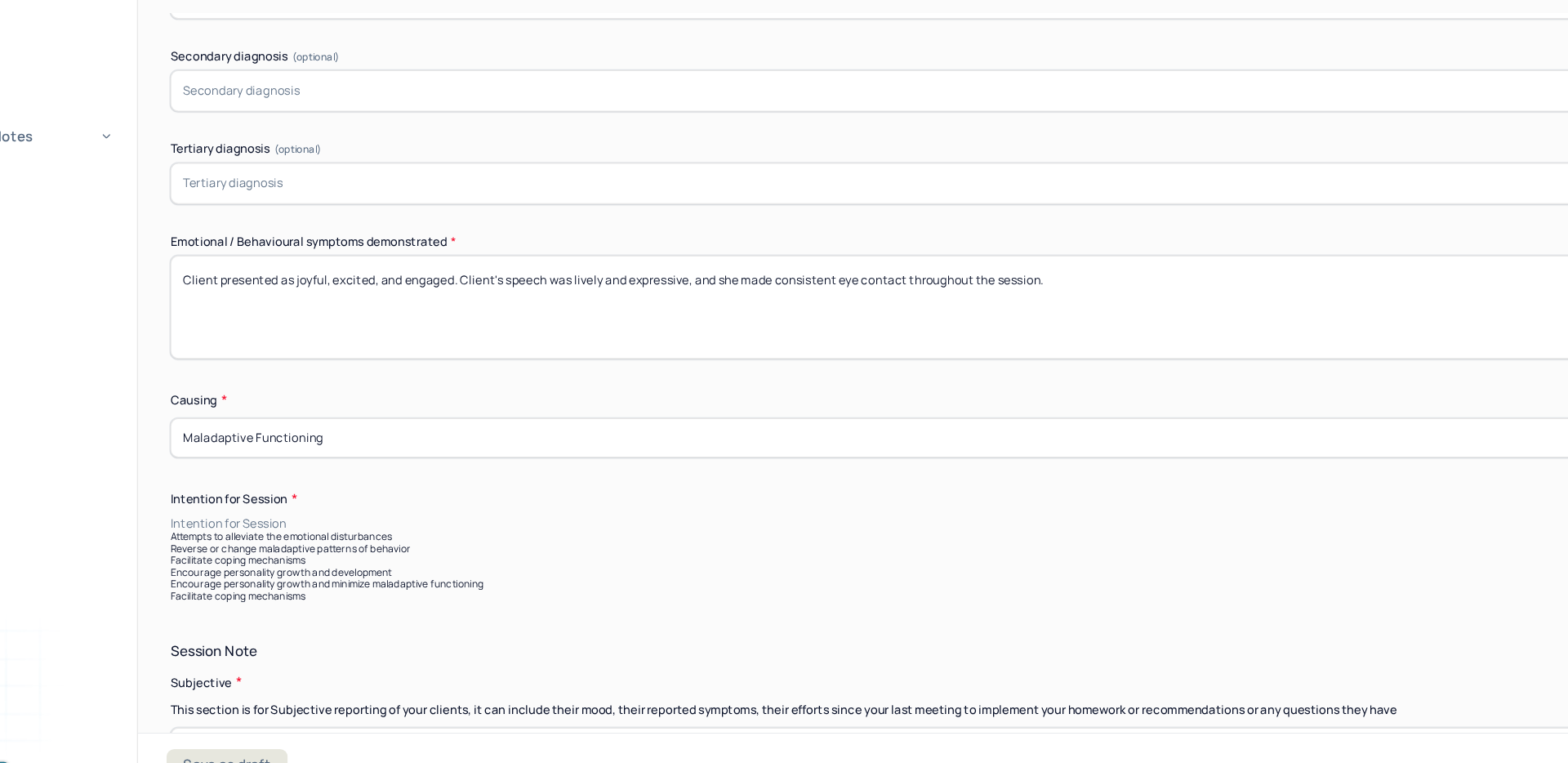 click on "Intention for Session" at bounding box center [287, 538] 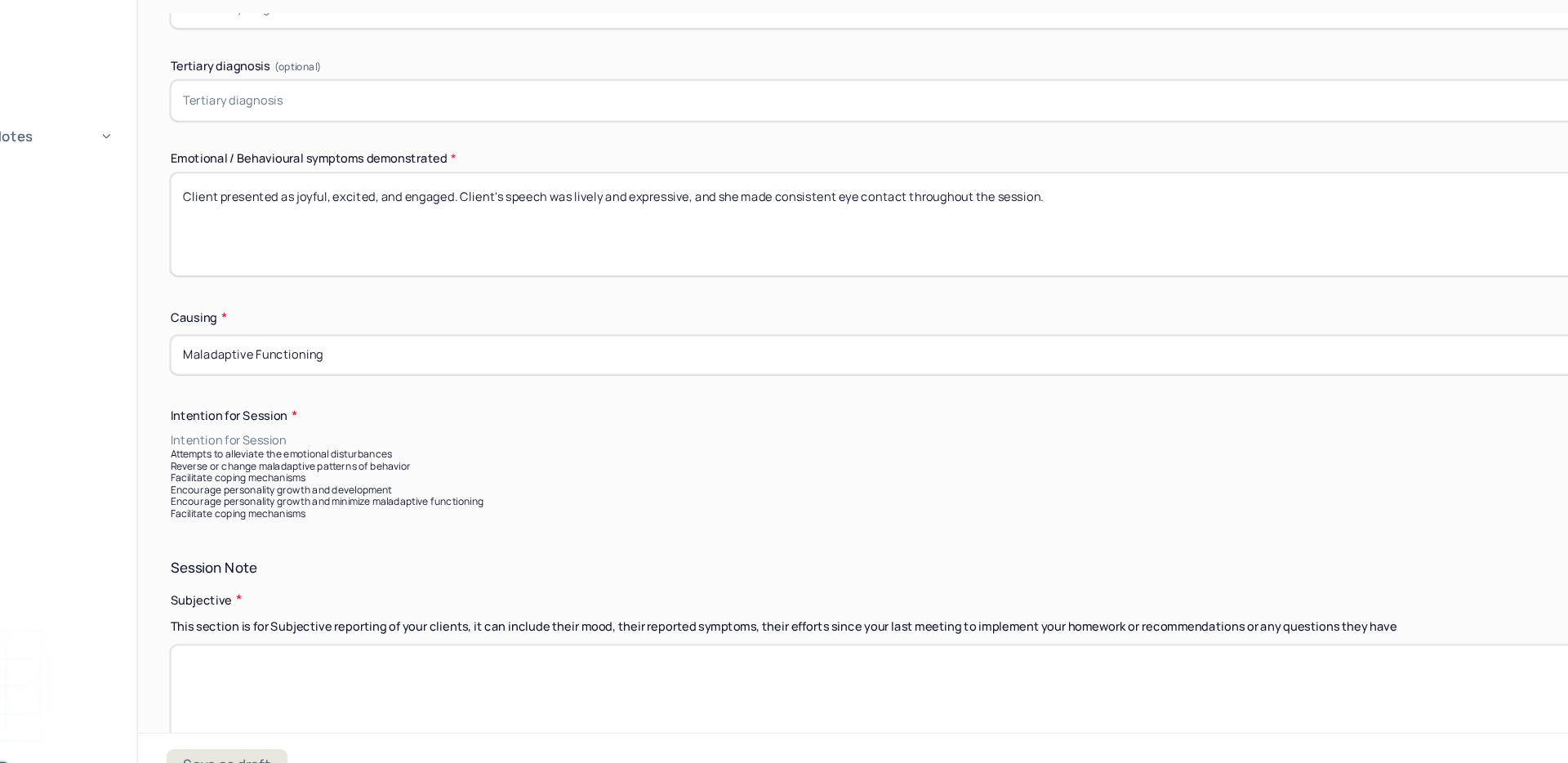 scroll, scrollTop: 747, scrollLeft: 0, axis: vertical 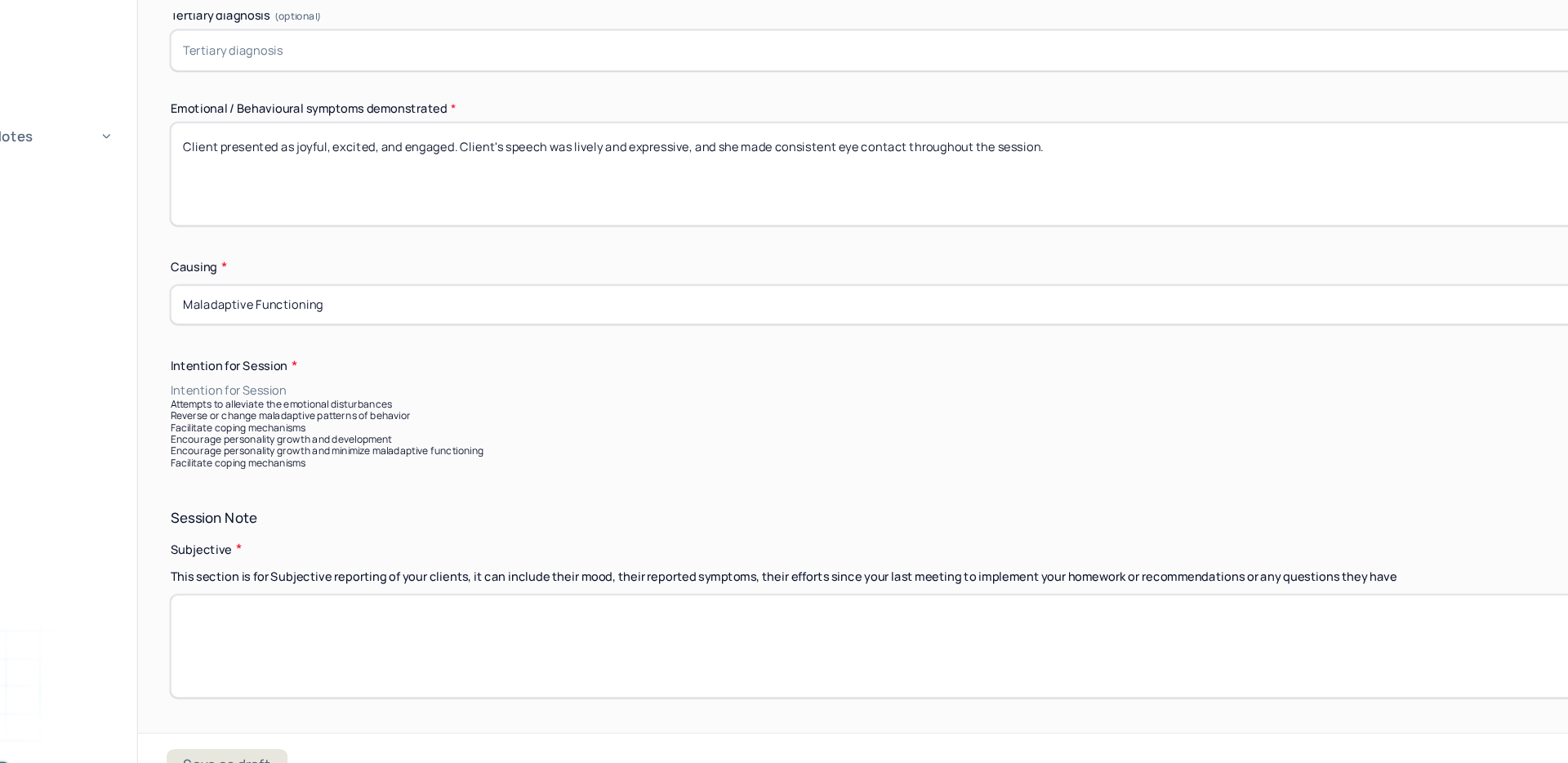 click on "Encourage personality growth and development" at bounding box center (890, 467) 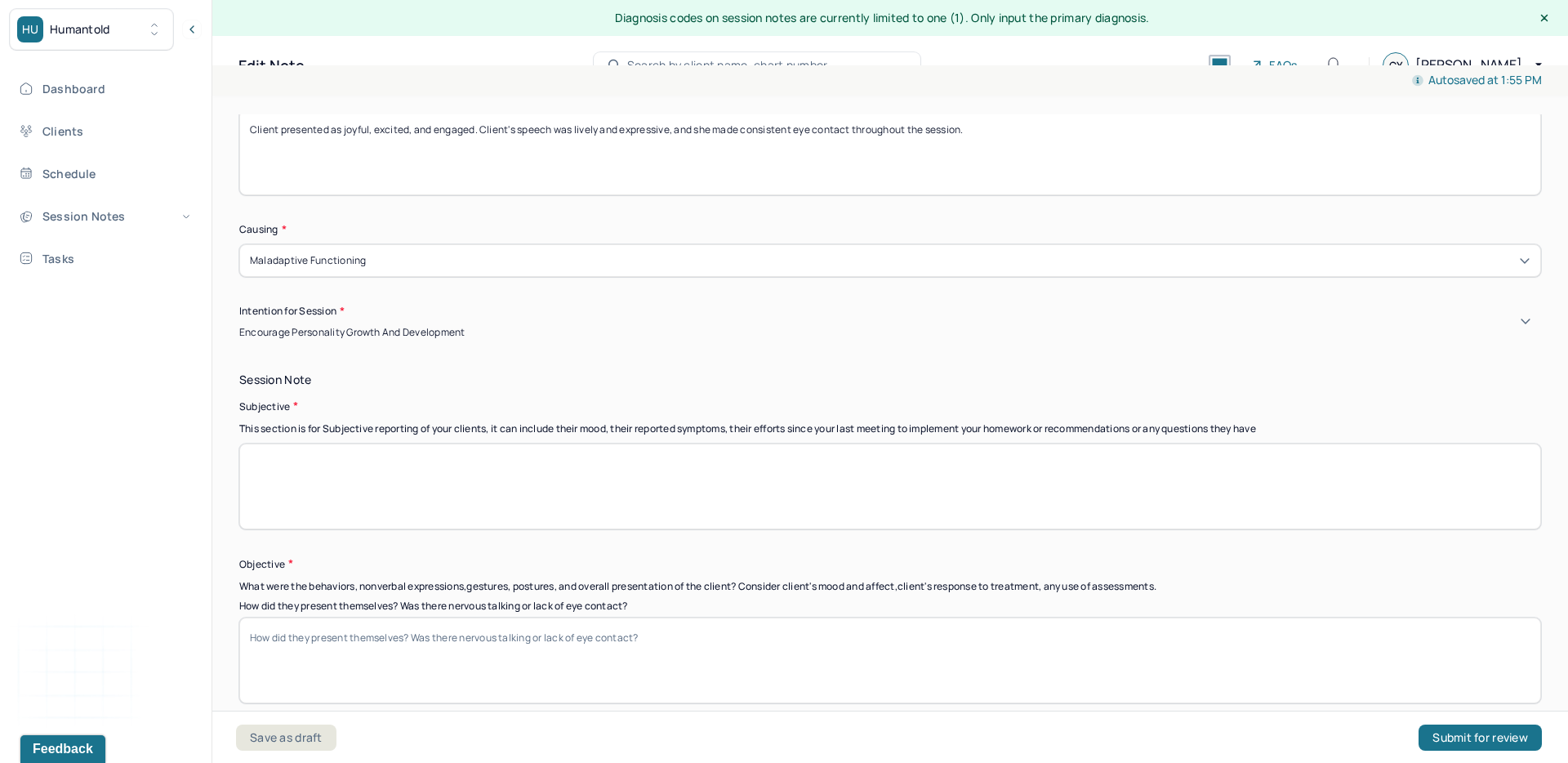 scroll, scrollTop: 929, scrollLeft: 0, axis: vertical 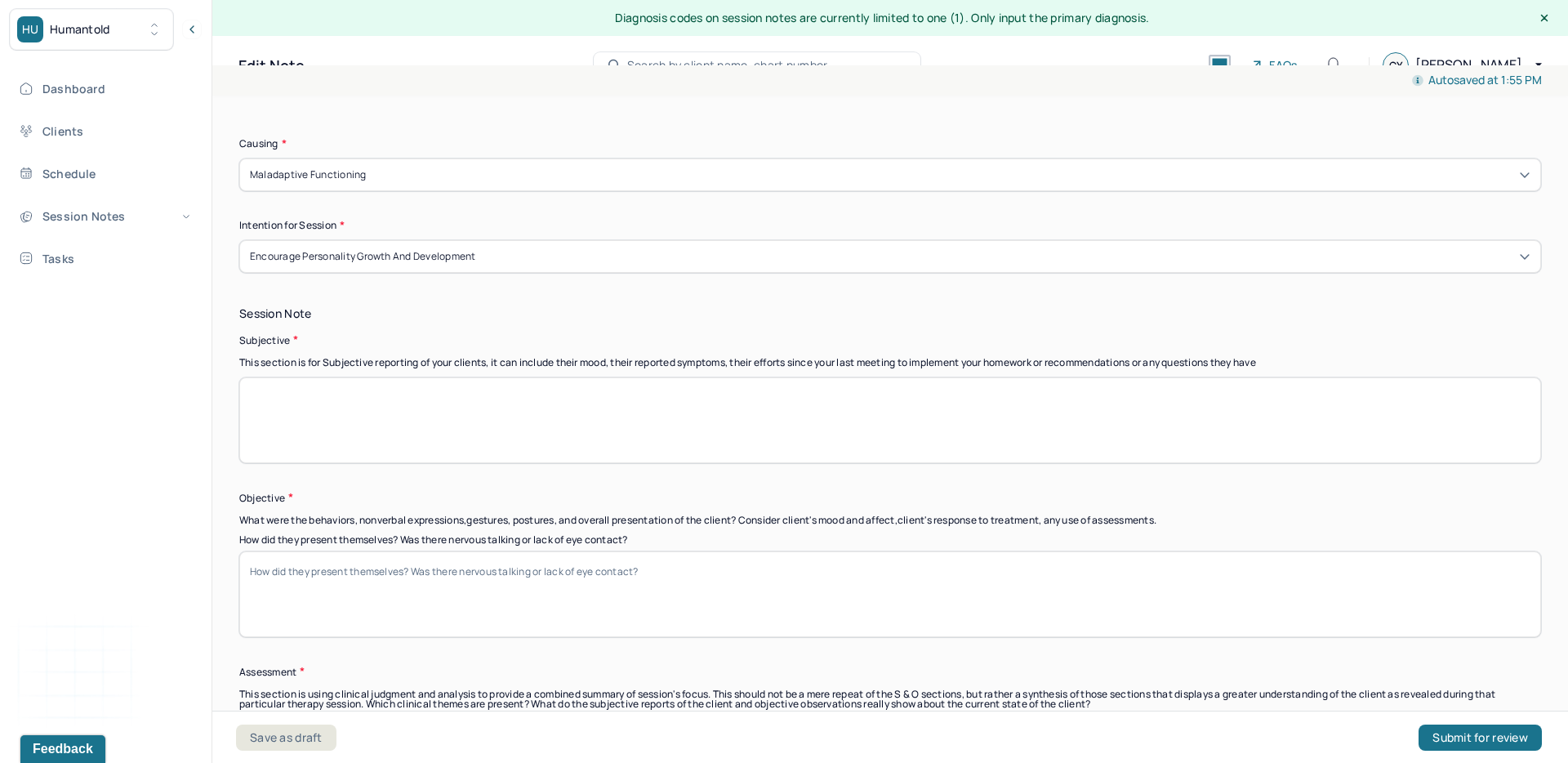 click at bounding box center [890, 420] 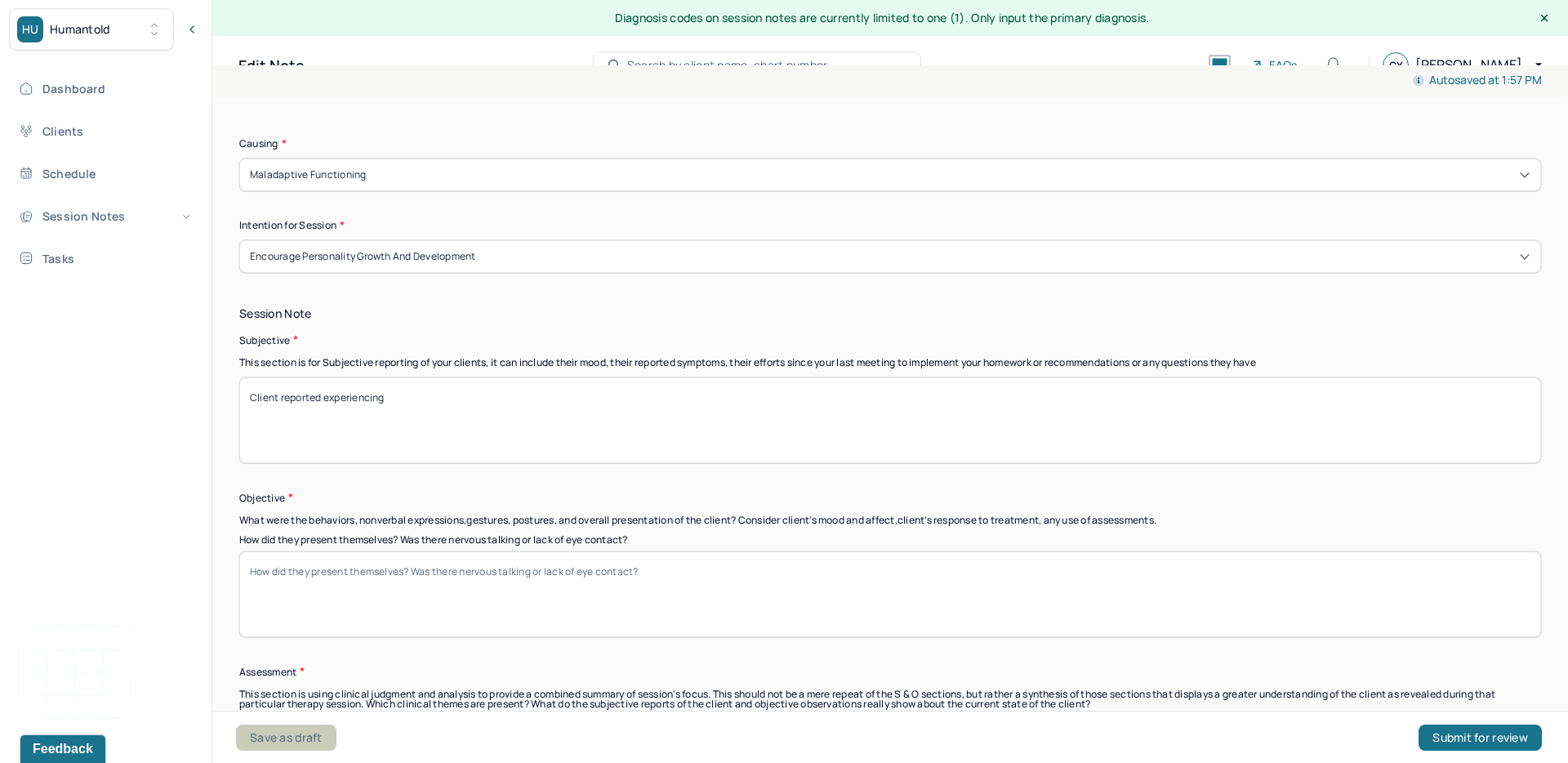 type on "Client reported experiencing" 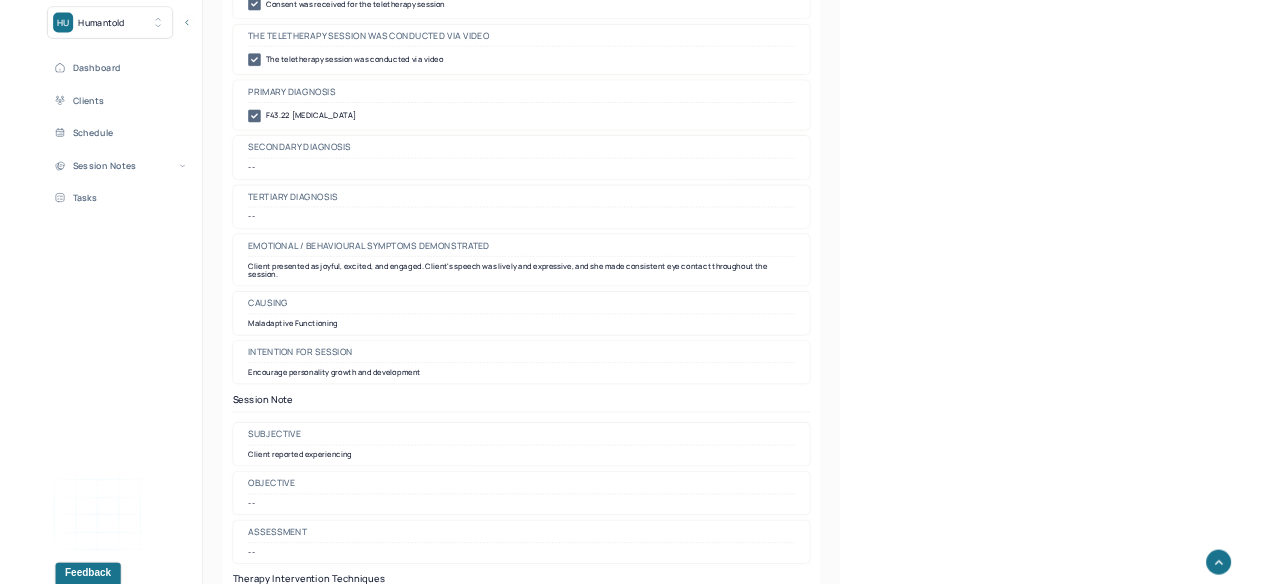 scroll, scrollTop: 1122, scrollLeft: 0, axis: vertical 